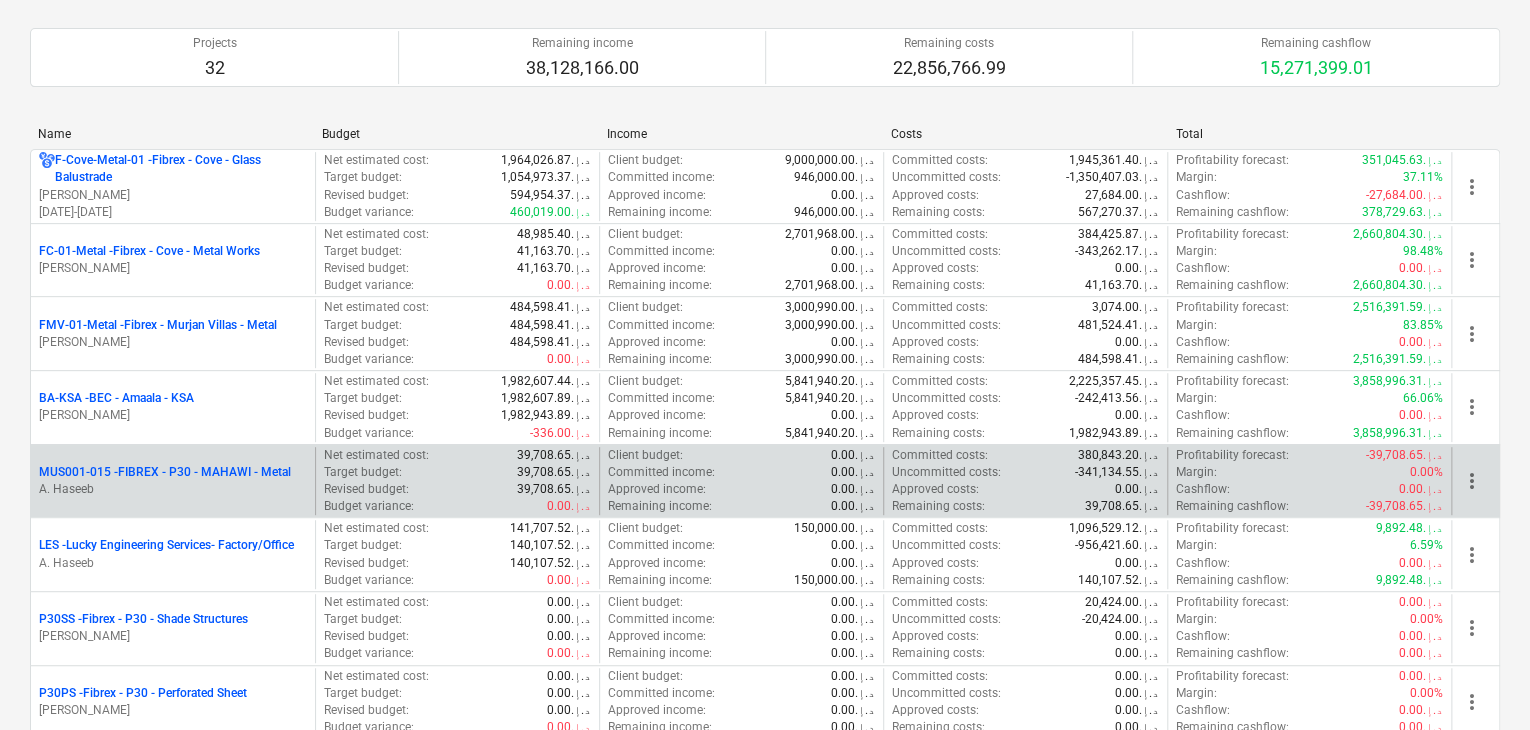 scroll, scrollTop: 400, scrollLeft: 0, axis: vertical 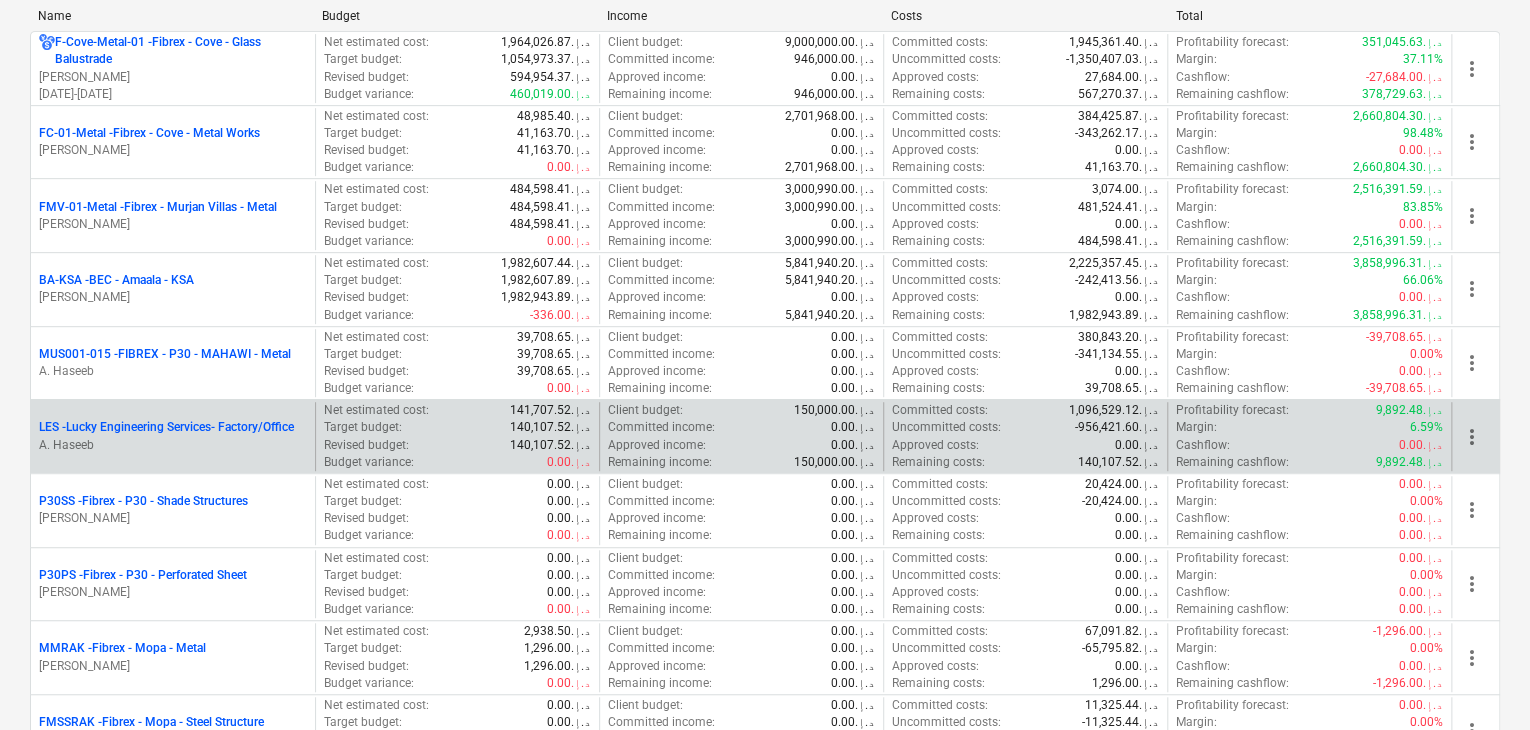 click on "LES -  Lucky Engineering Services- Factory/Office A. Haseeb" at bounding box center (173, 436) 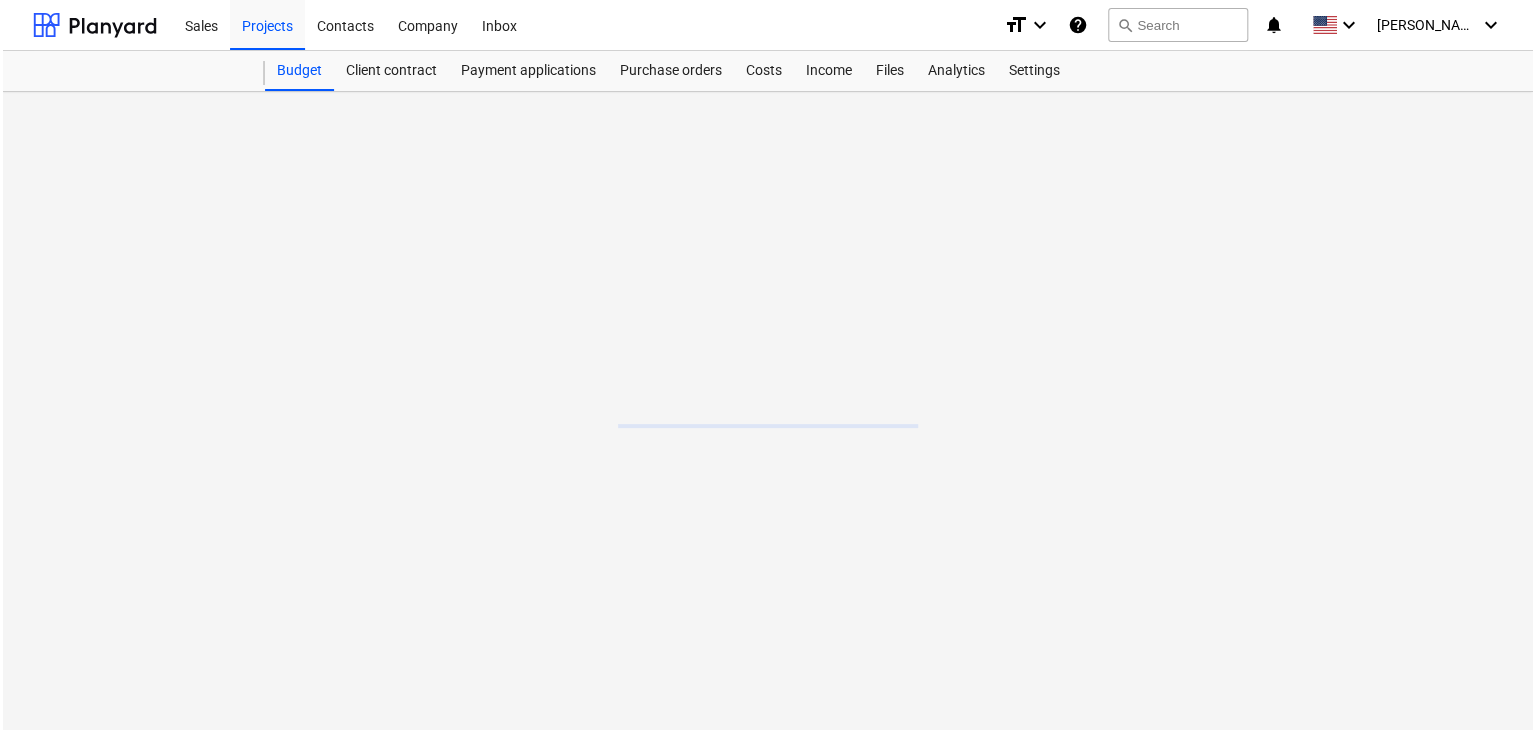scroll, scrollTop: 0, scrollLeft: 0, axis: both 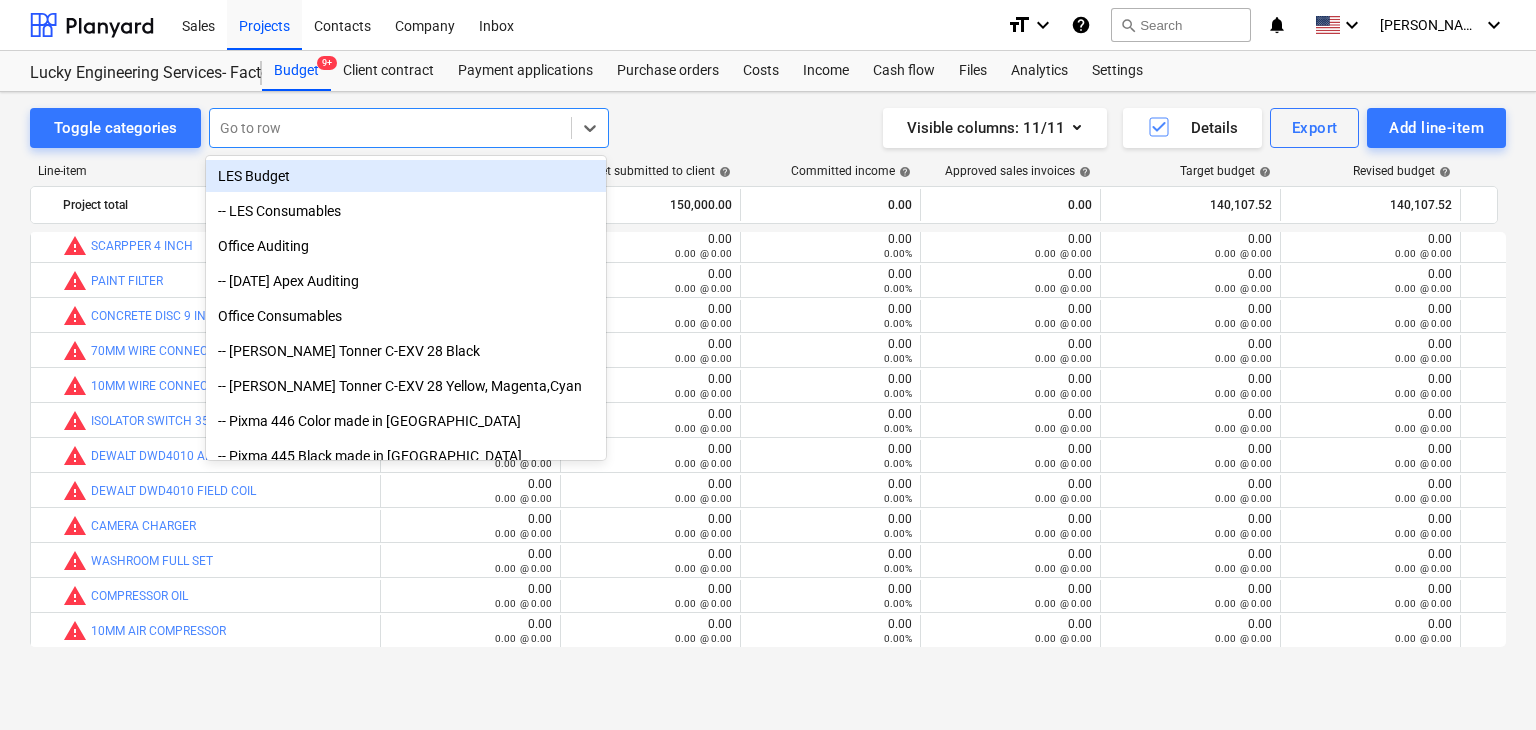 click on "Go to row" at bounding box center (390, 128) 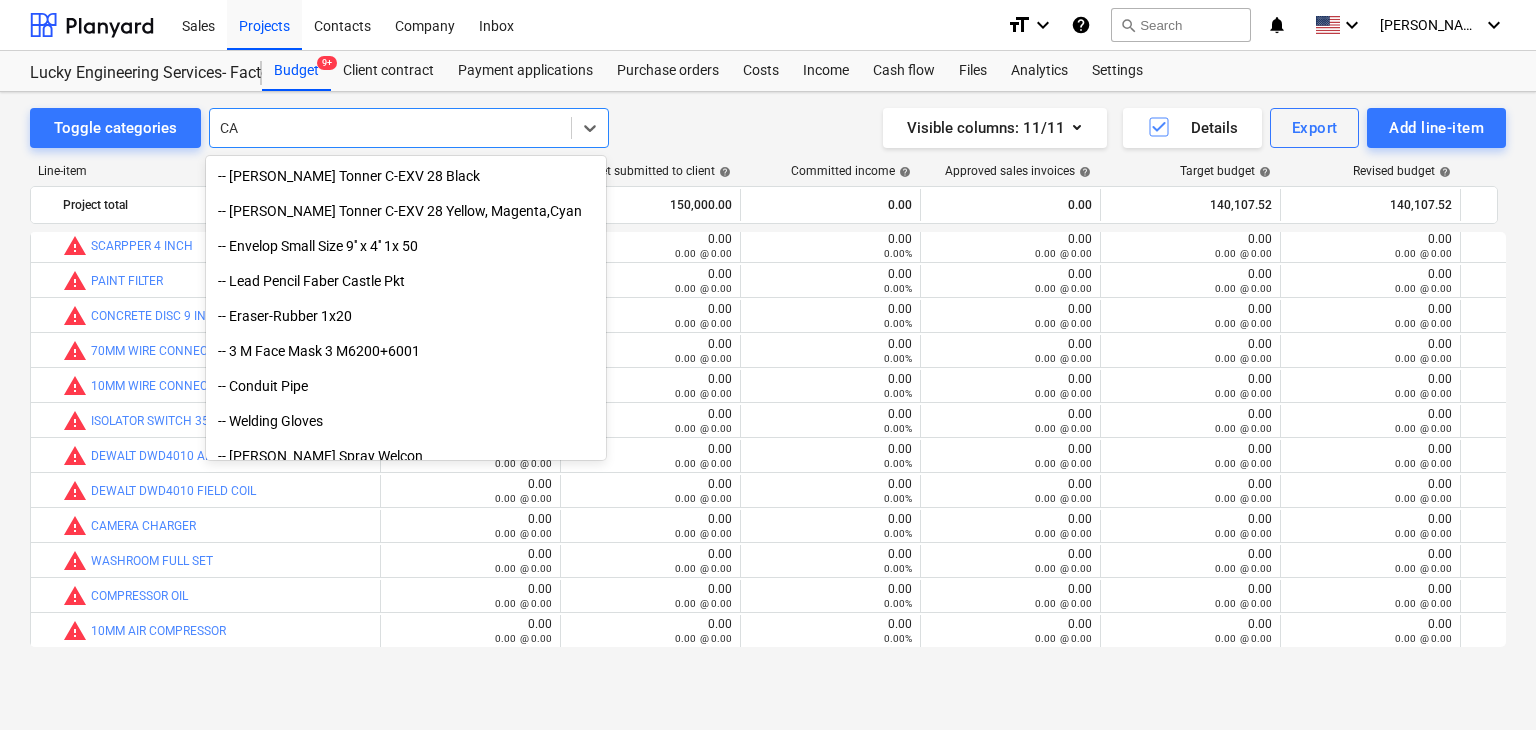 type on "C" 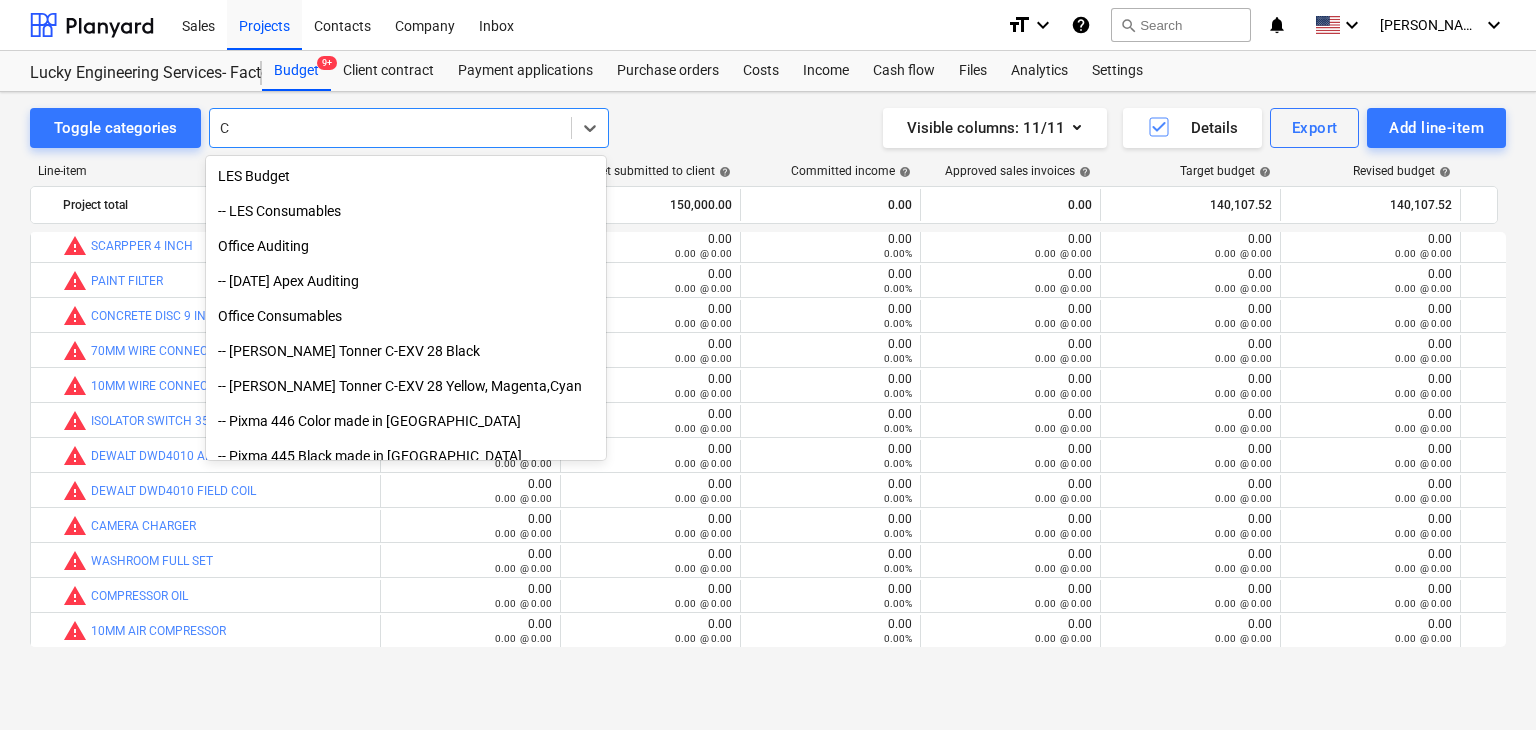 type 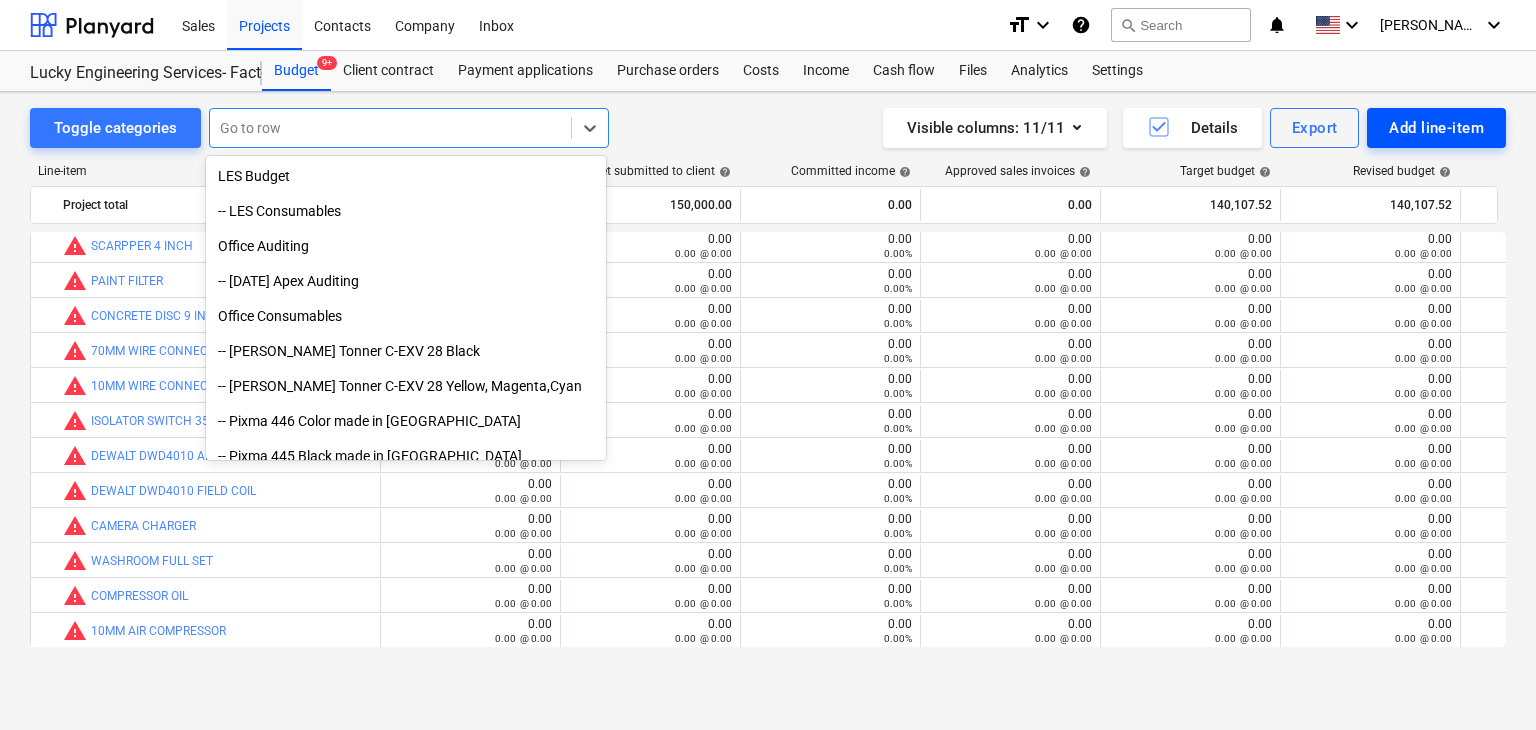 click on "Add line-item" at bounding box center [1436, 128] 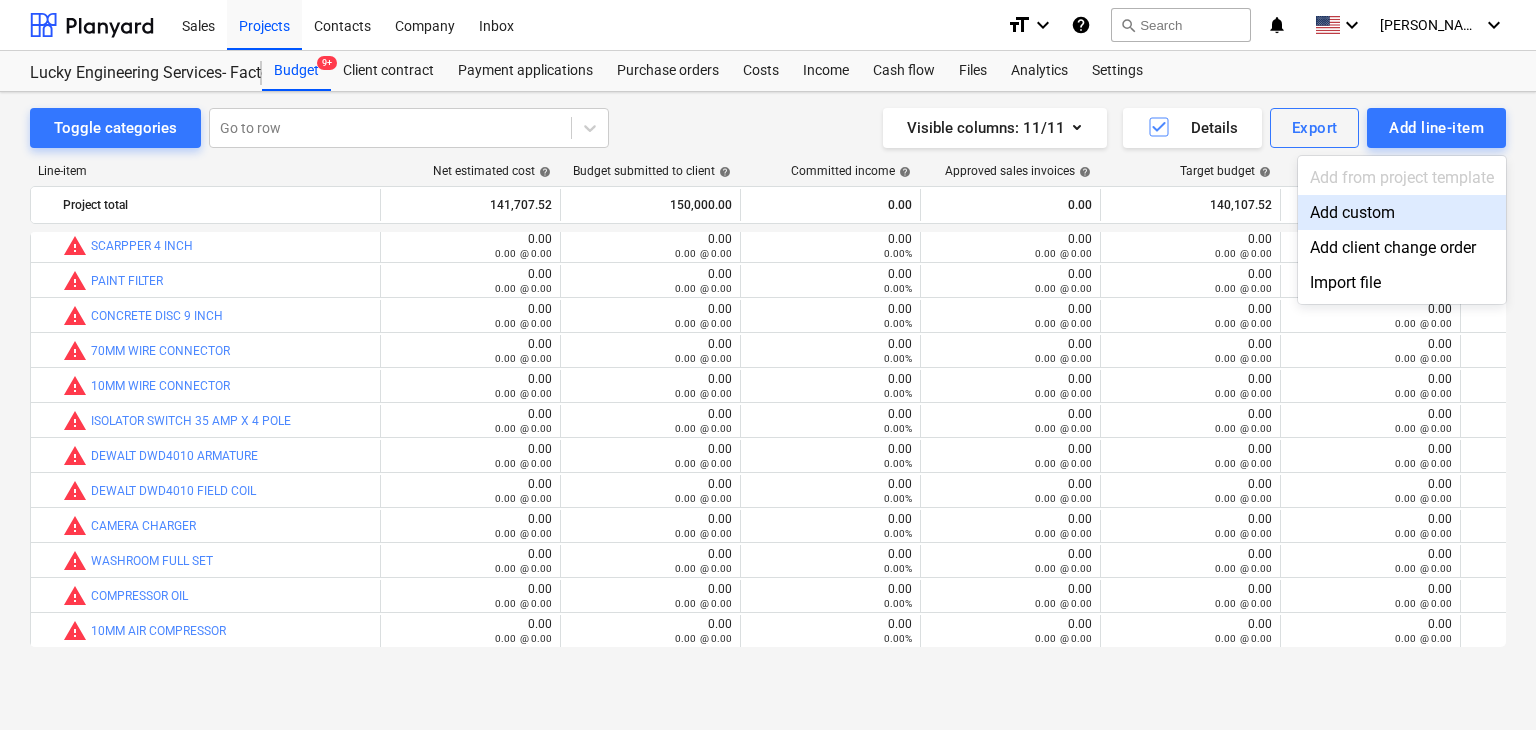 click on "Add custom" at bounding box center (1402, 212) 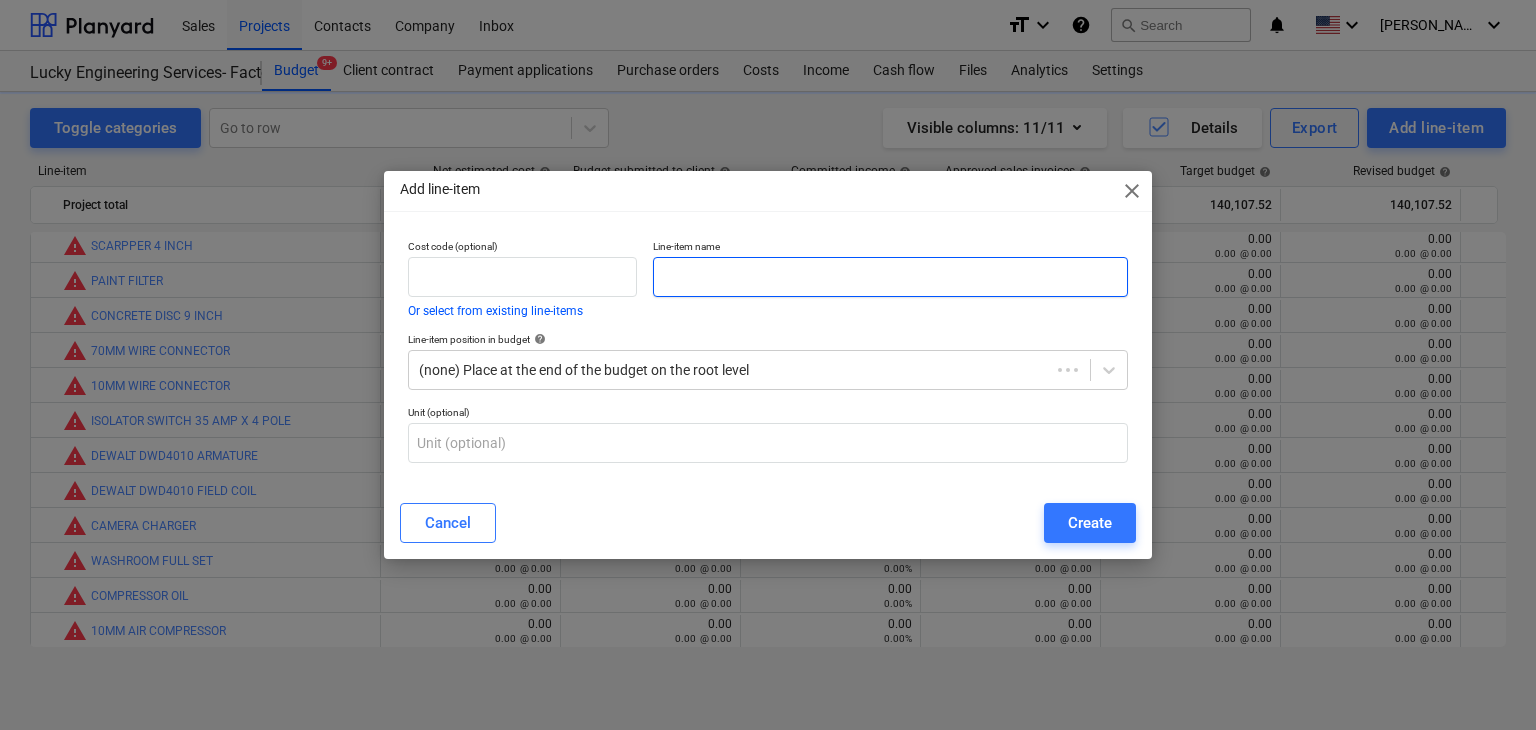 click at bounding box center (890, 277) 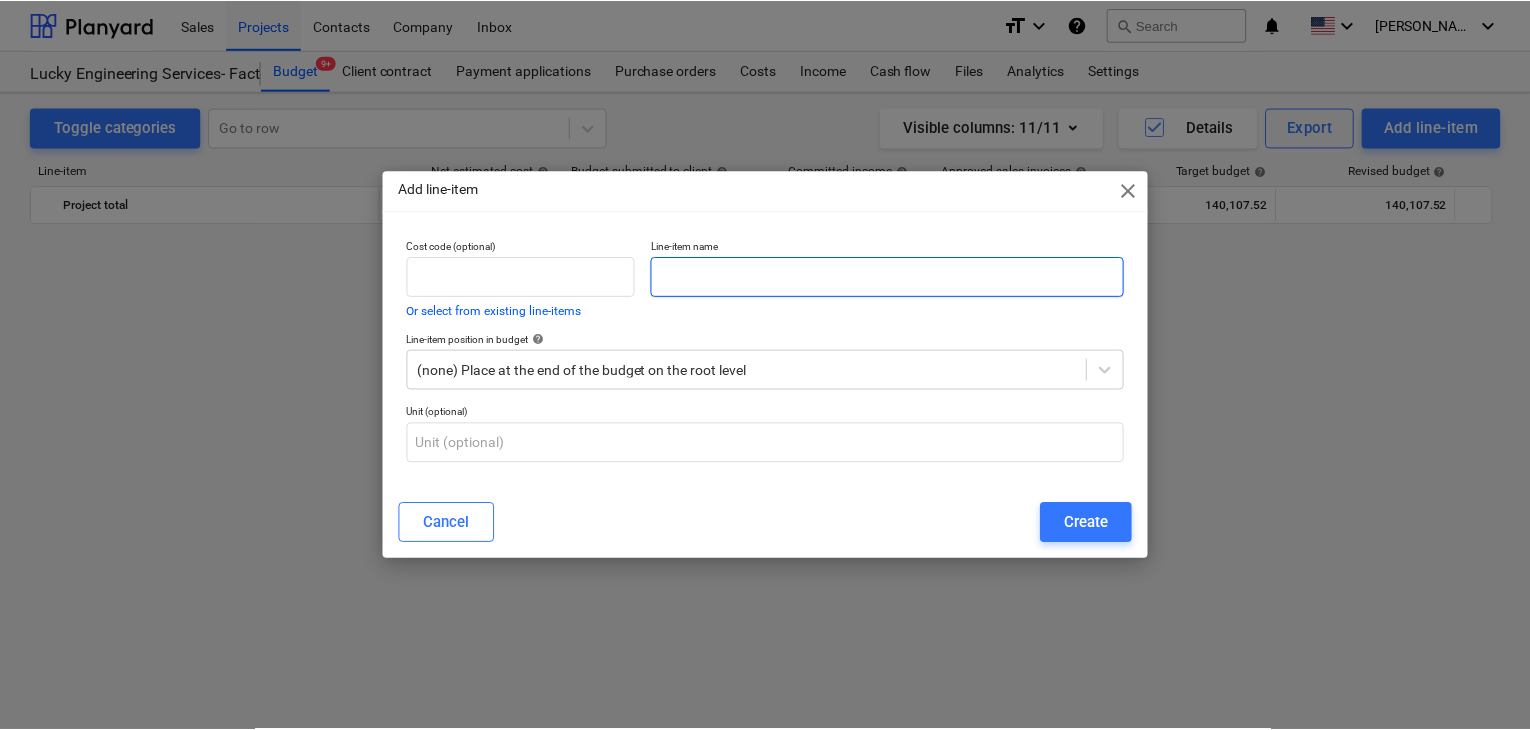 scroll, scrollTop: 44280, scrollLeft: 0, axis: vertical 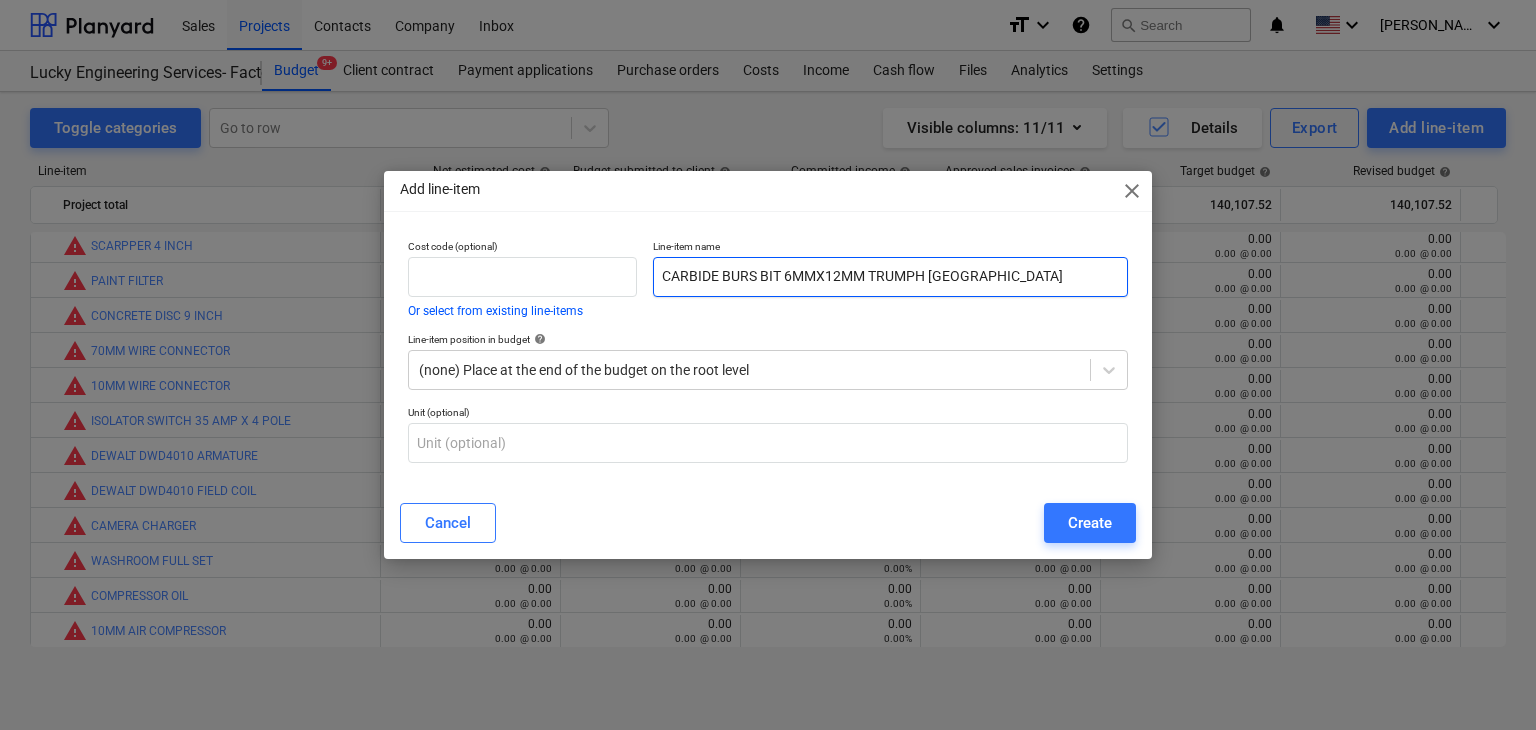 type on "CARBIDE BURS BIT 6MMX12MM TRUMPH [GEOGRAPHIC_DATA]" 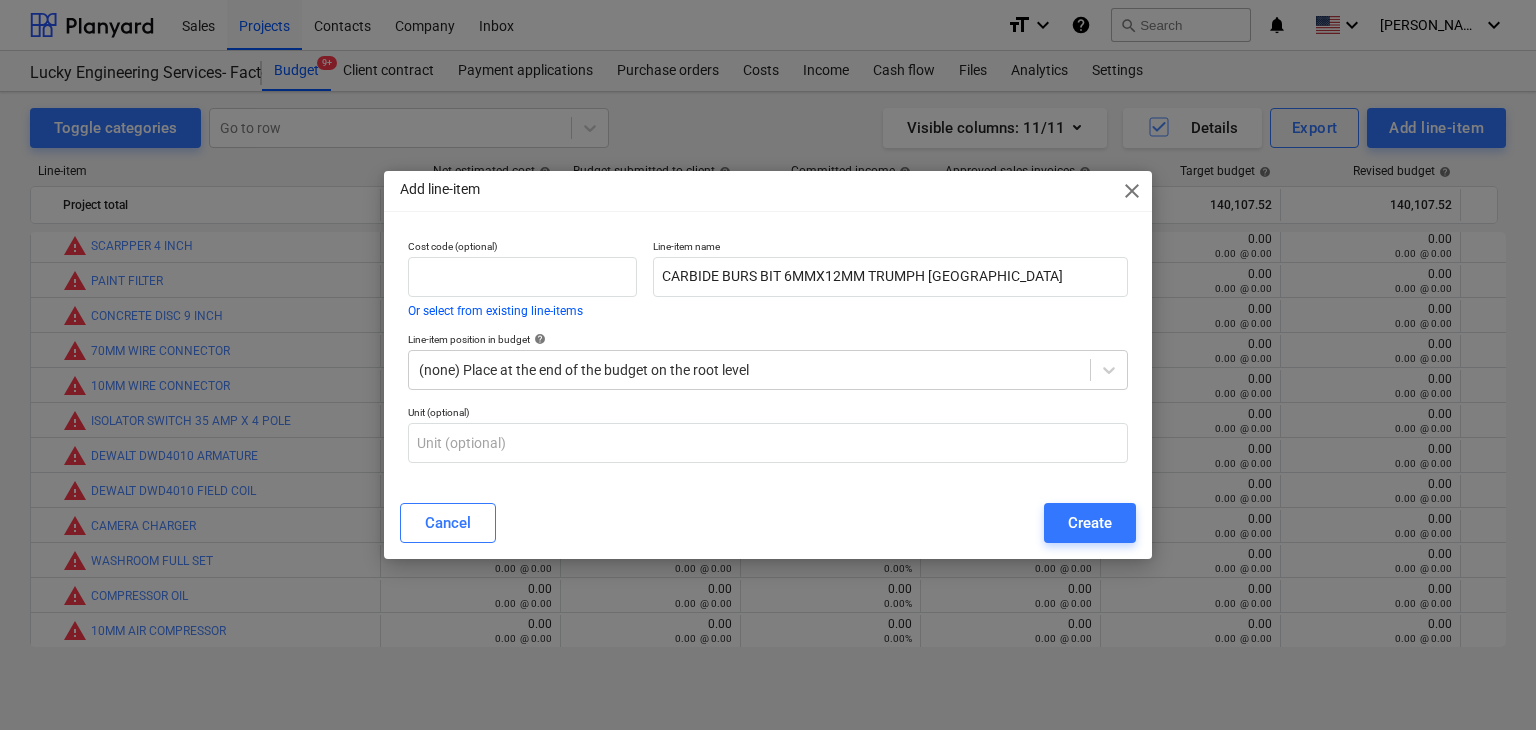 click on "Cancel Create" at bounding box center (768, 523) 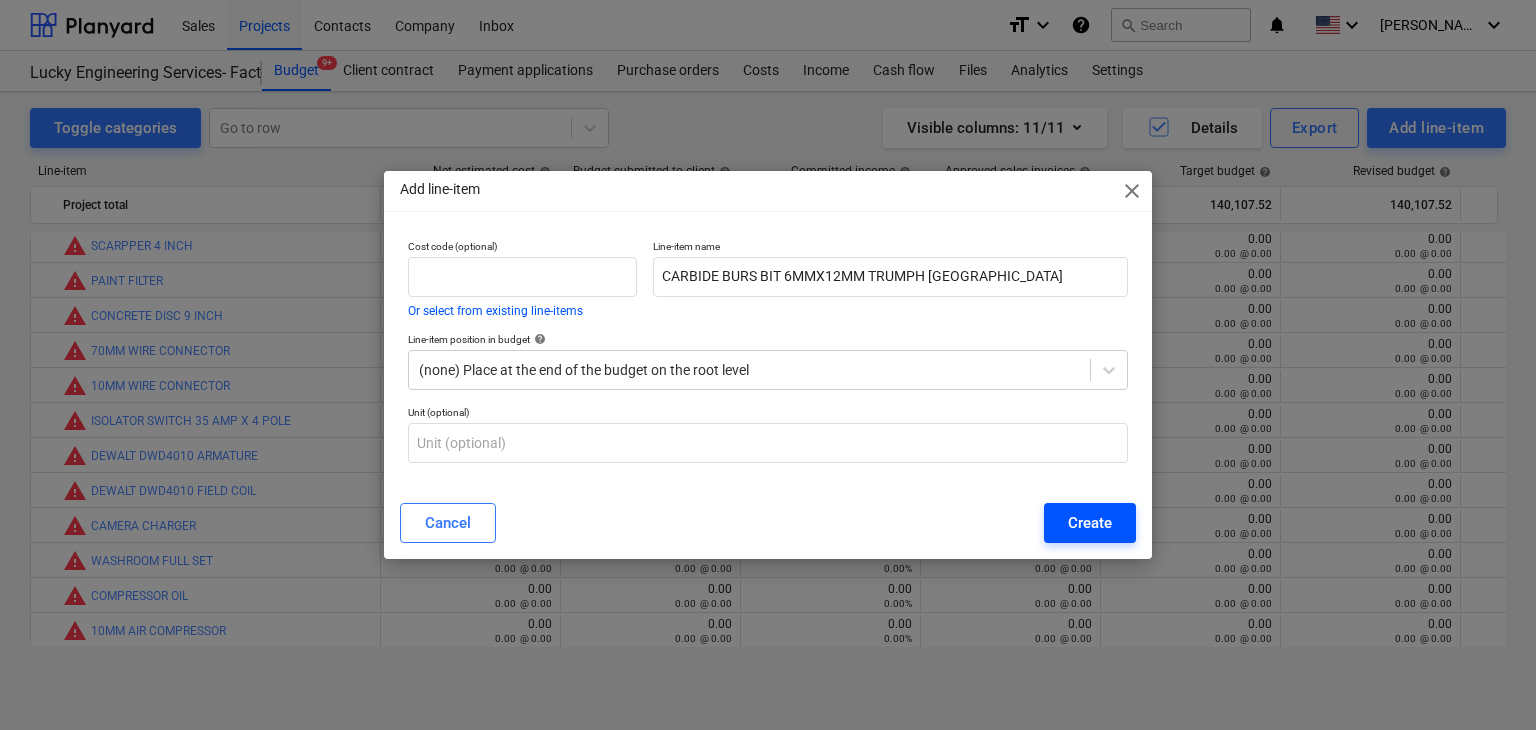 click on "Create" at bounding box center (1090, 523) 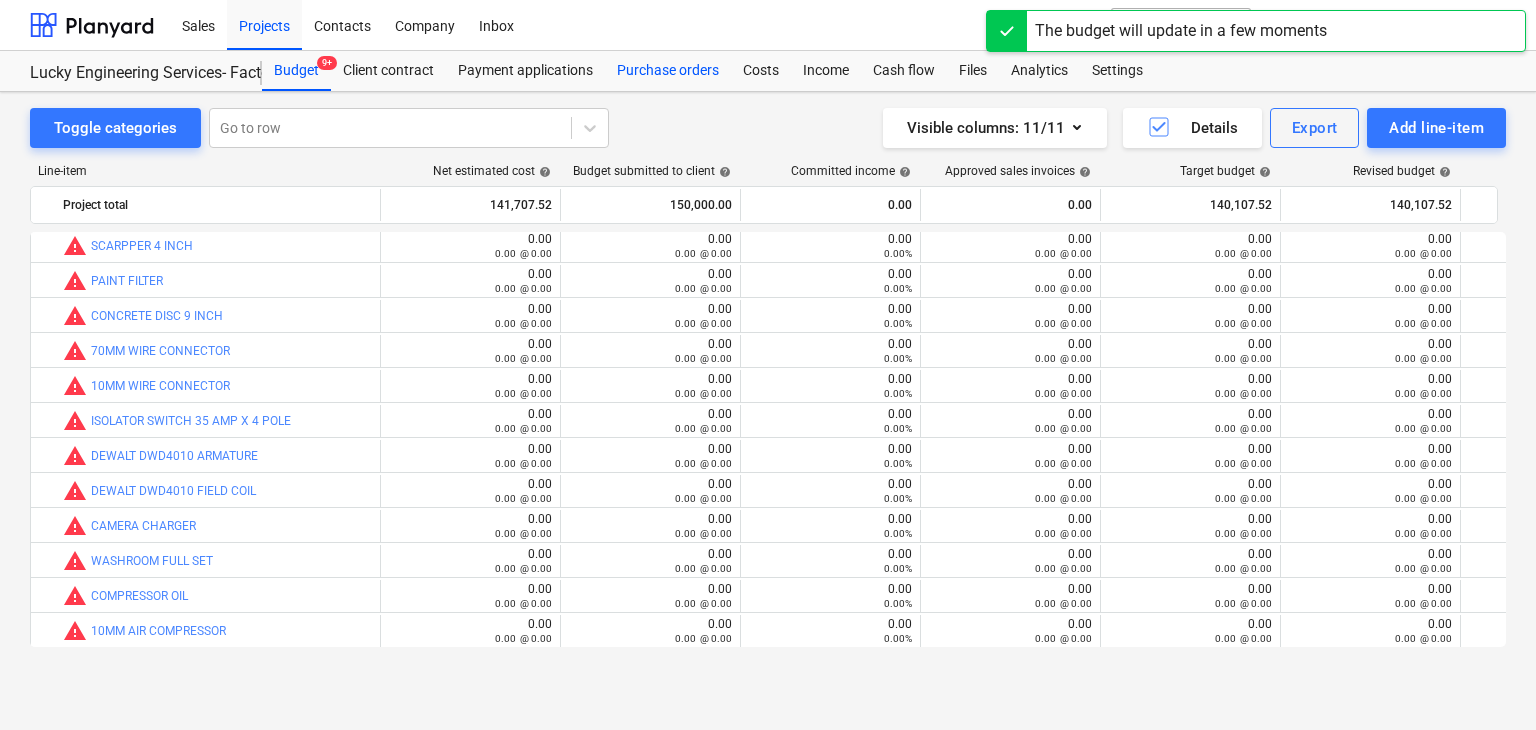 click on "Purchase orders" at bounding box center [668, 71] 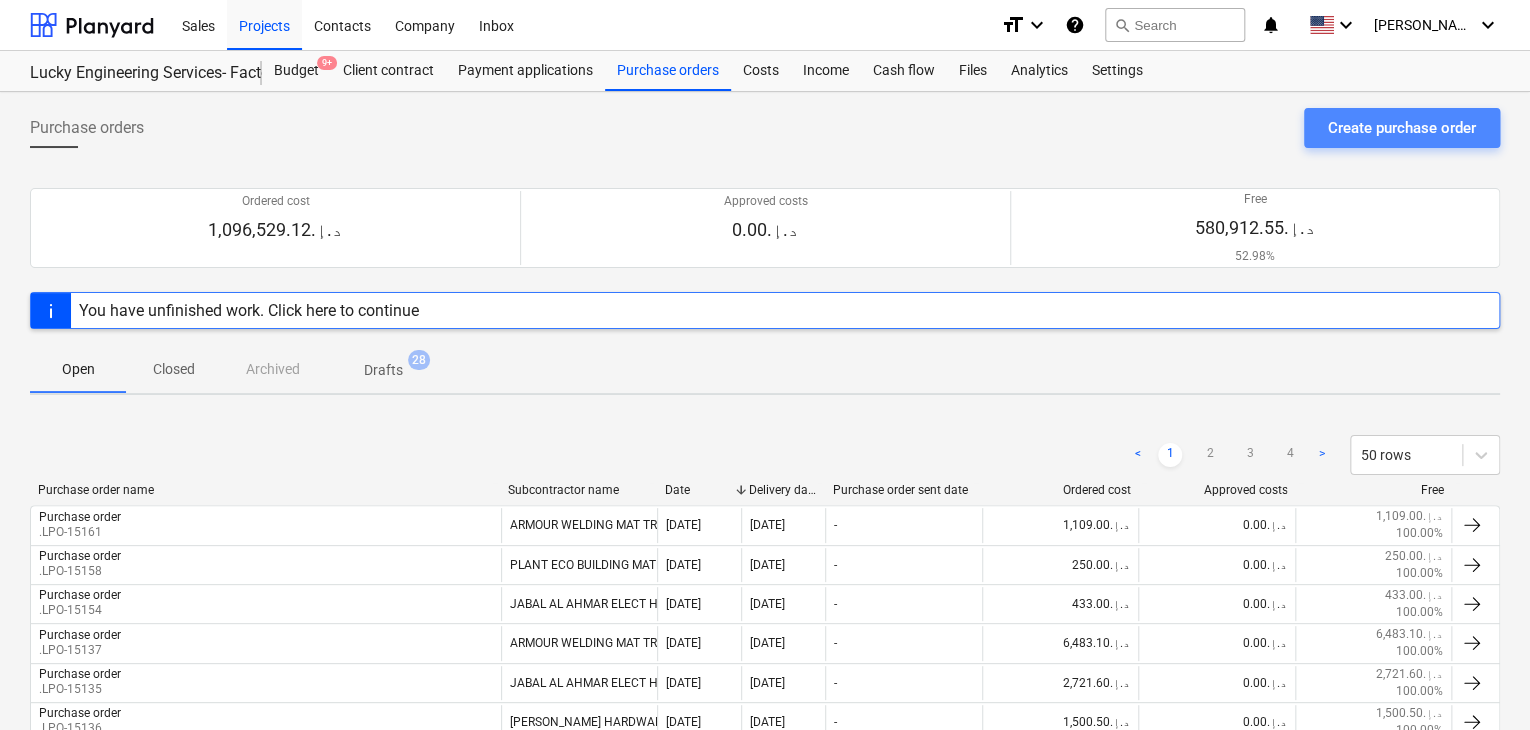 click on "Create purchase order" at bounding box center [1402, 128] 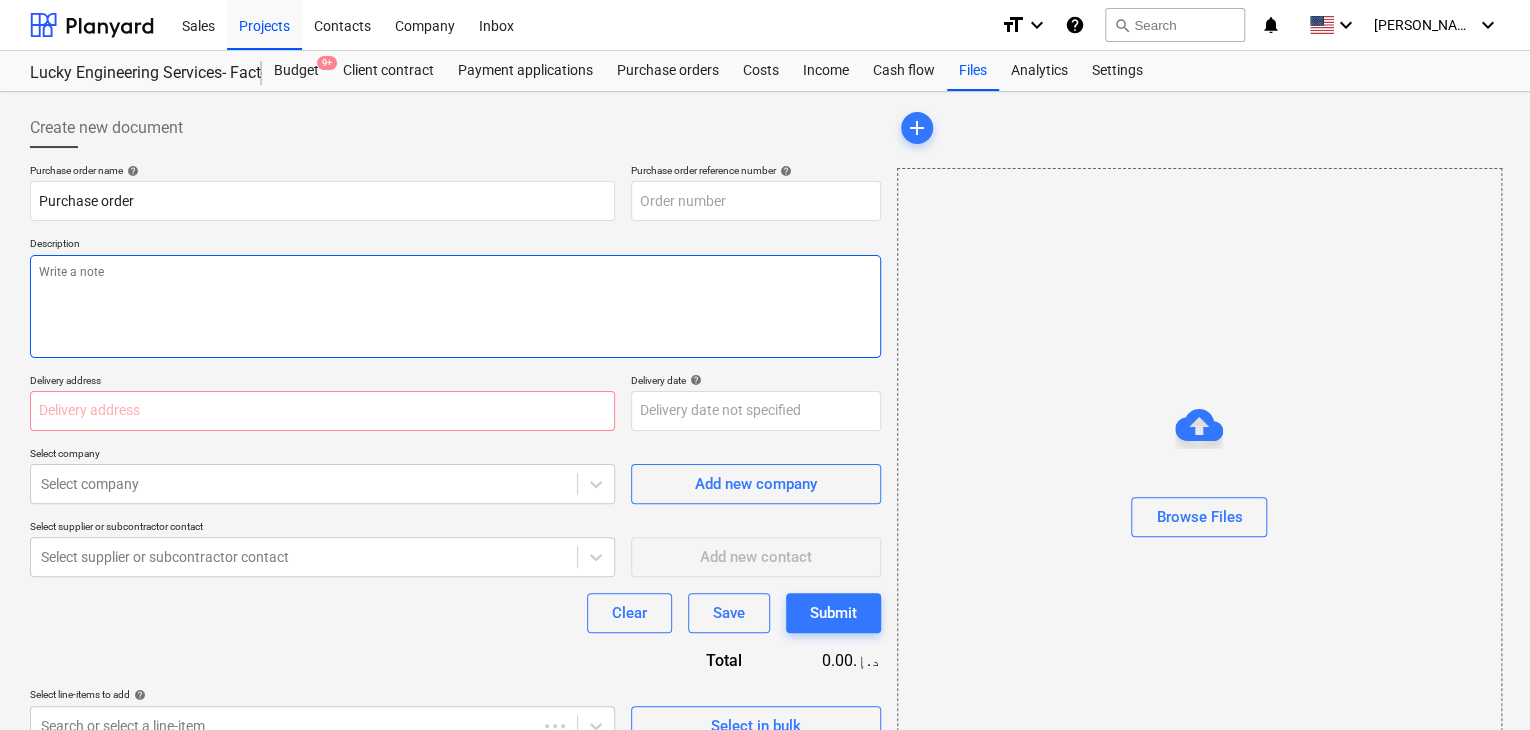 type on "x" 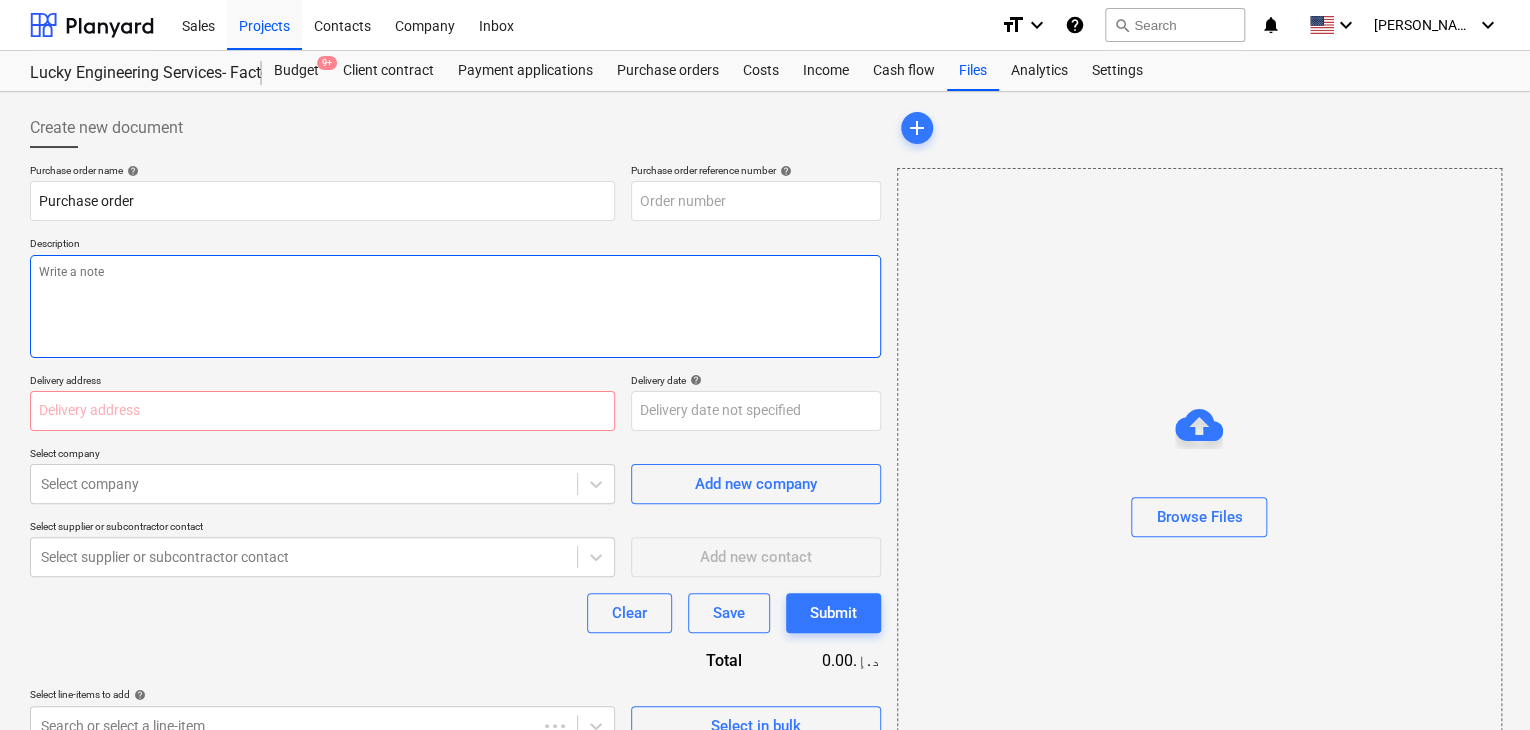 type on "LES-PO-444" 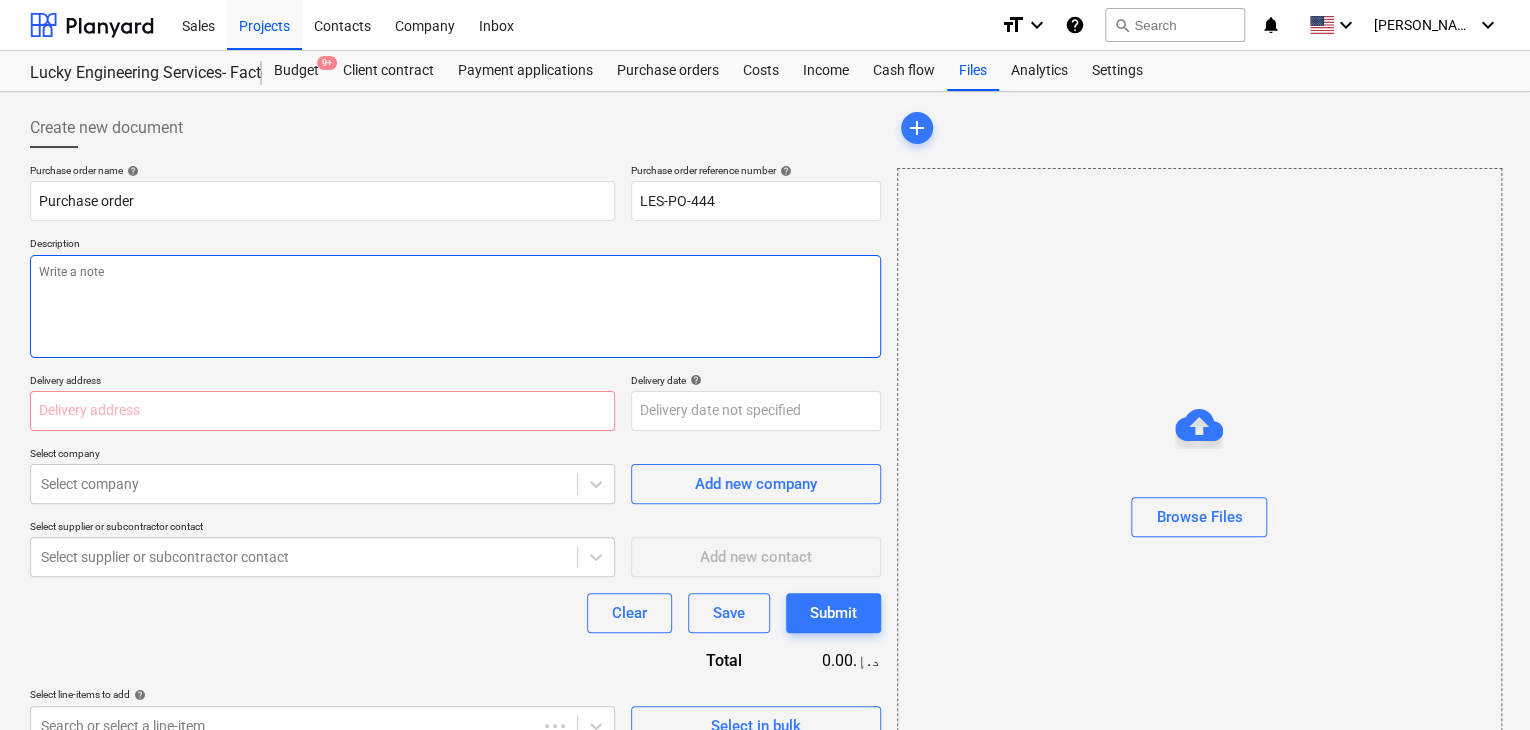click at bounding box center (455, 306) 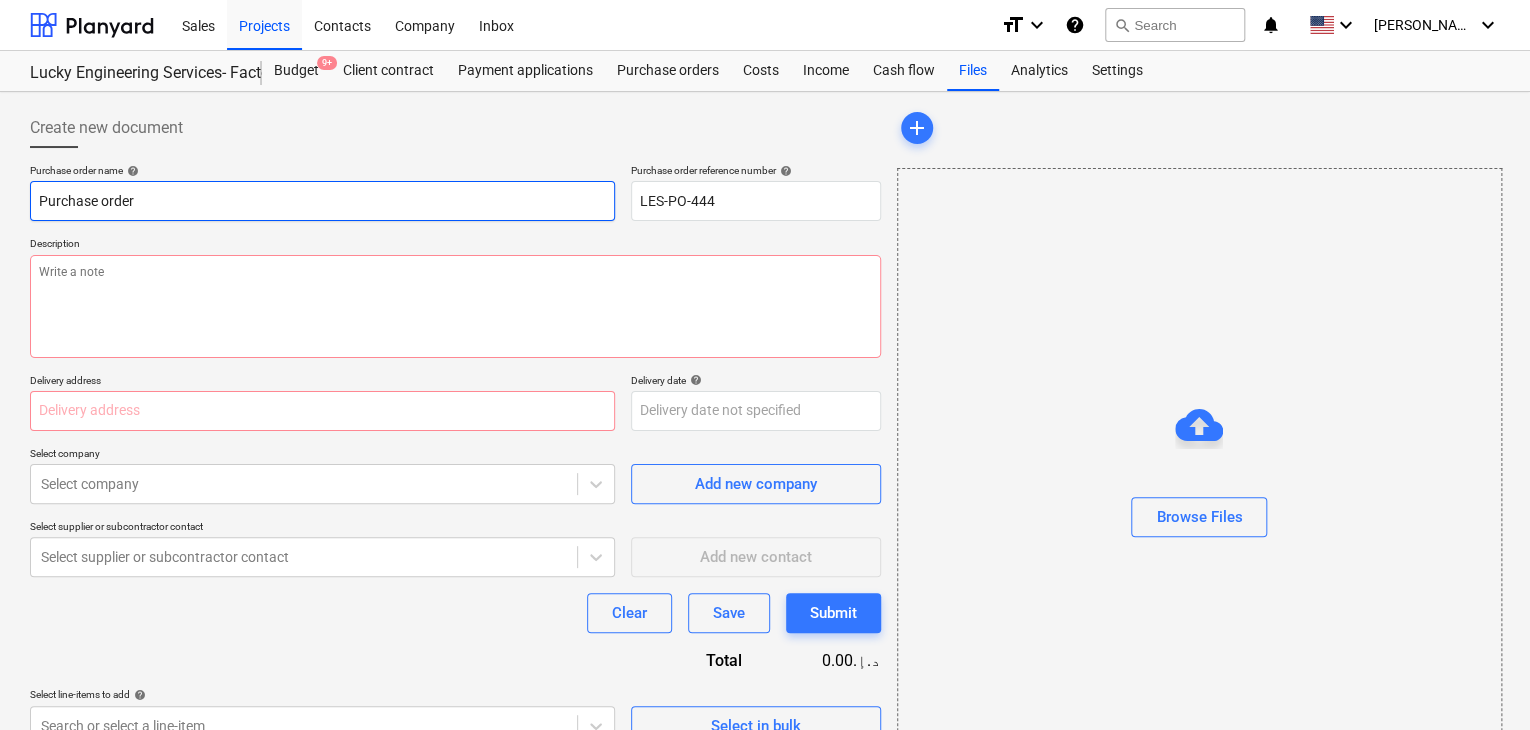 drag, startPoint x: 748, startPoint y: 189, endPoint x: 577, endPoint y: 207, distance: 171.94476 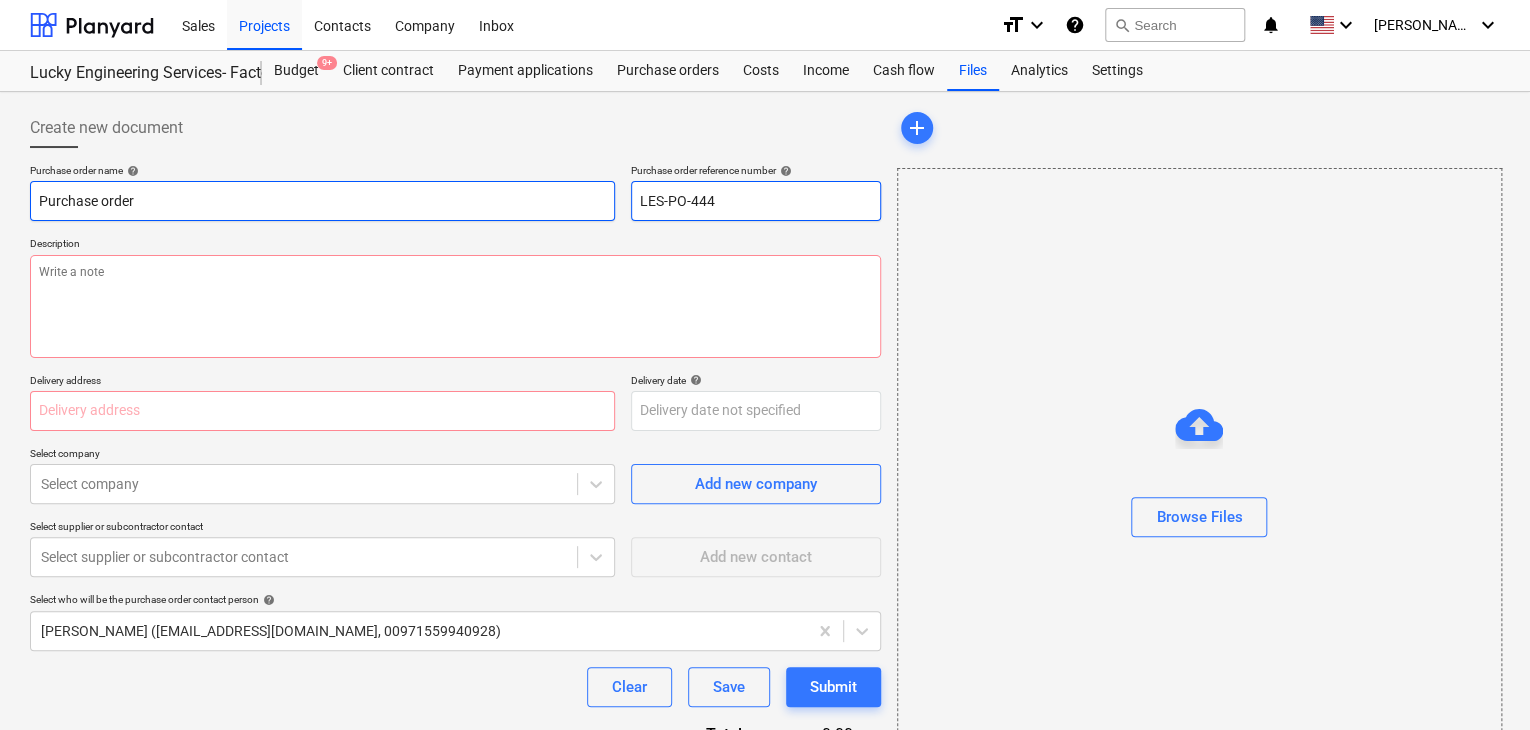 drag, startPoint x: 731, startPoint y: 208, endPoint x: 601, endPoint y: 211, distance: 130.0346 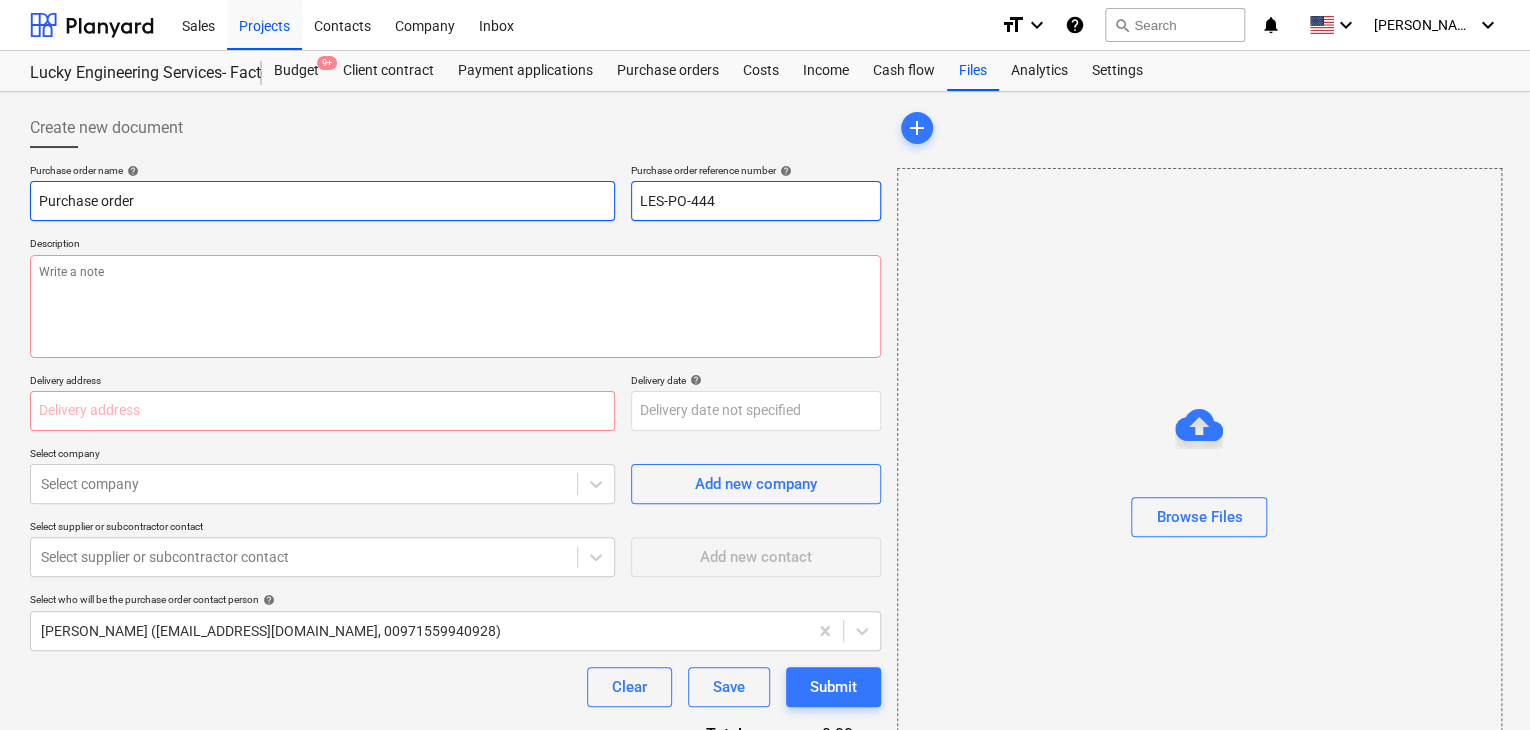 click on "Purchase order name help Purchase order Purchase order reference number help LES-PO-444" at bounding box center (455, 192) 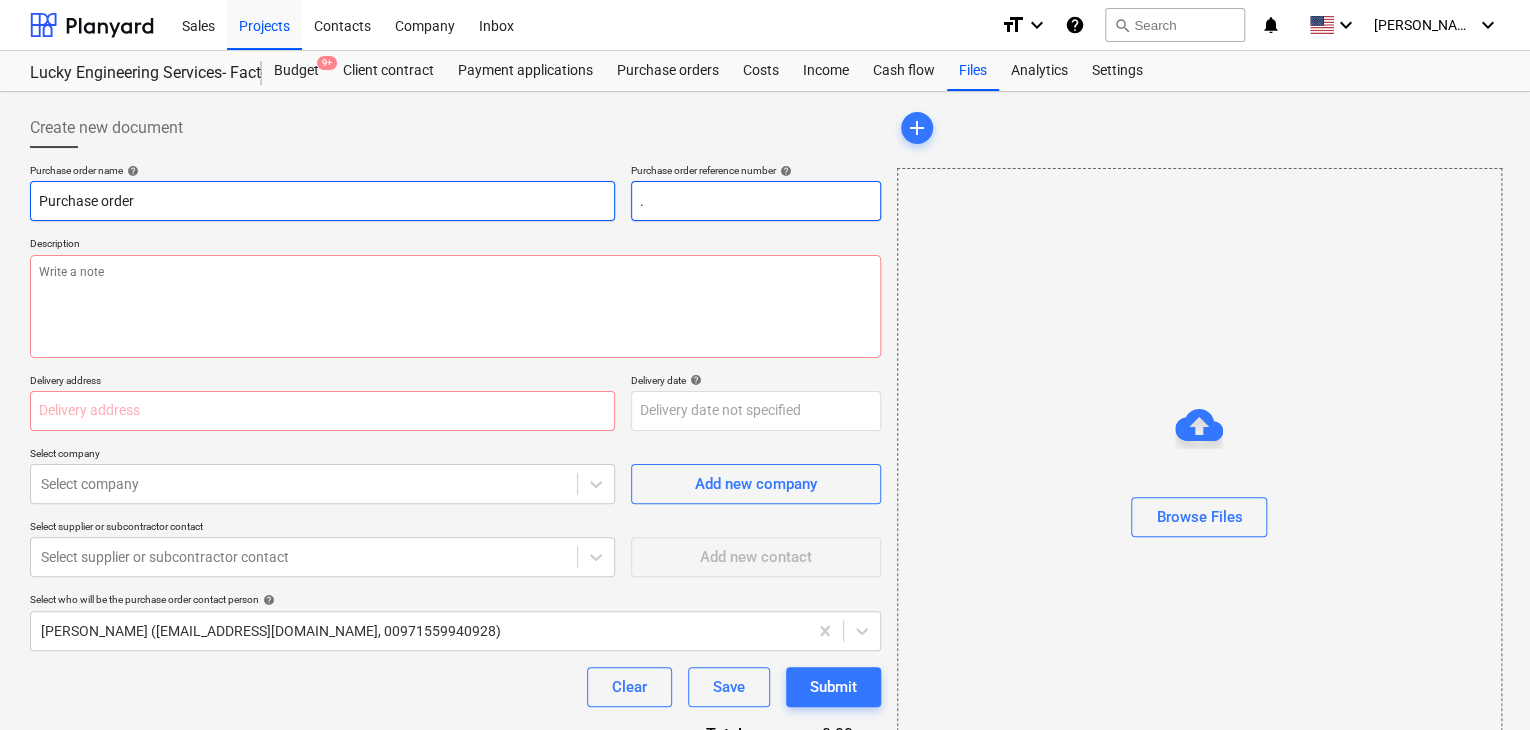 type on "x" 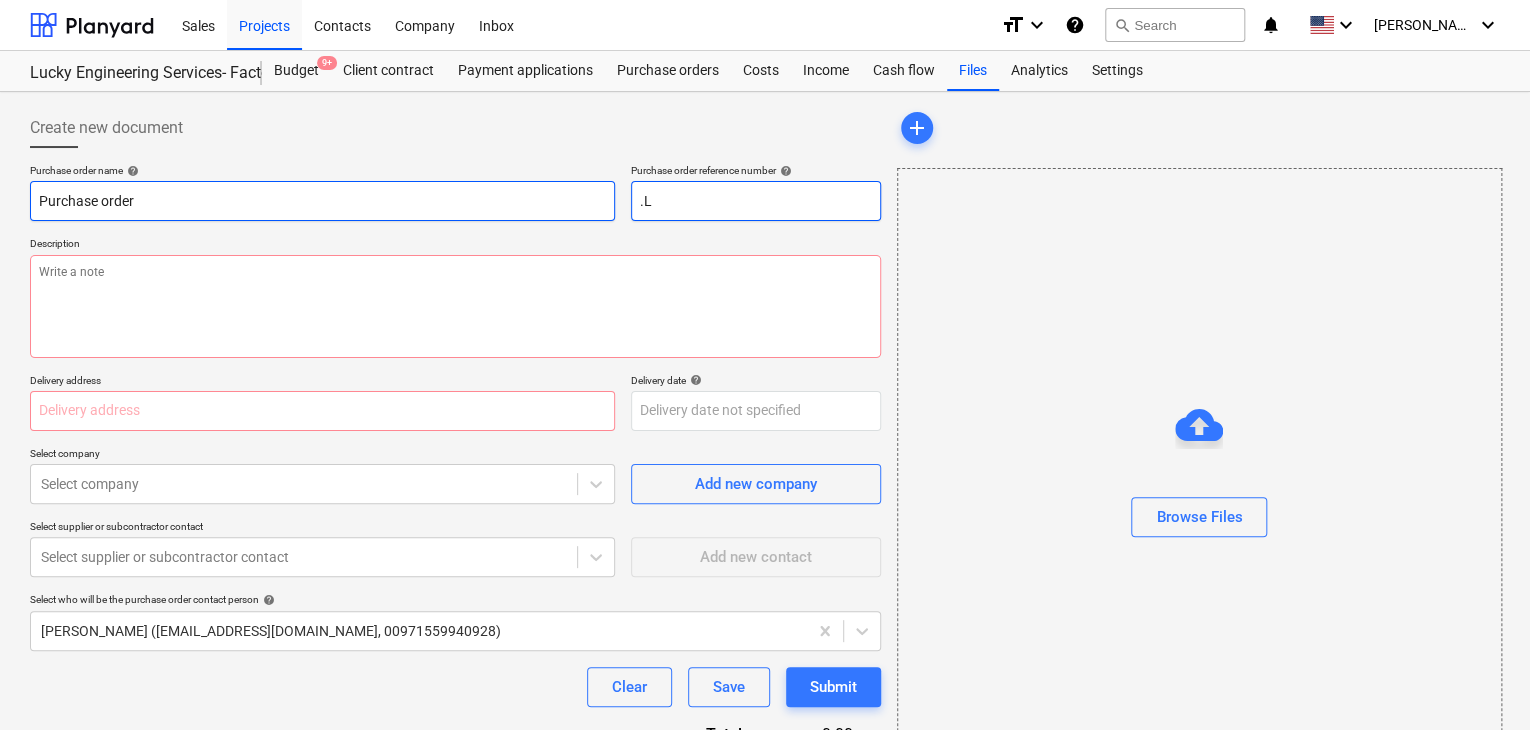 type on "x" 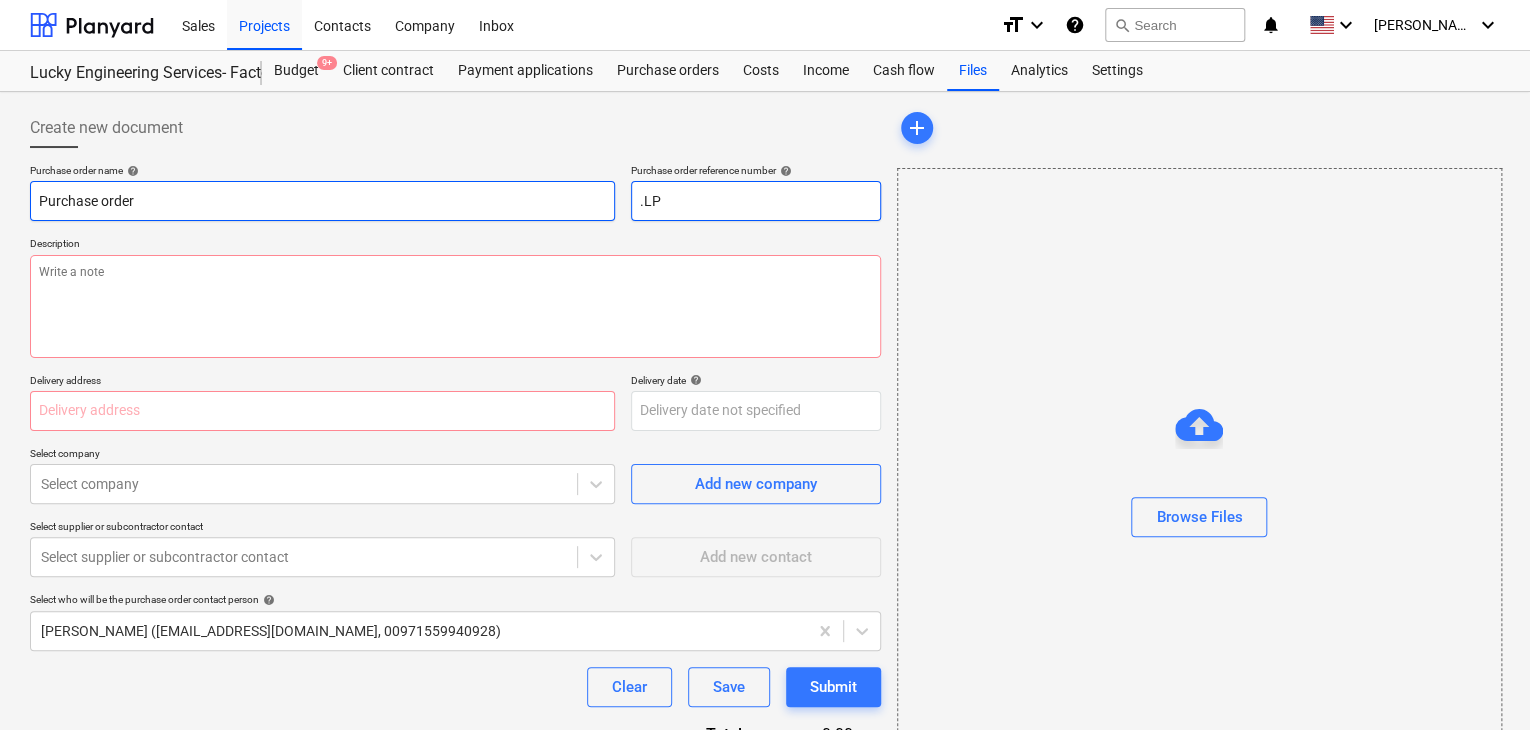 type on "x" 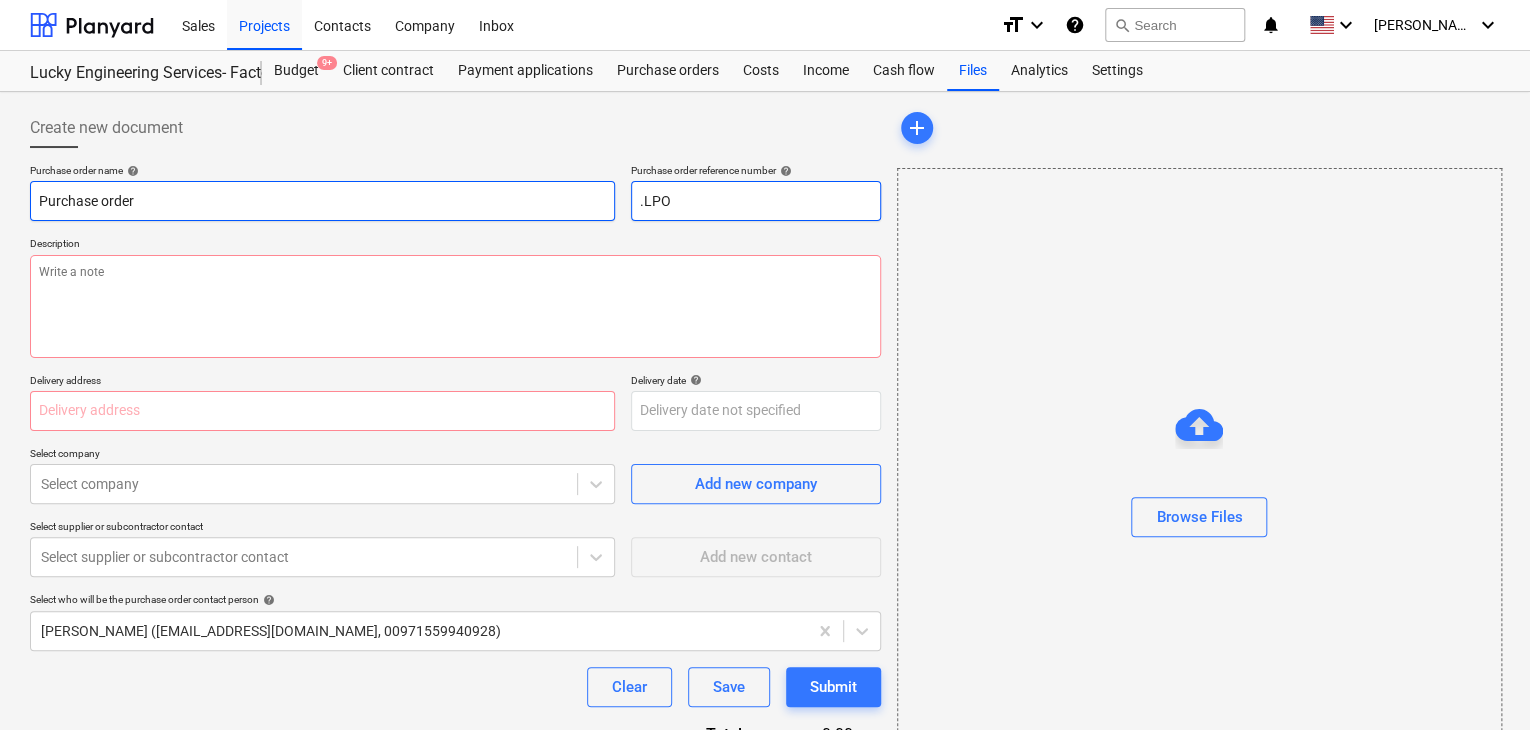 type on "x" 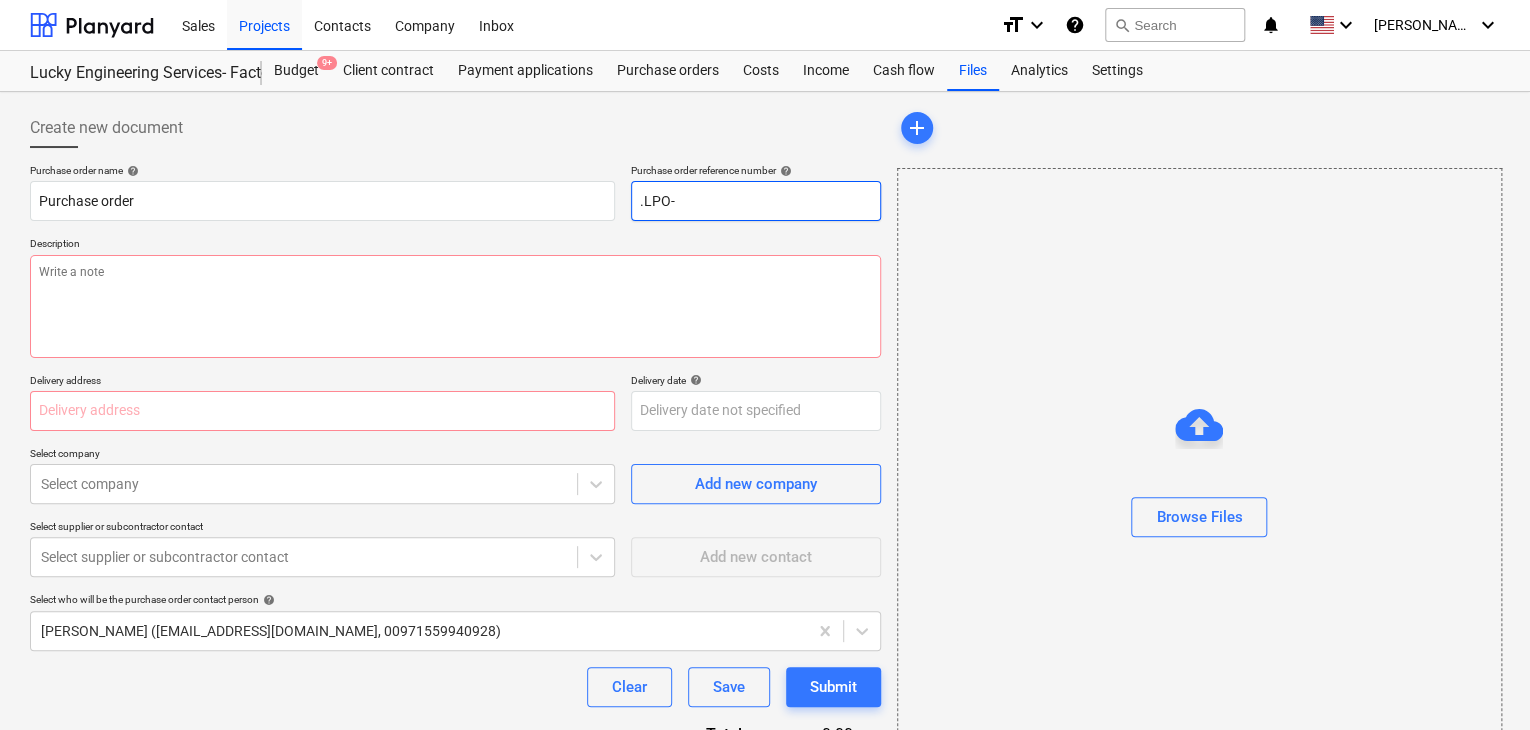 type on ".LPO-" 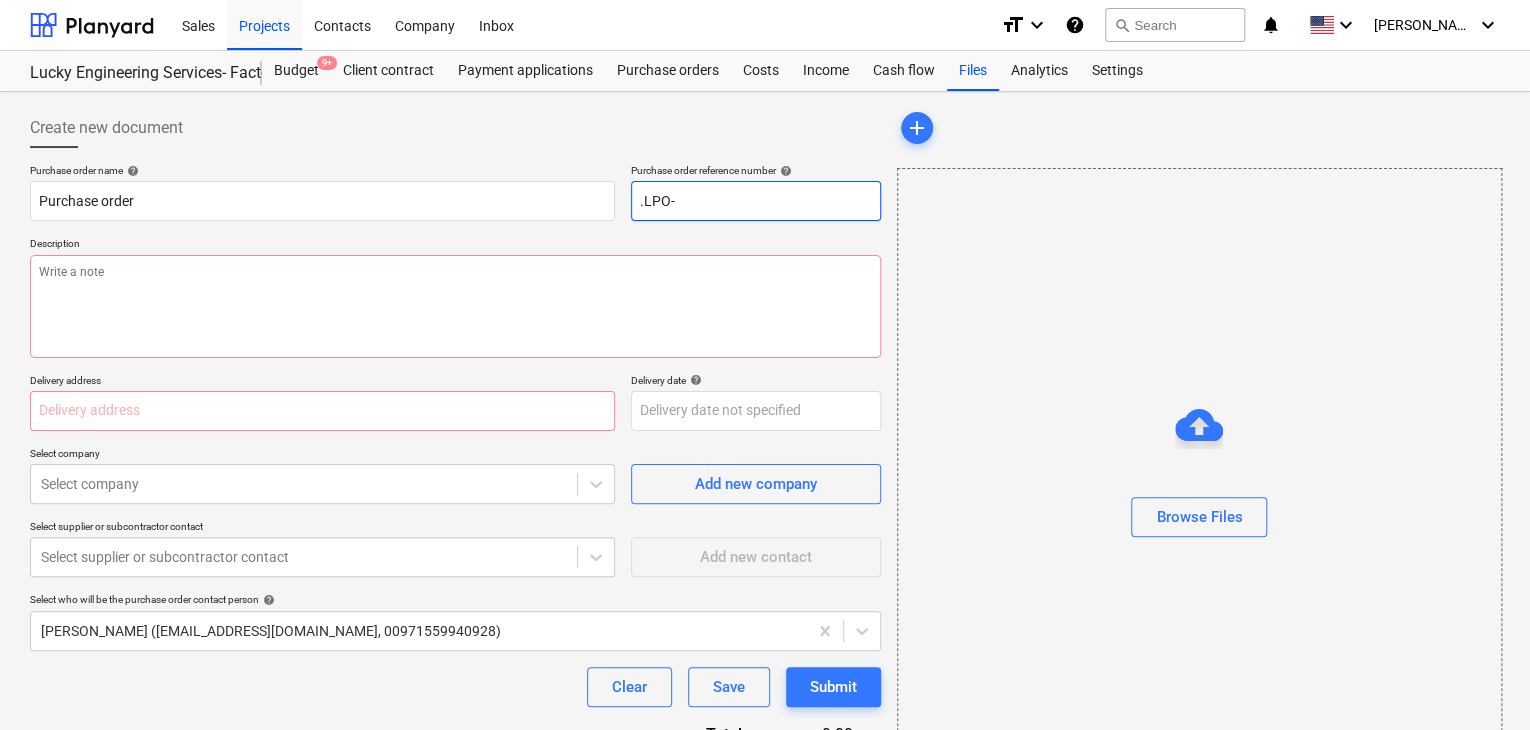 type on "x" 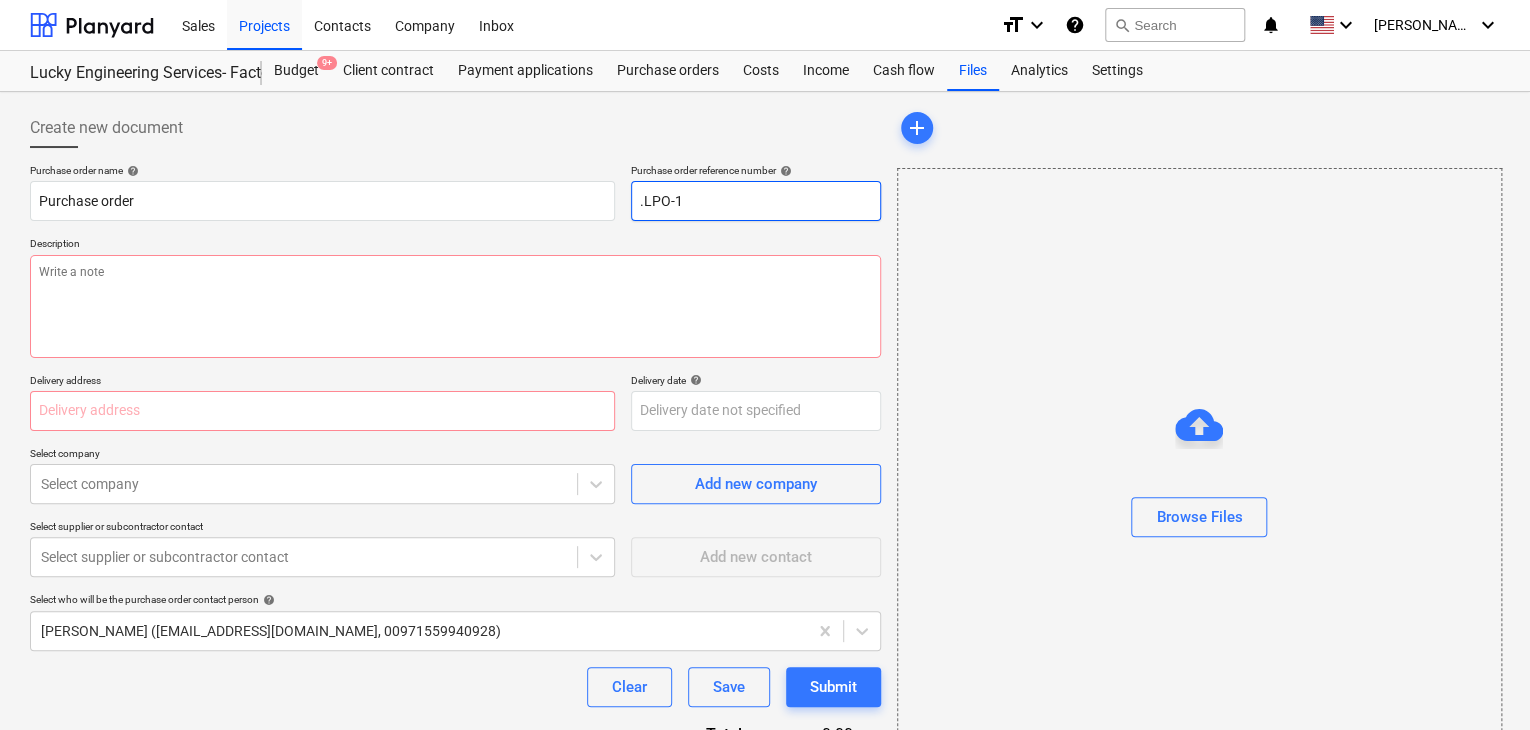 type on "x" 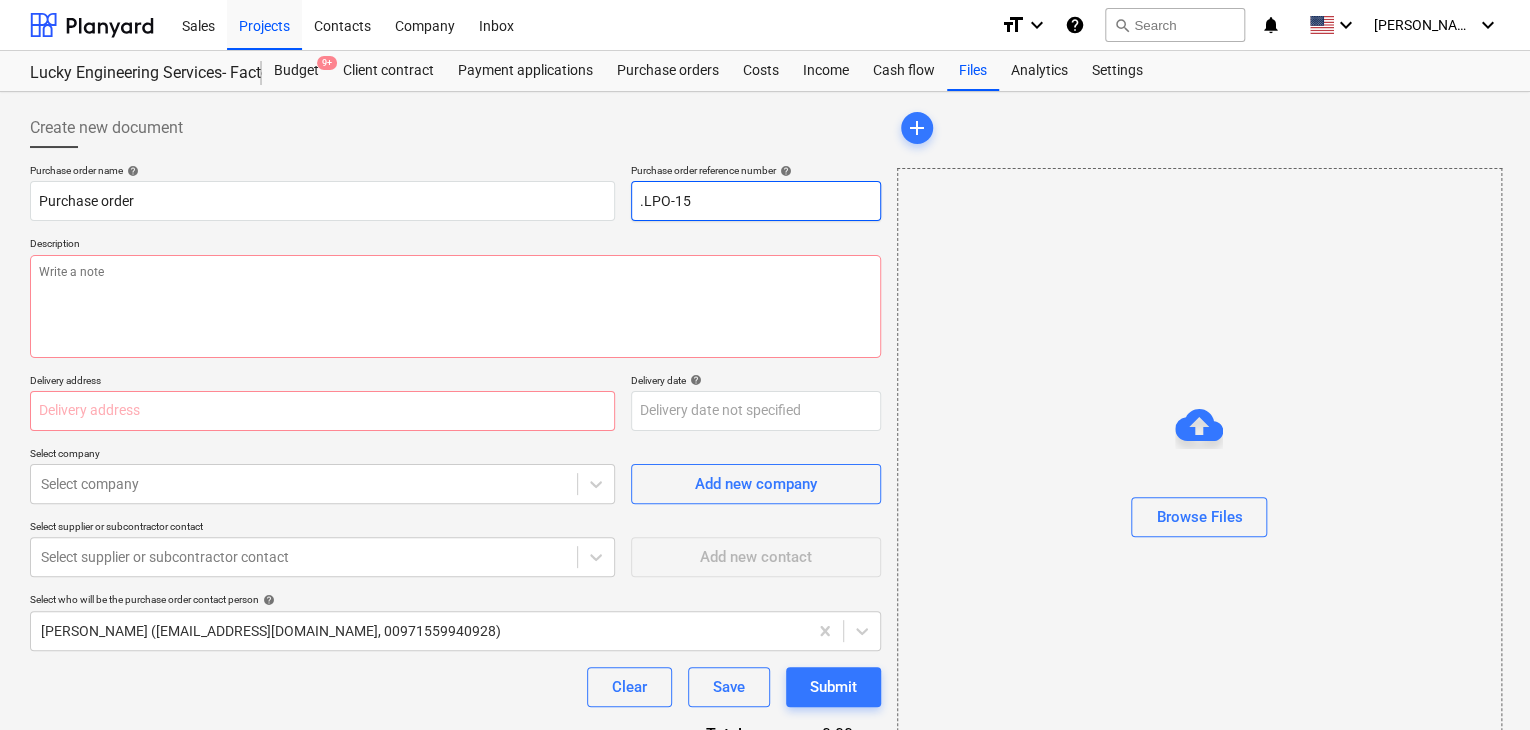 type on "x" 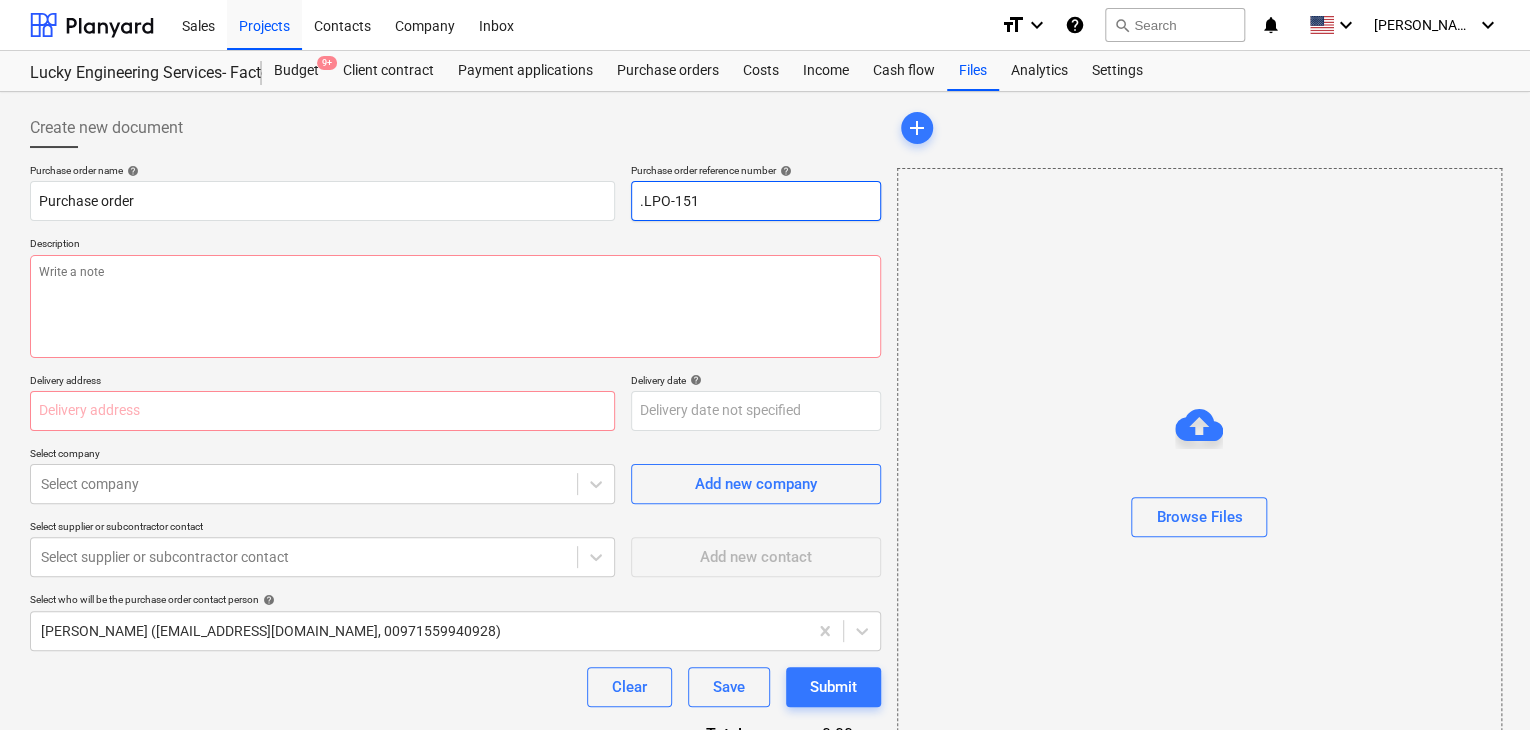 type on "x" 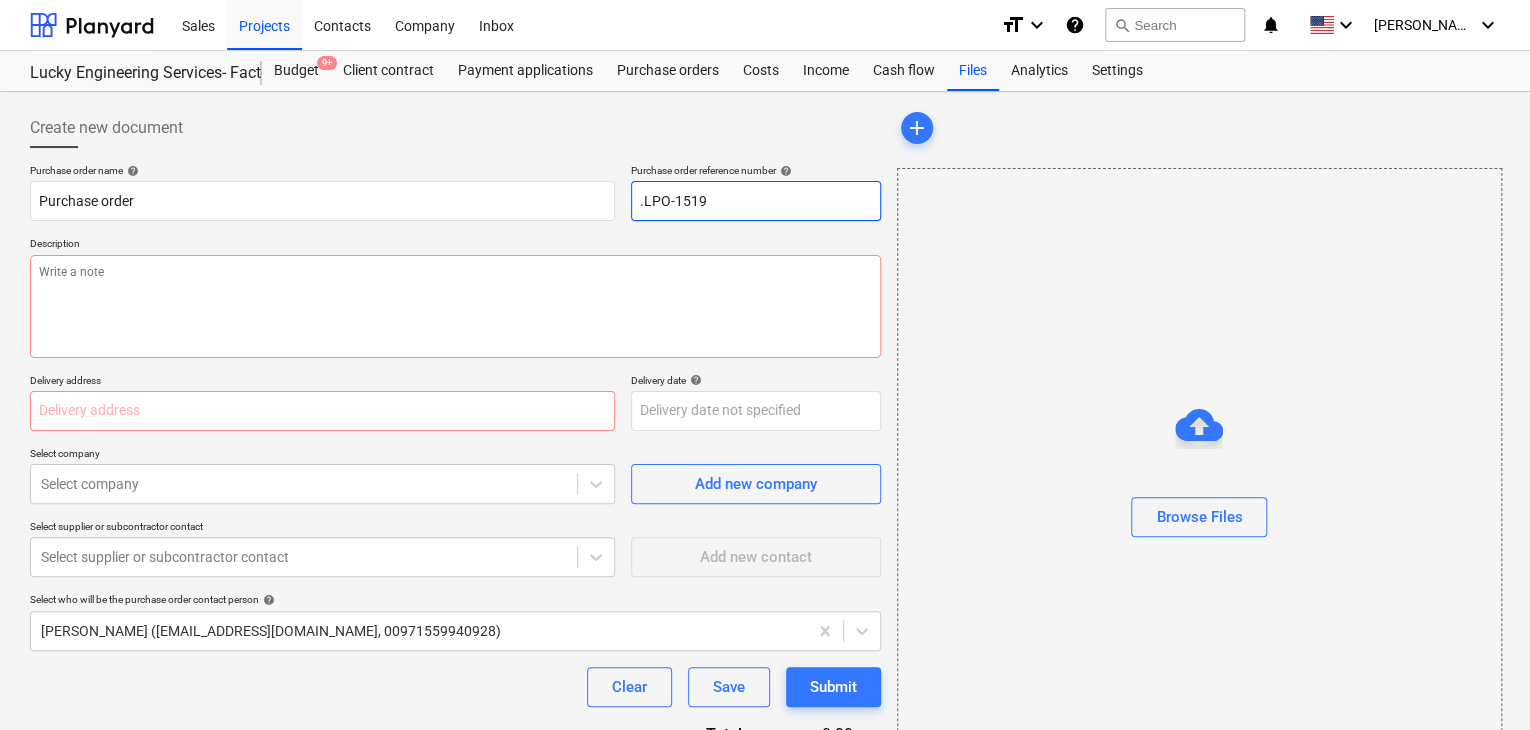 type on "x" 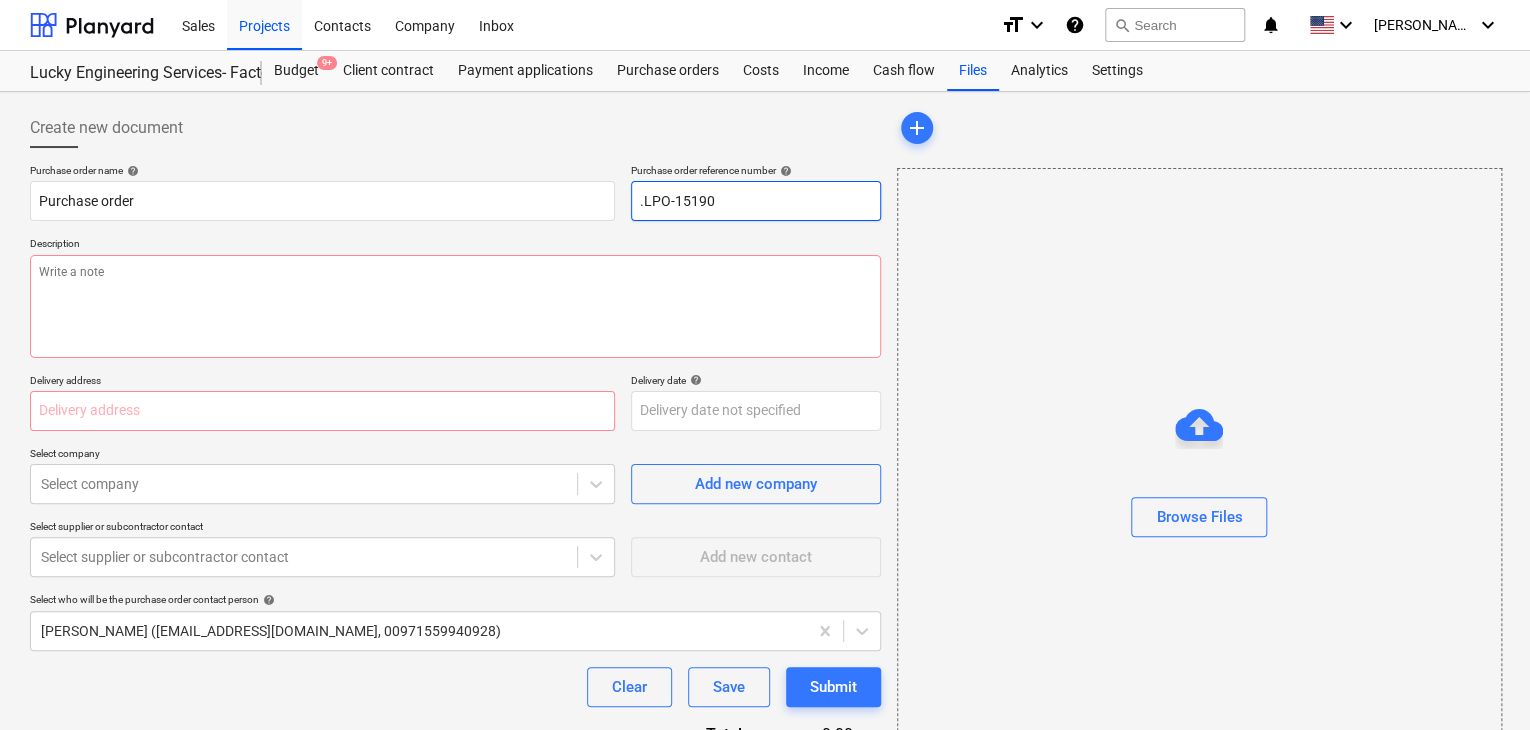 type on "x" 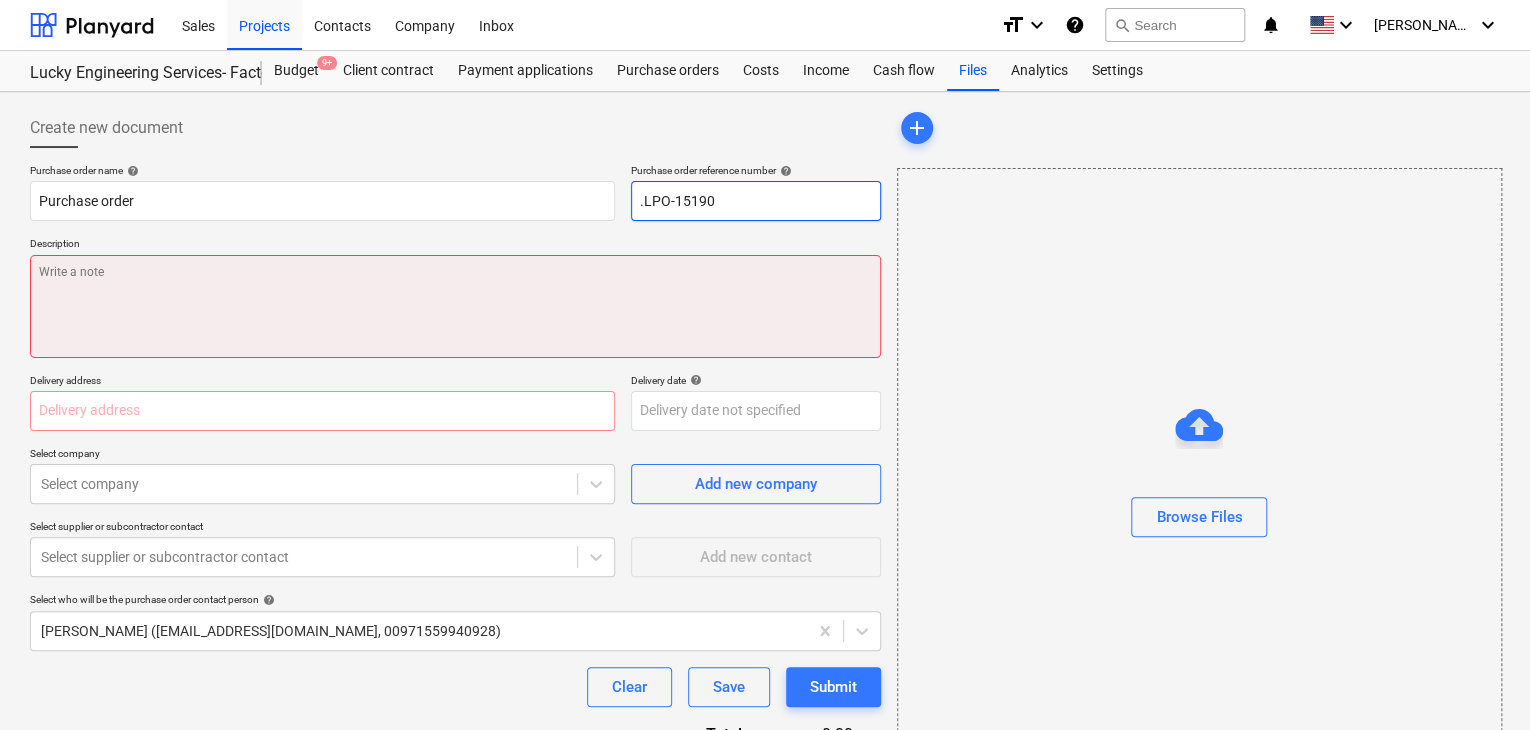 type on ".LPO-15190" 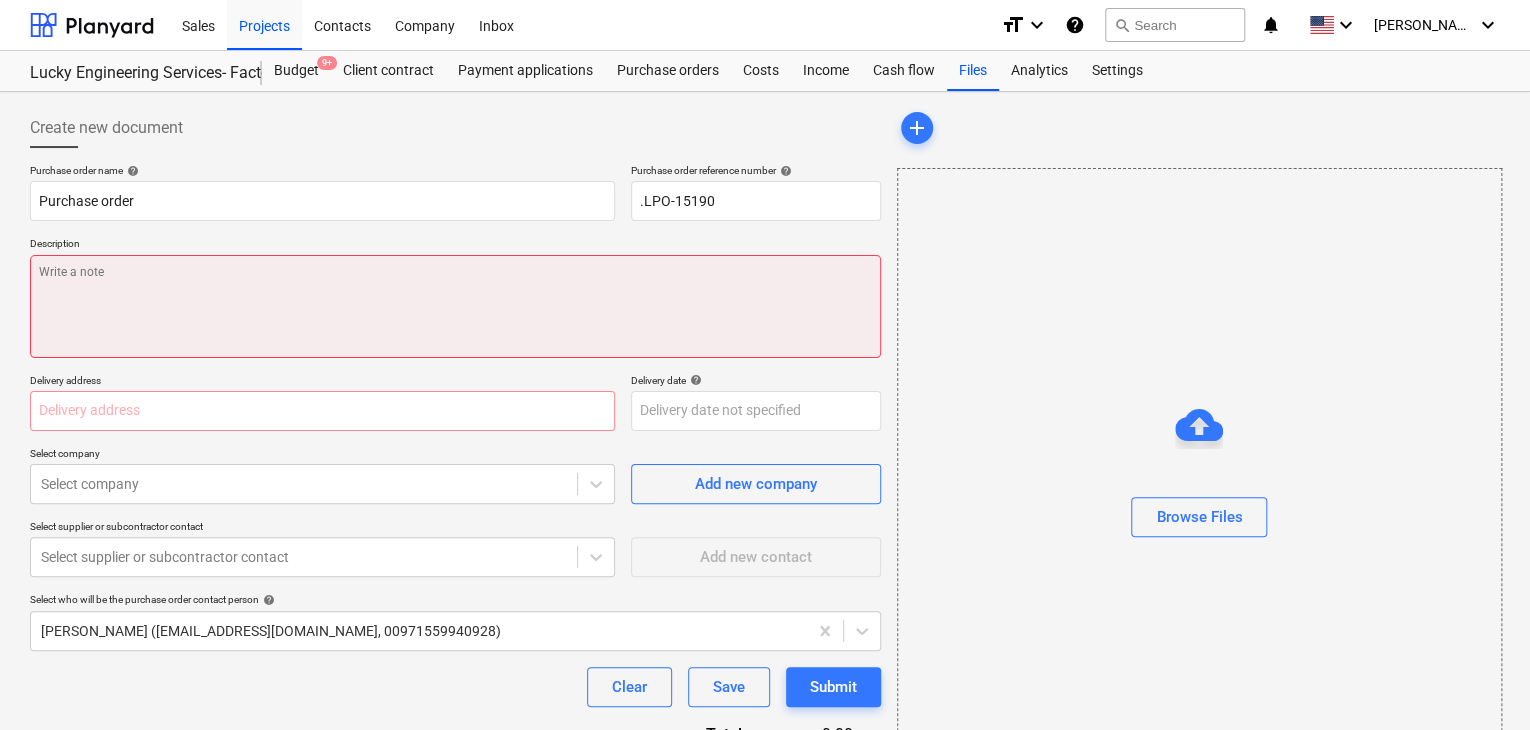click at bounding box center (455, 306) 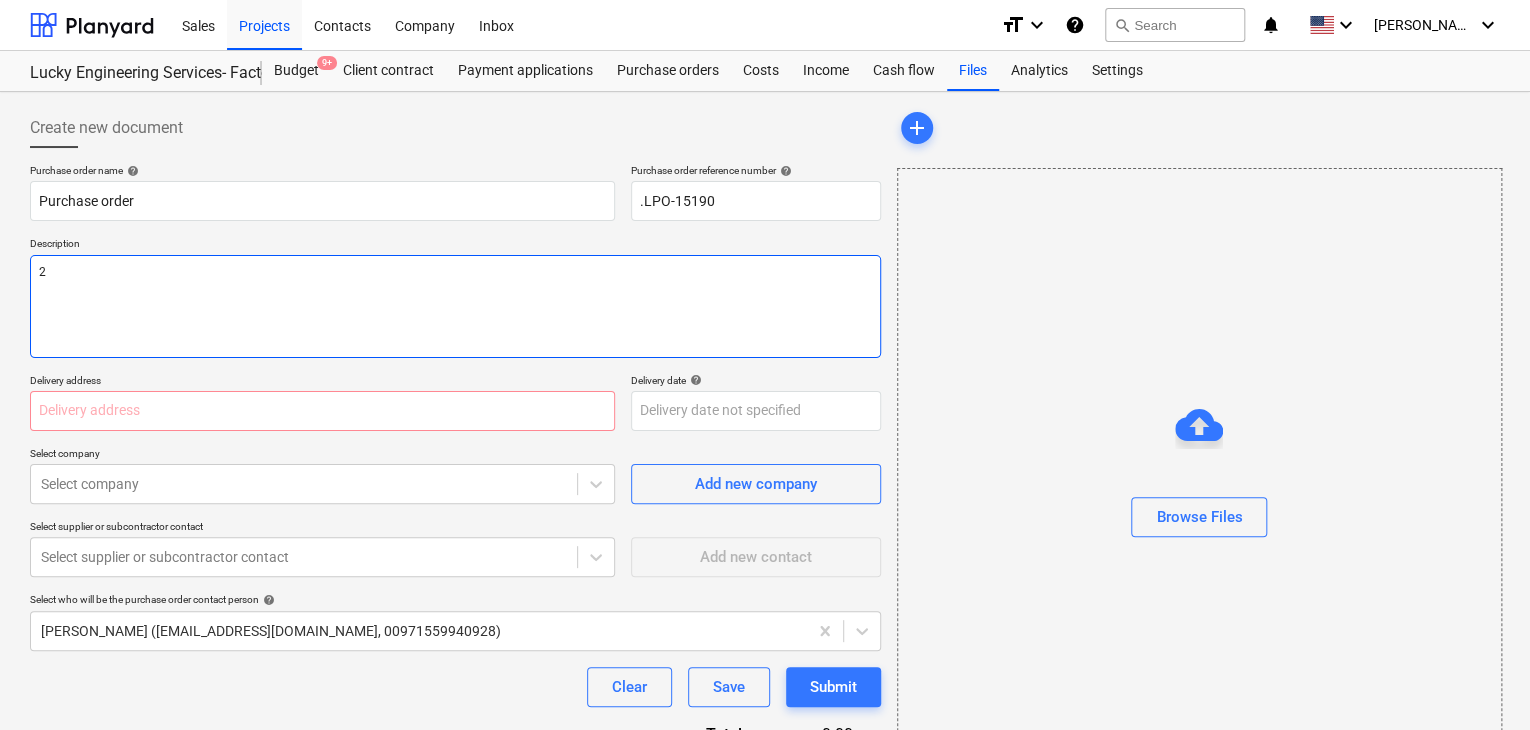type on "x" 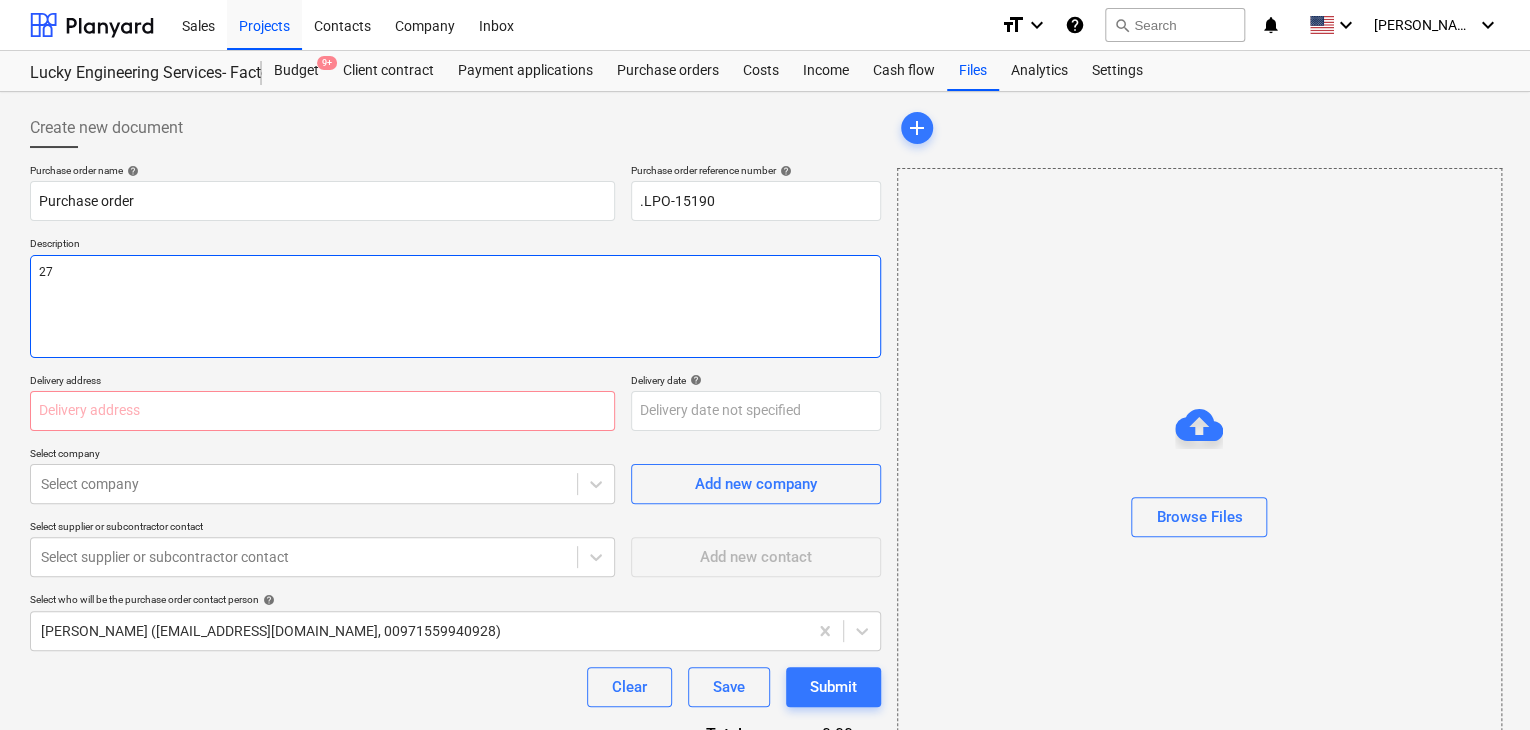 type on "x" 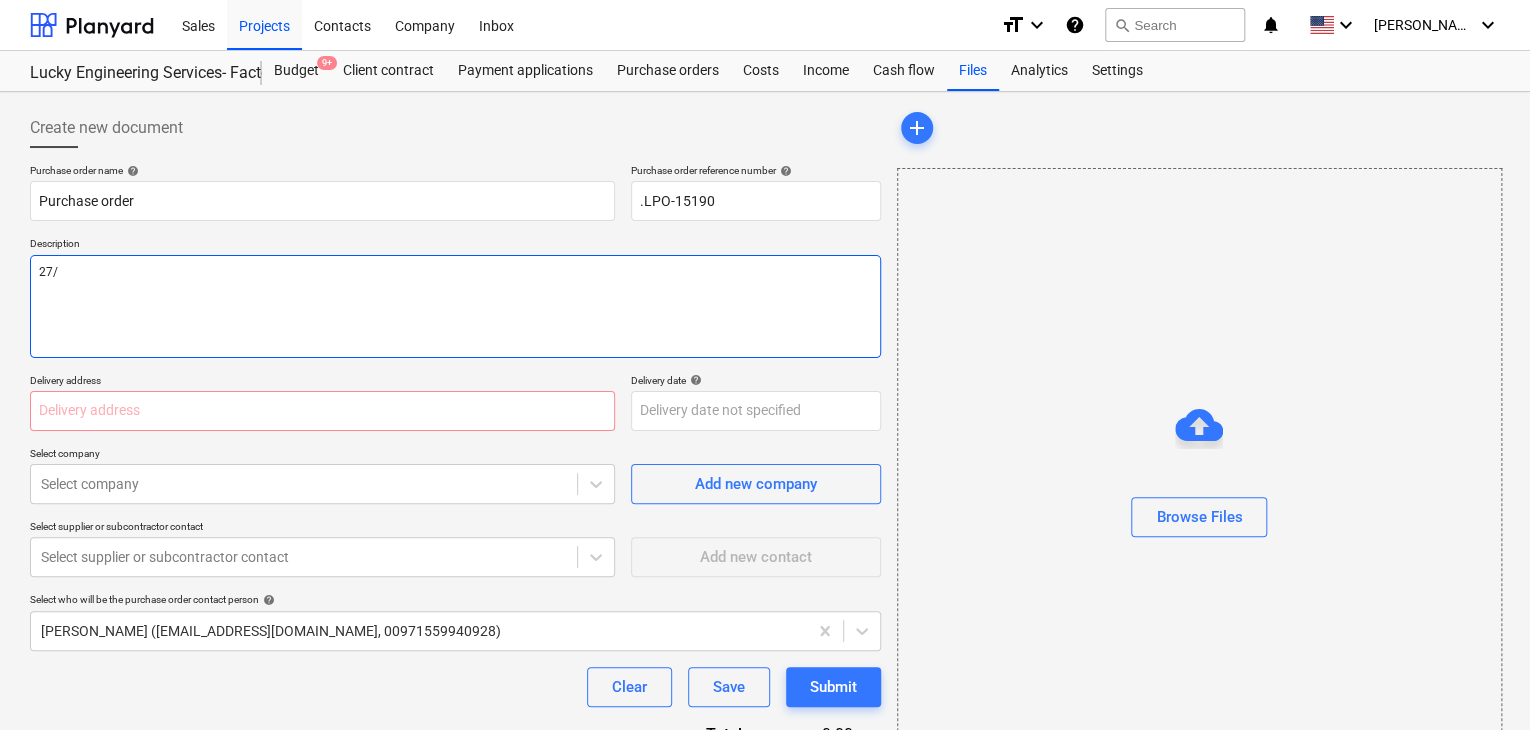 type on "x" 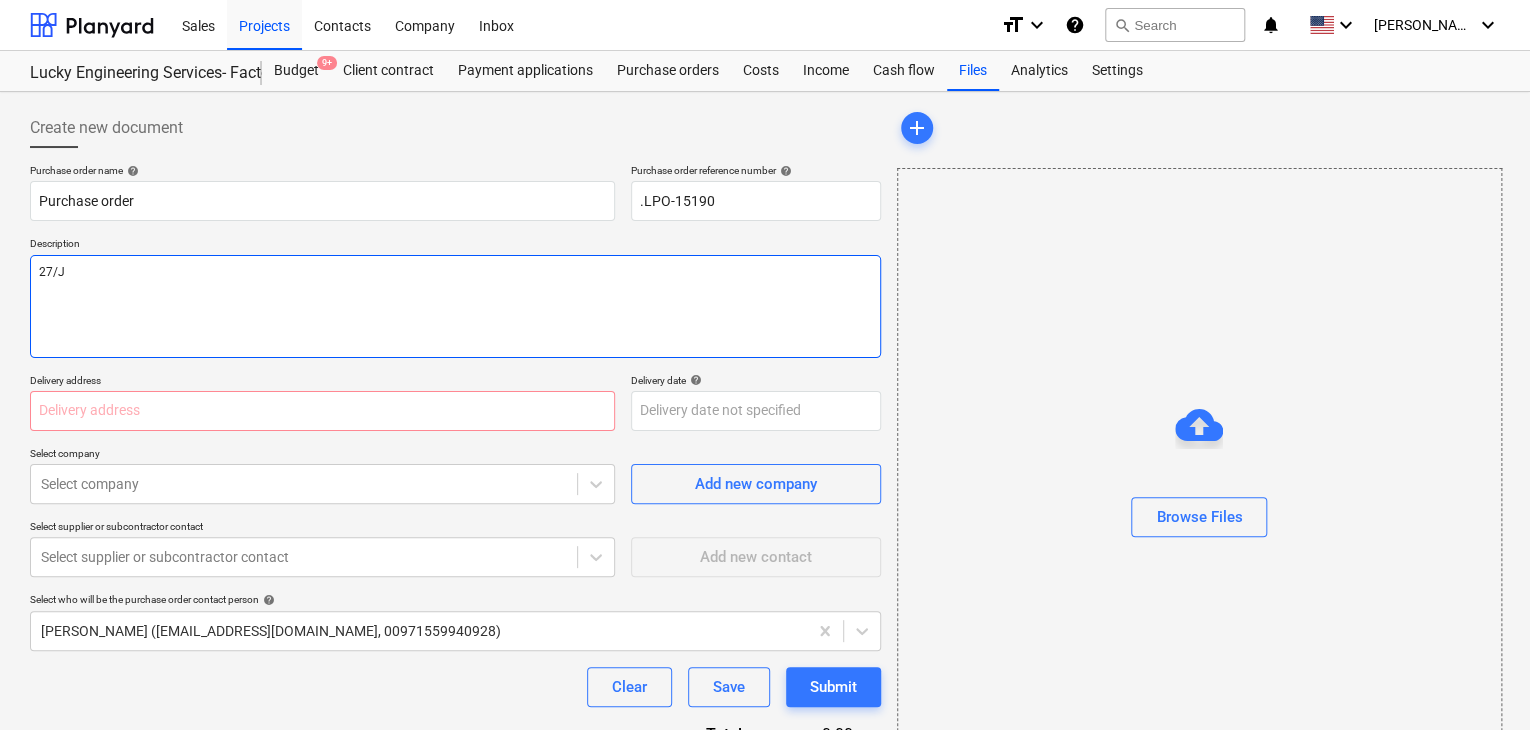 type on "x" 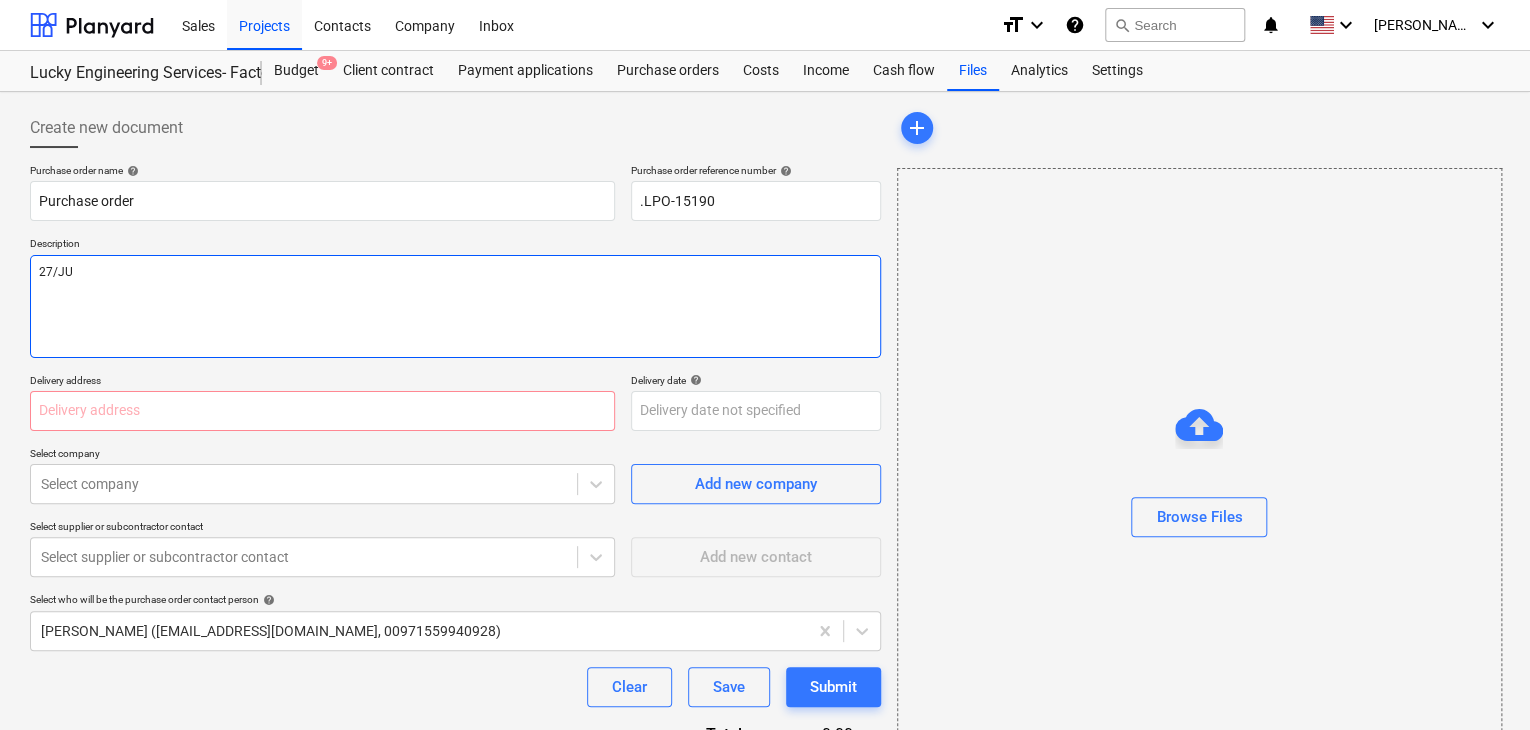 type on "x" 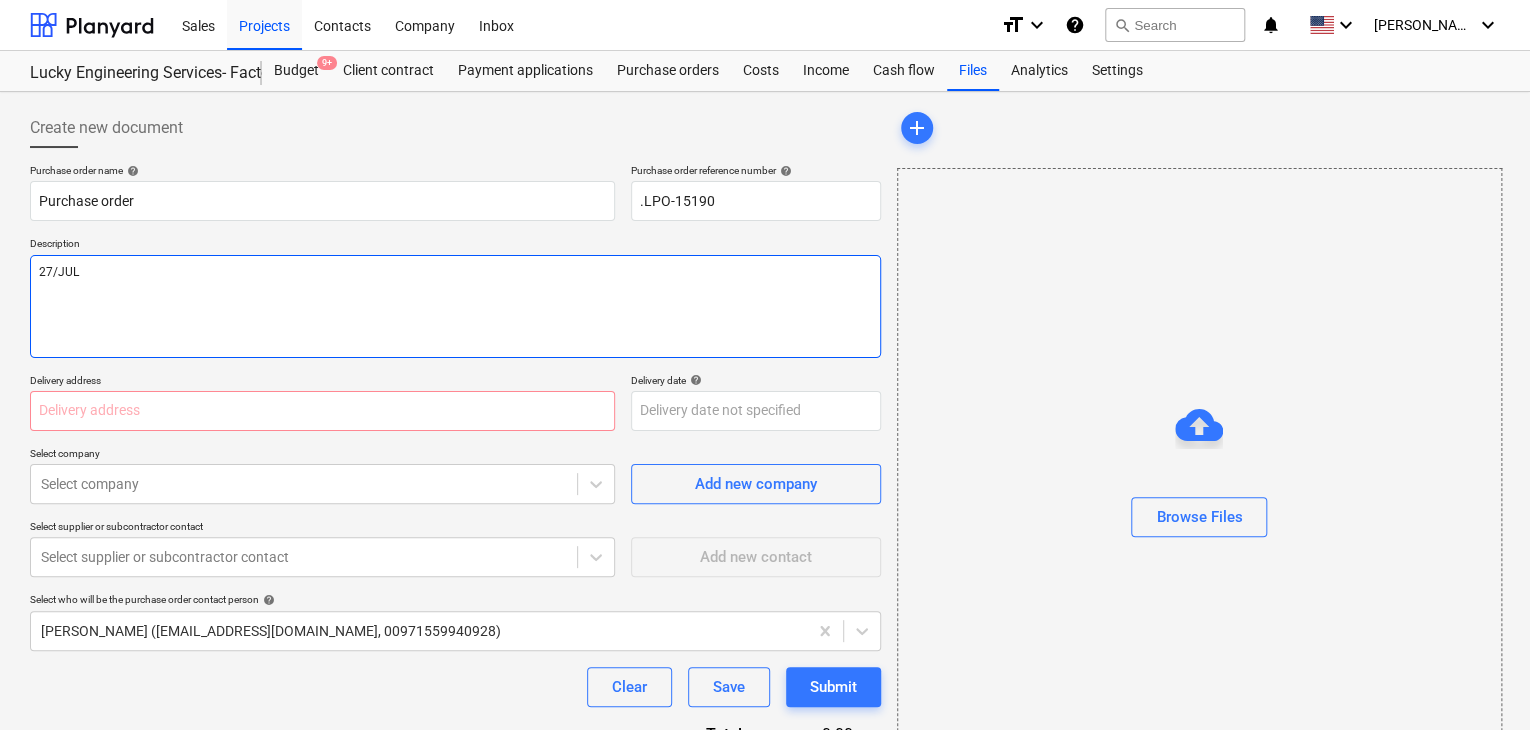 type on "x" 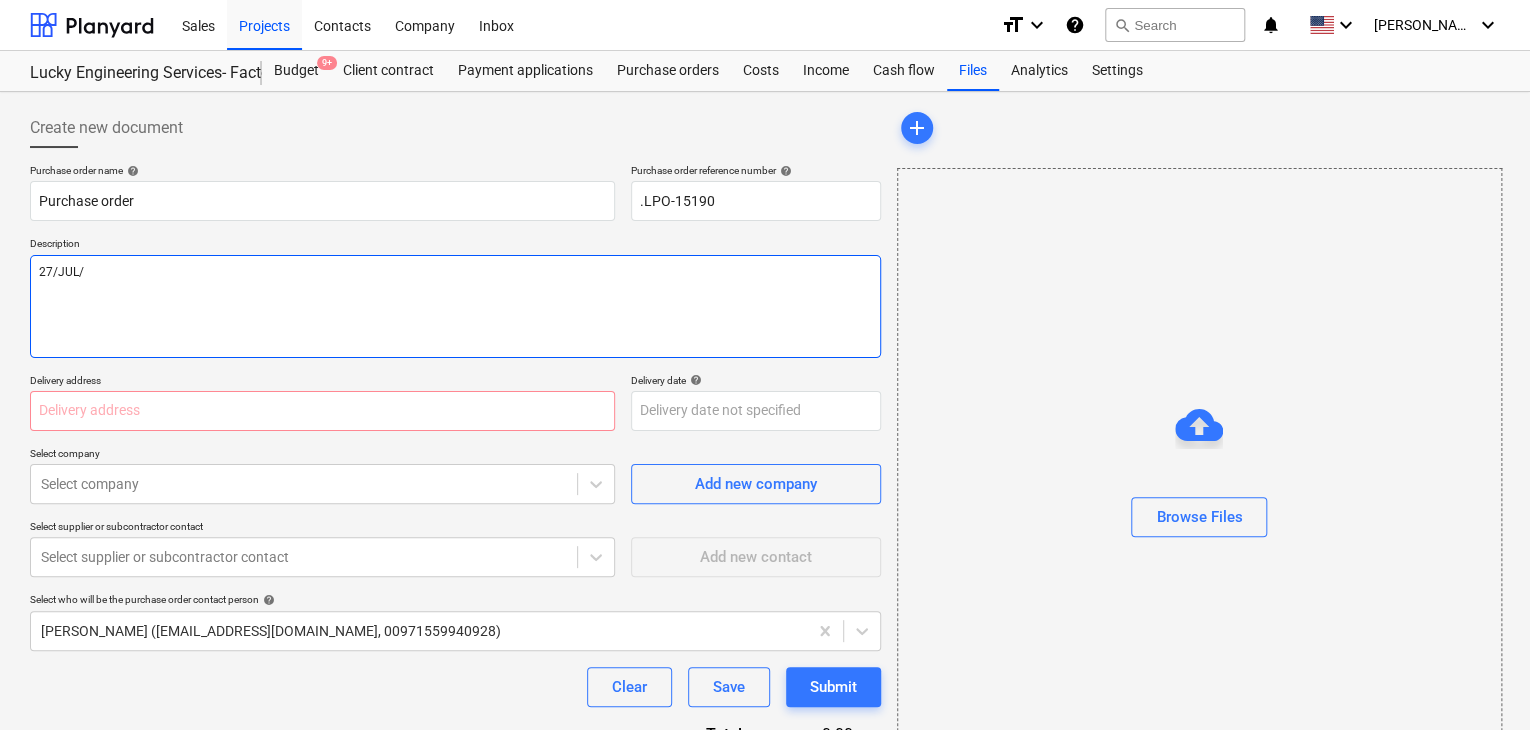 type on "x" 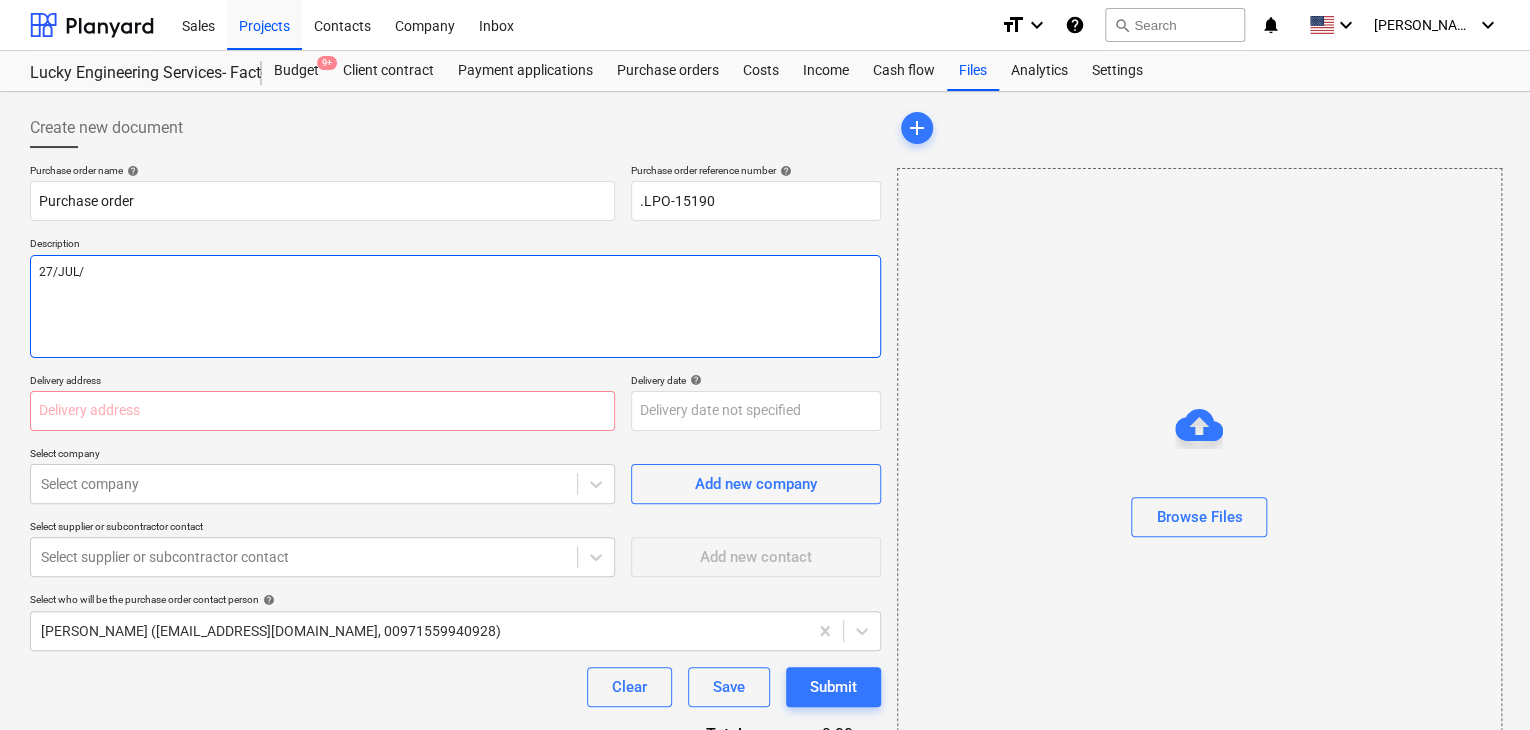 type on "27/[DATE]" 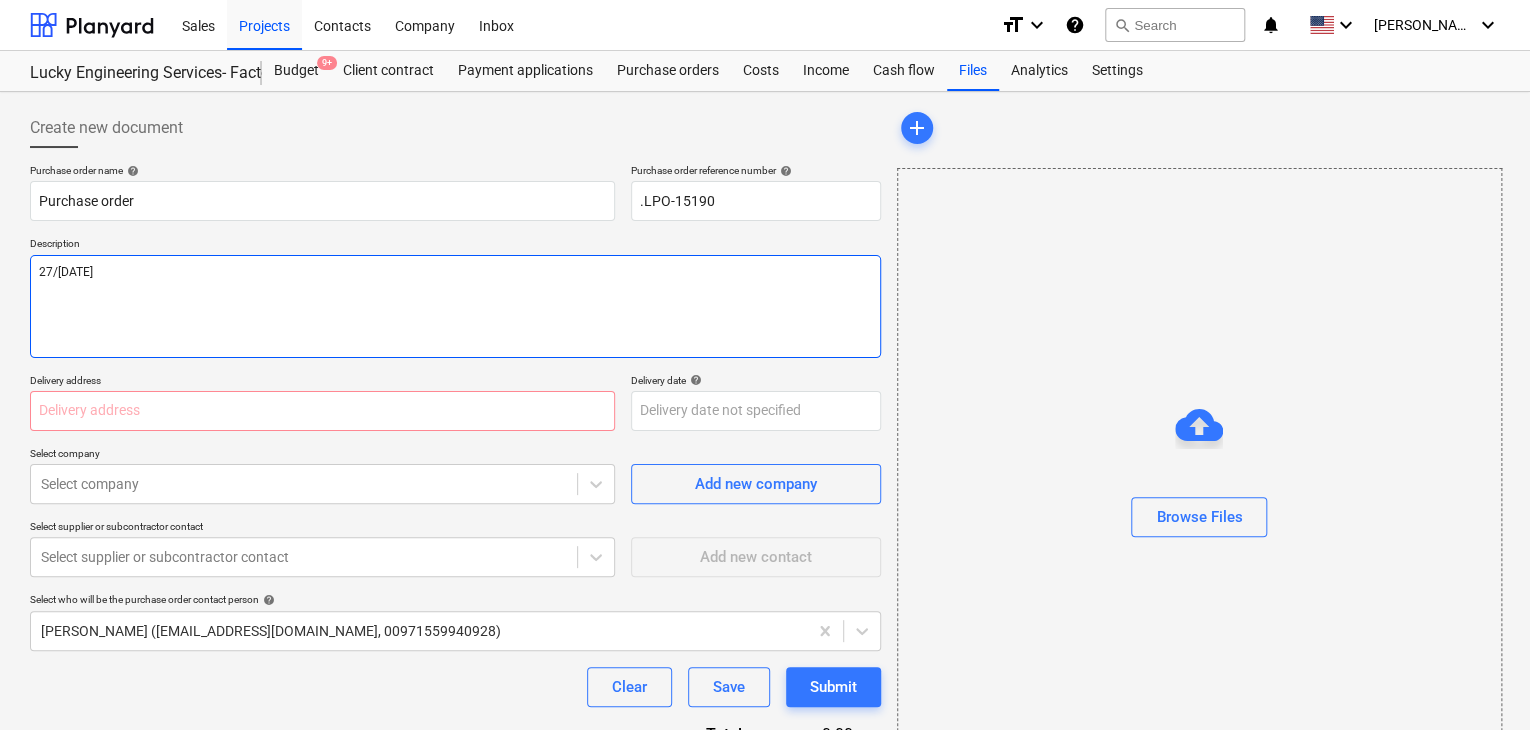type on "x" 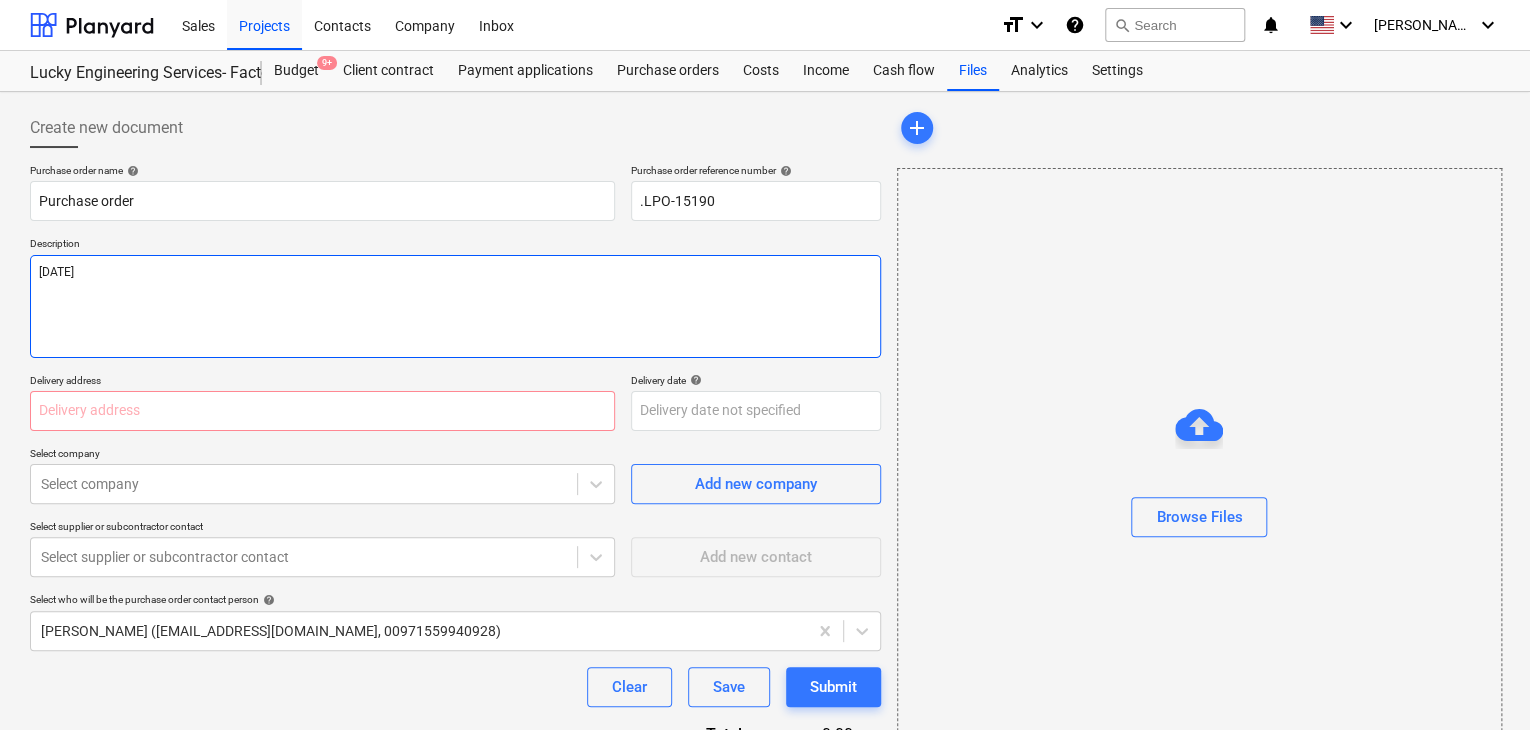 type on "x" 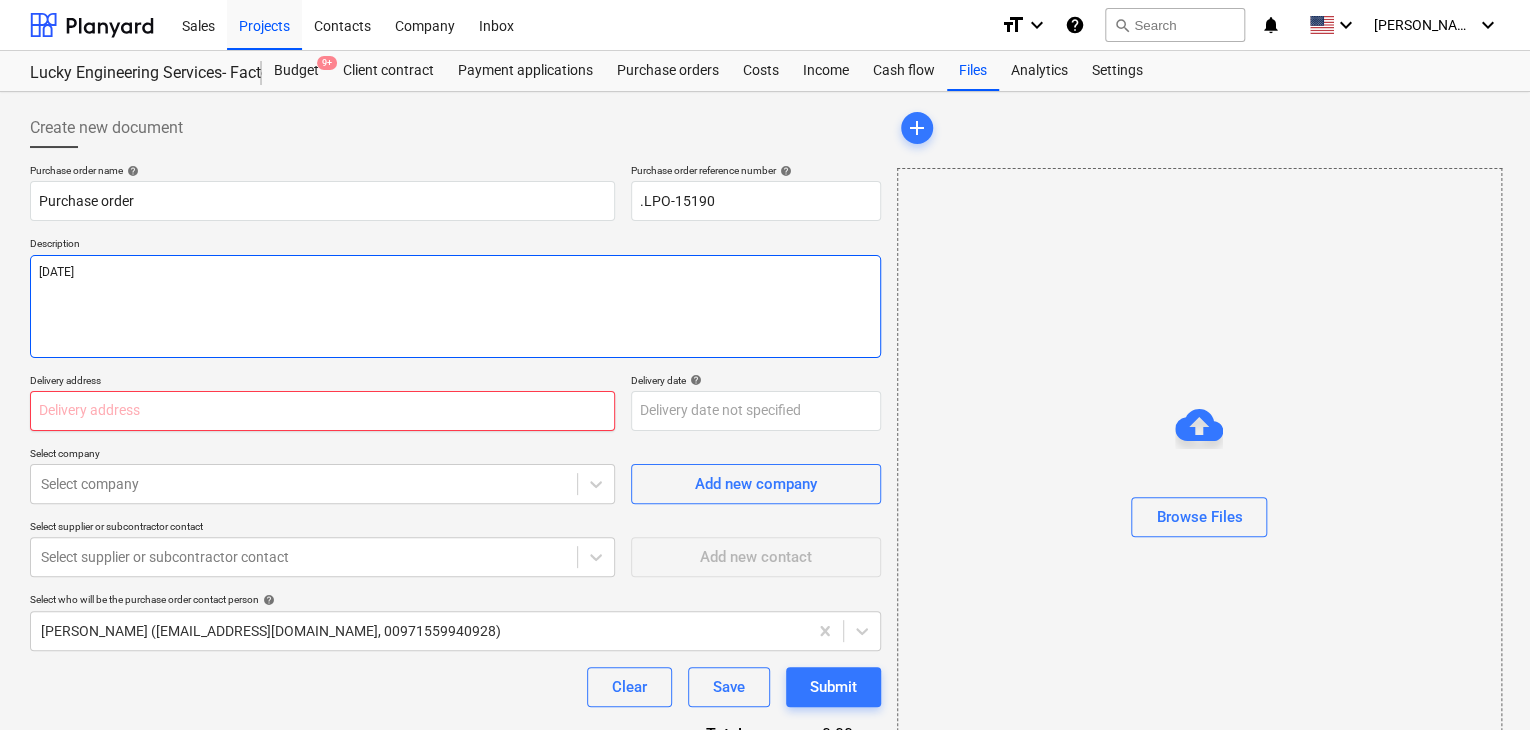 type on "[DATE]" 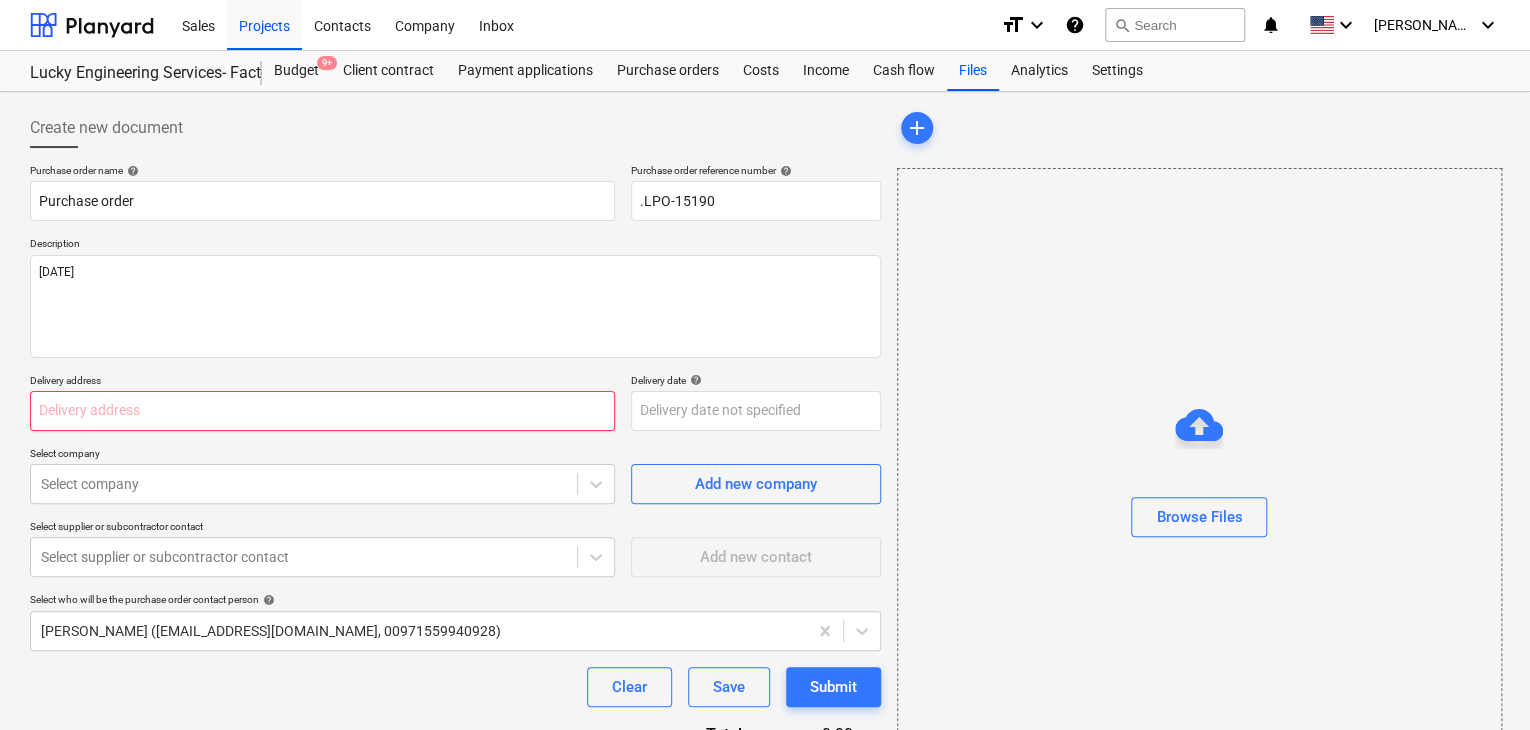 click at bounding box center [322, 411] 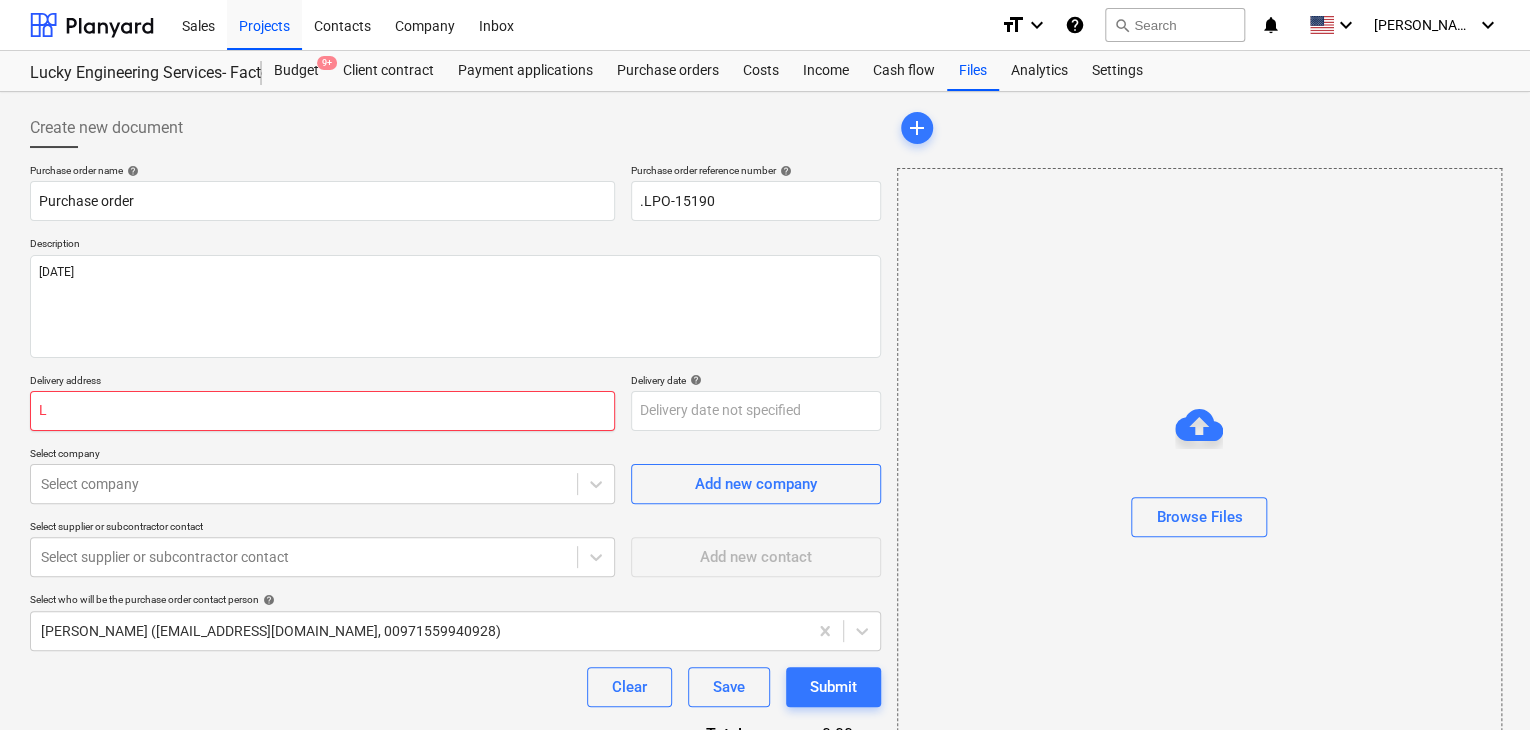 type on "x" 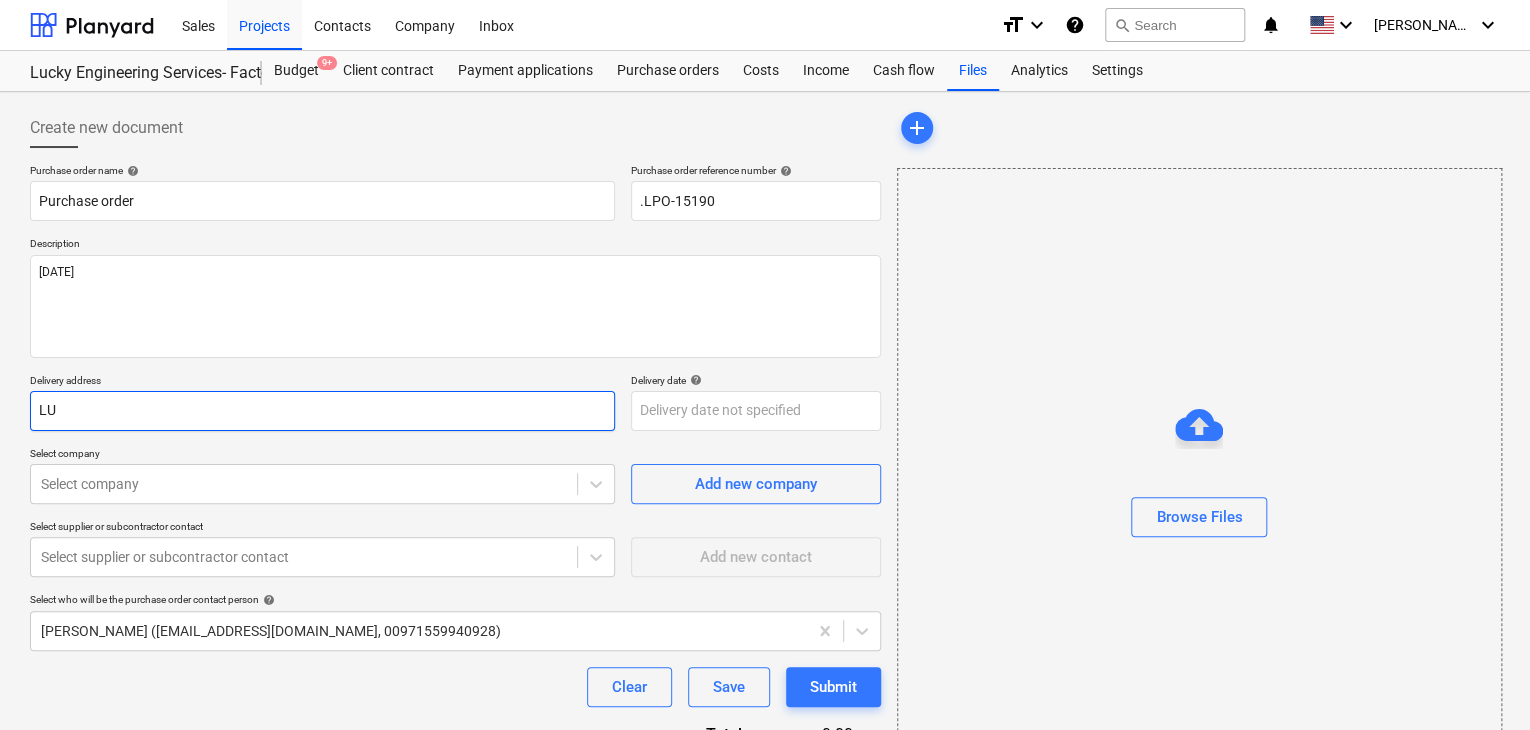 type on "x" 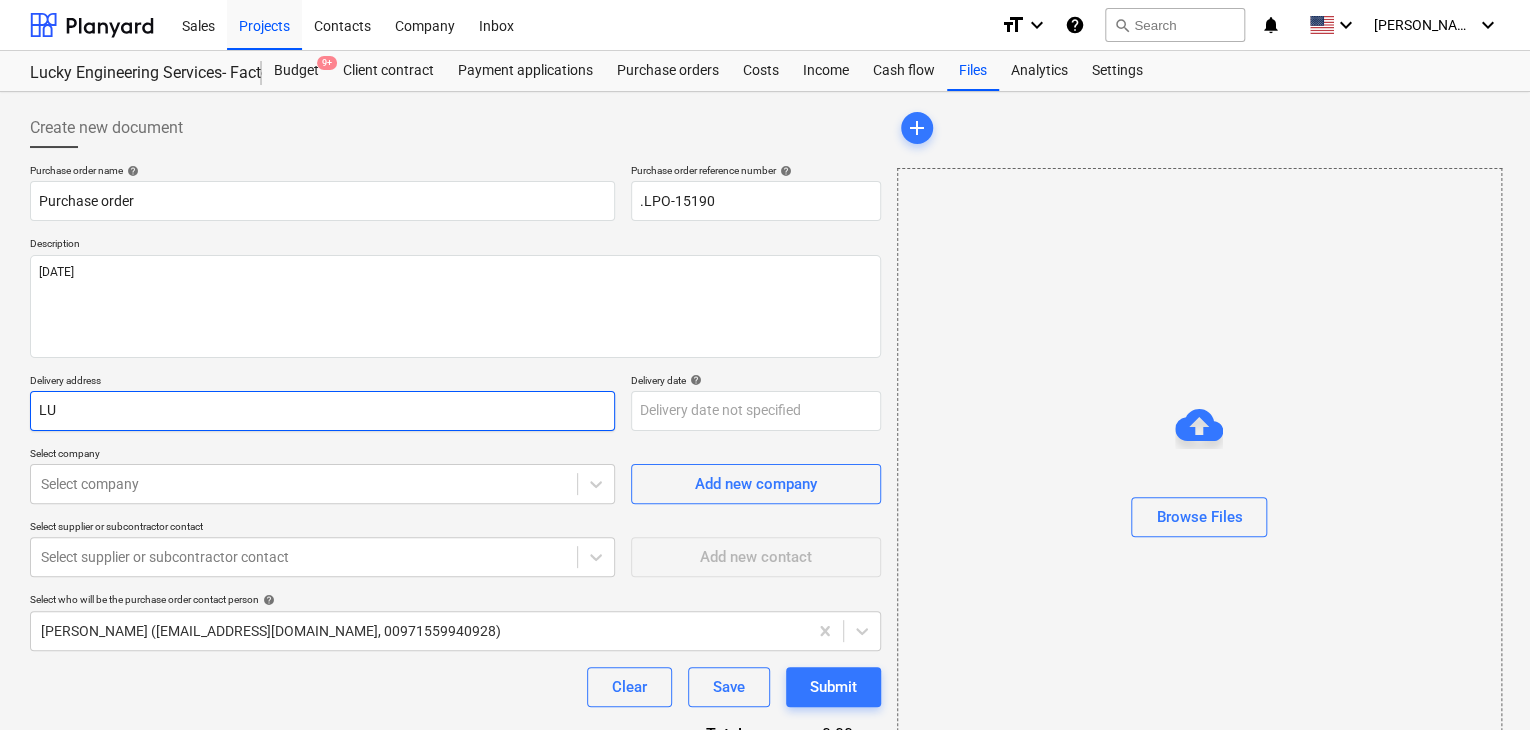 type on "LUC" 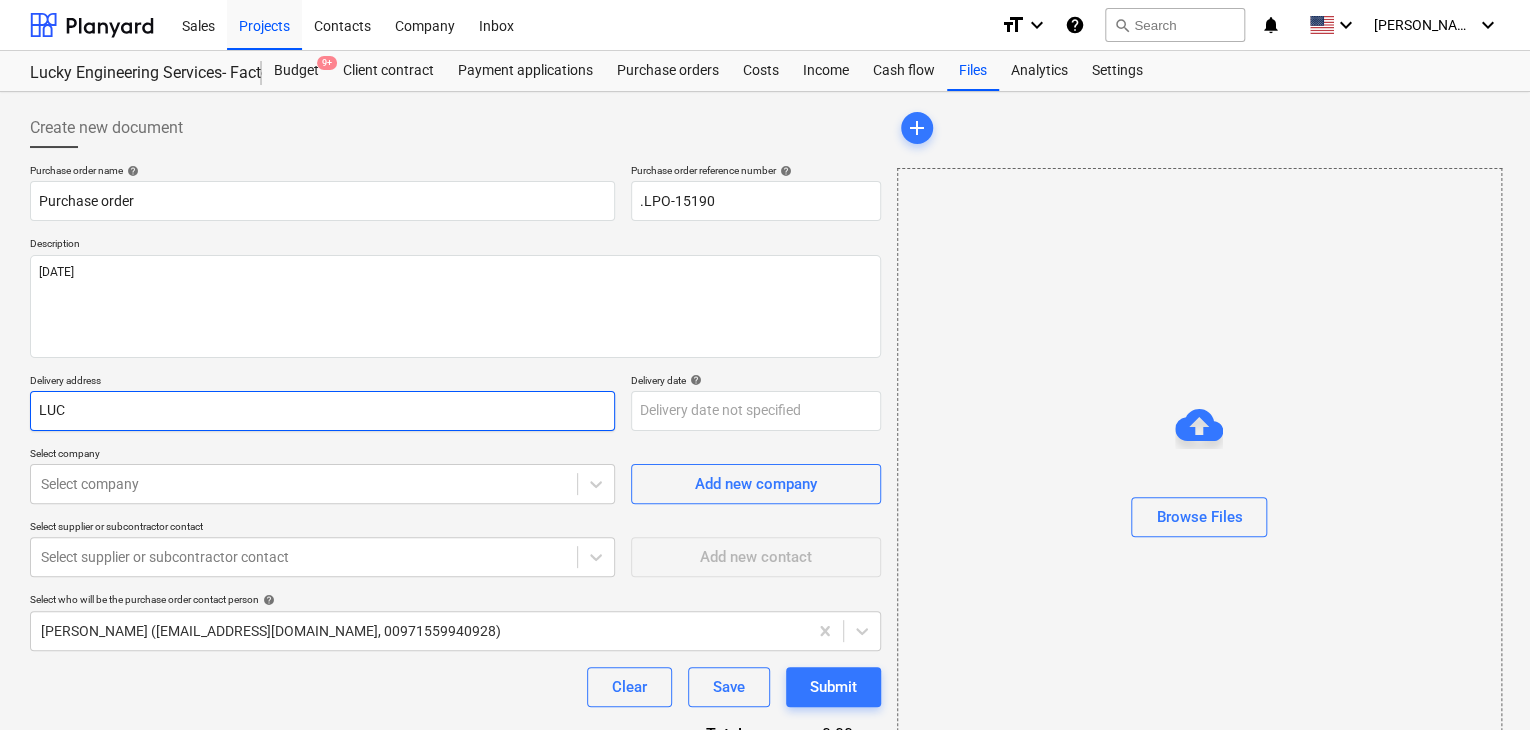type on "x" 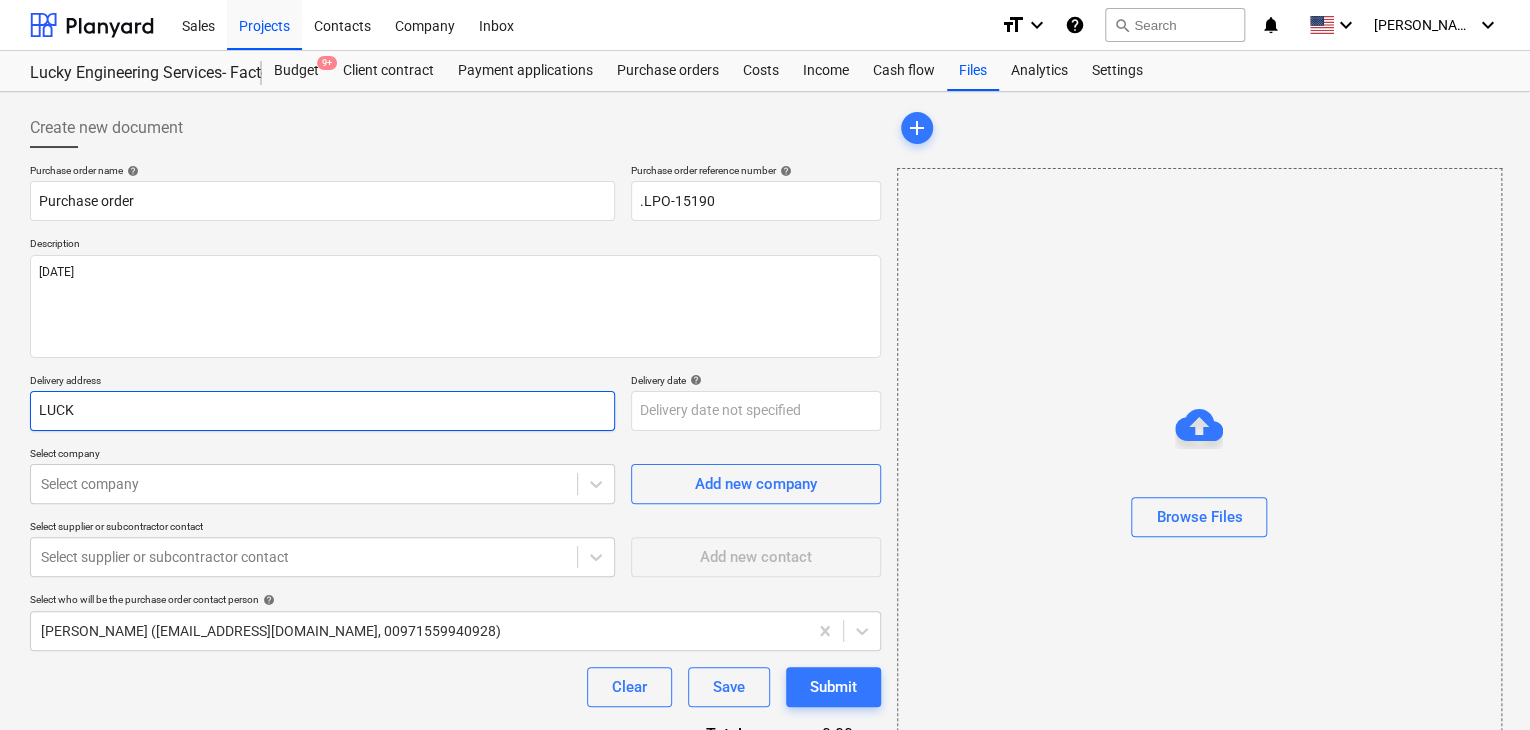 type on "x" 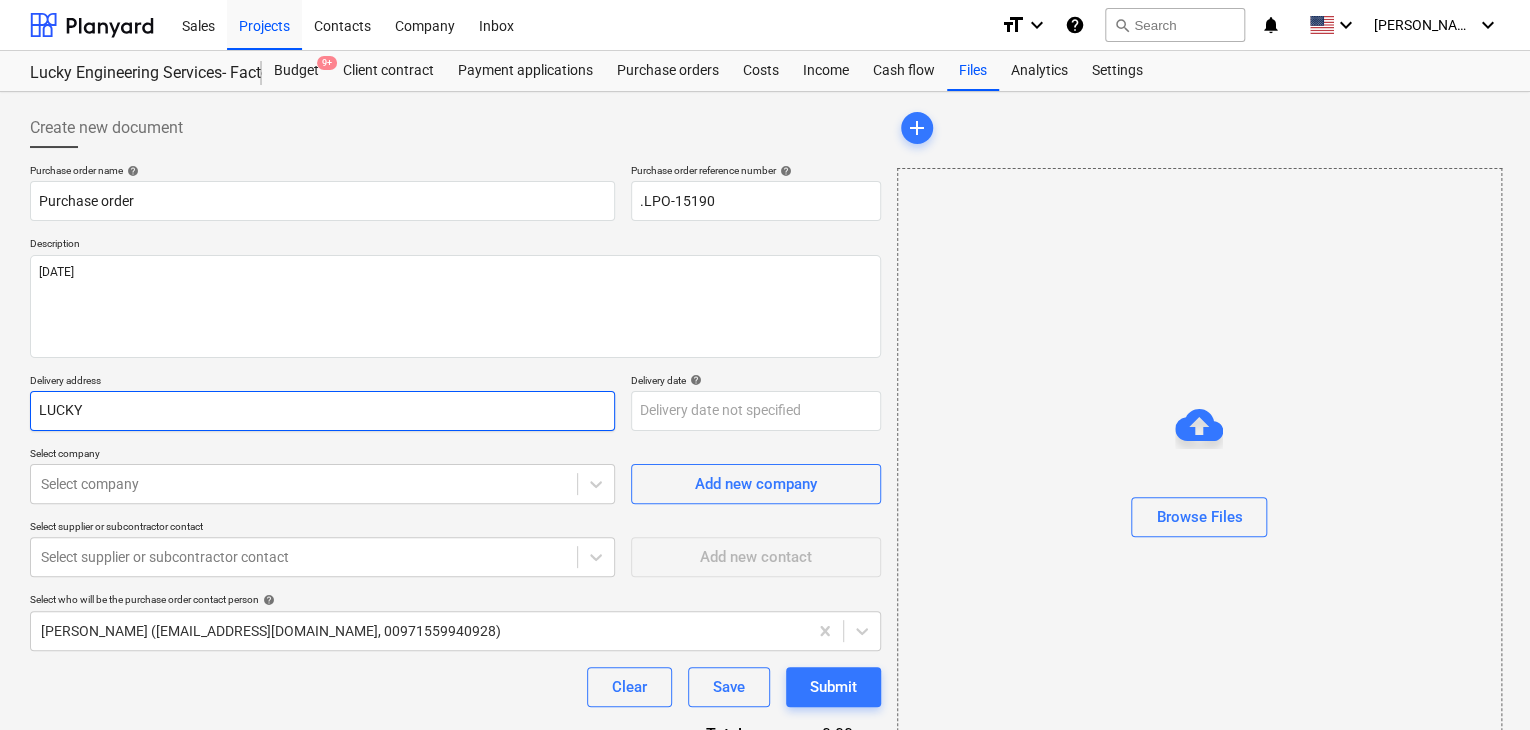 type on "x" 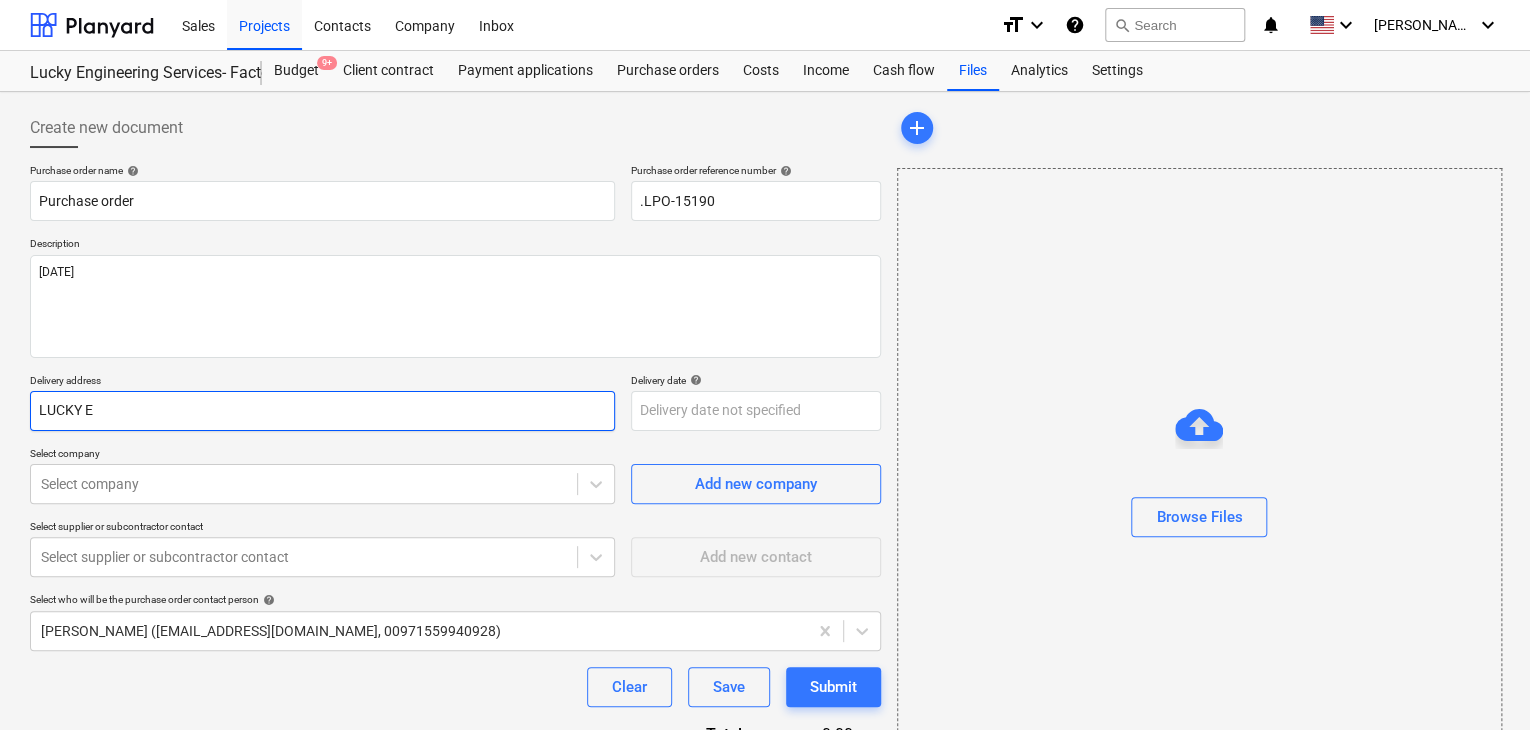 type on "LUCKY EN" 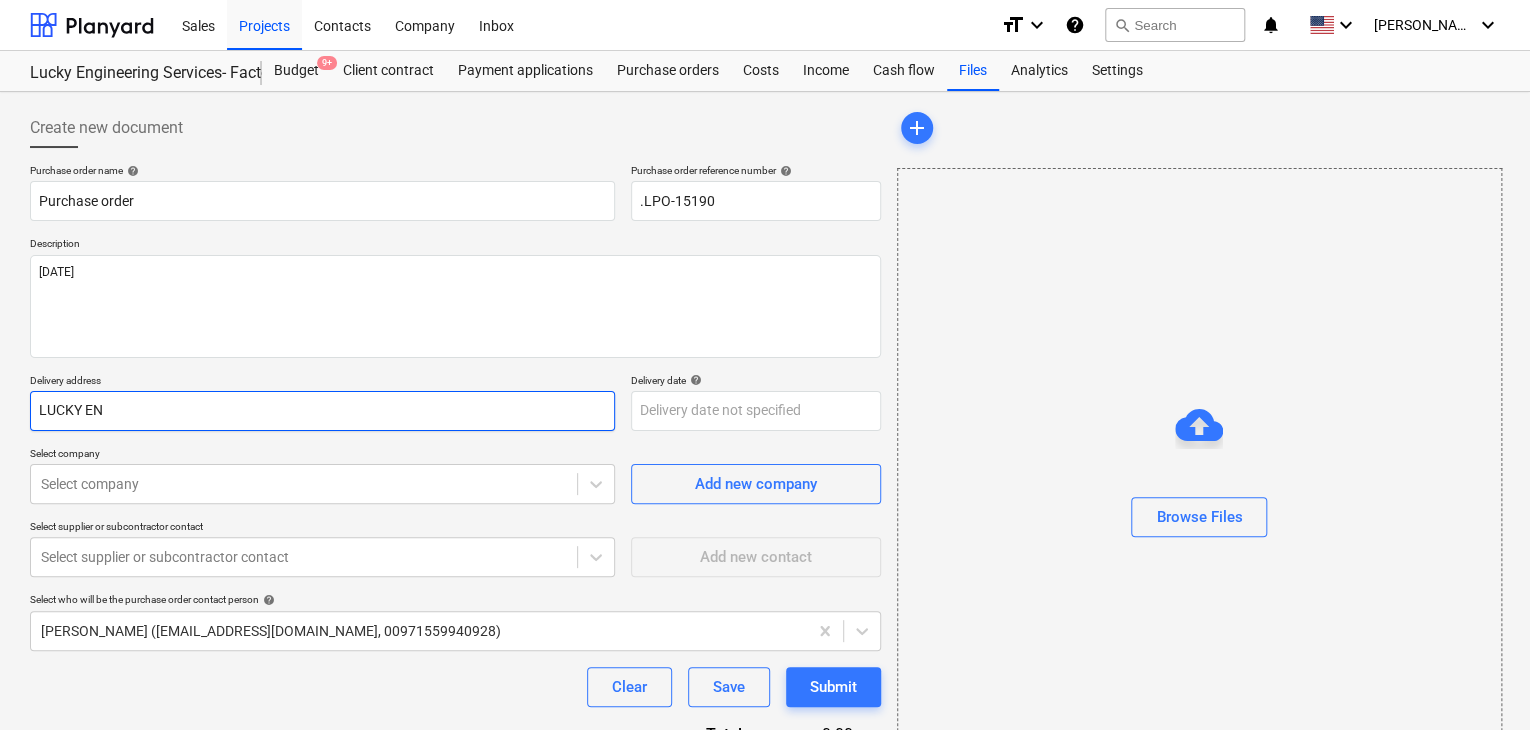 type on "x" 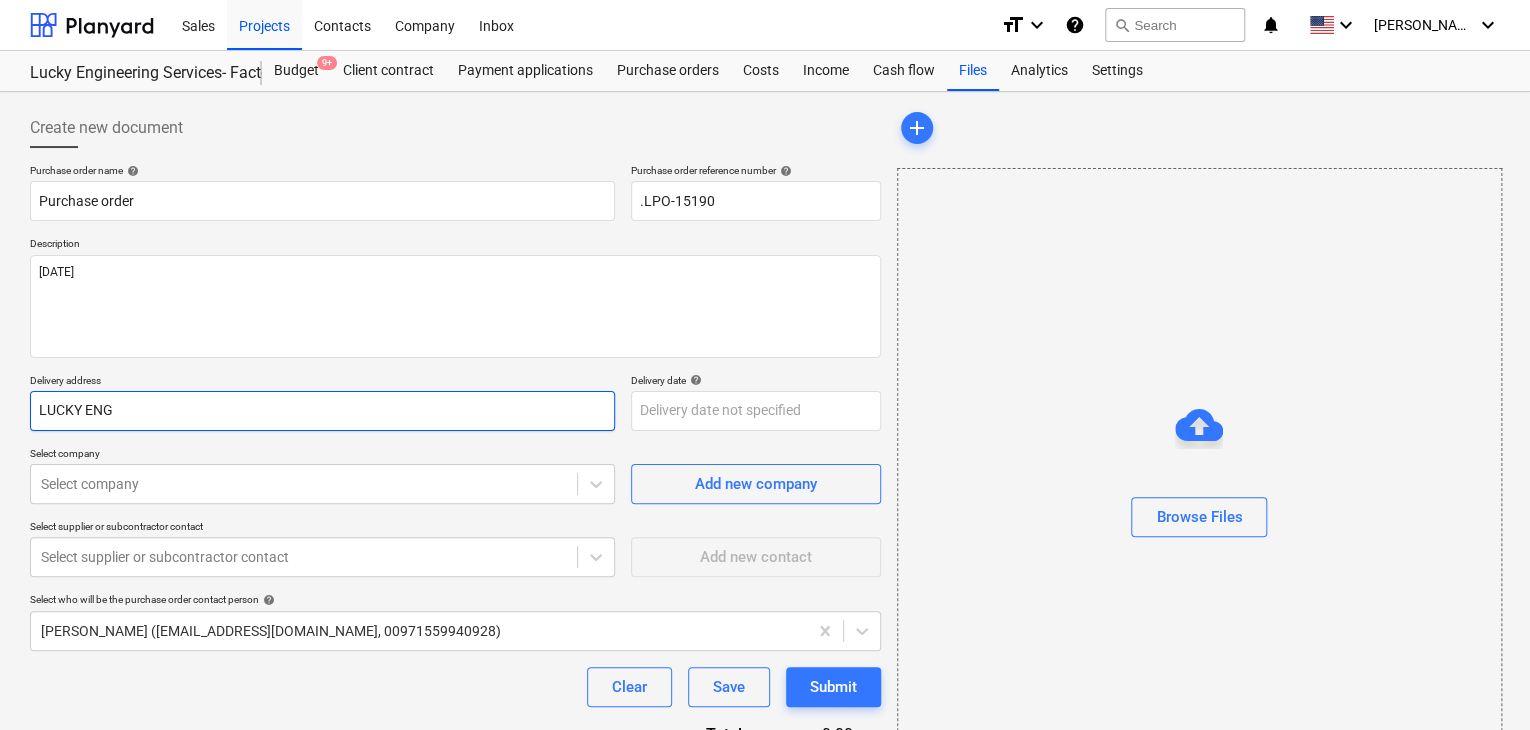 type on "x" 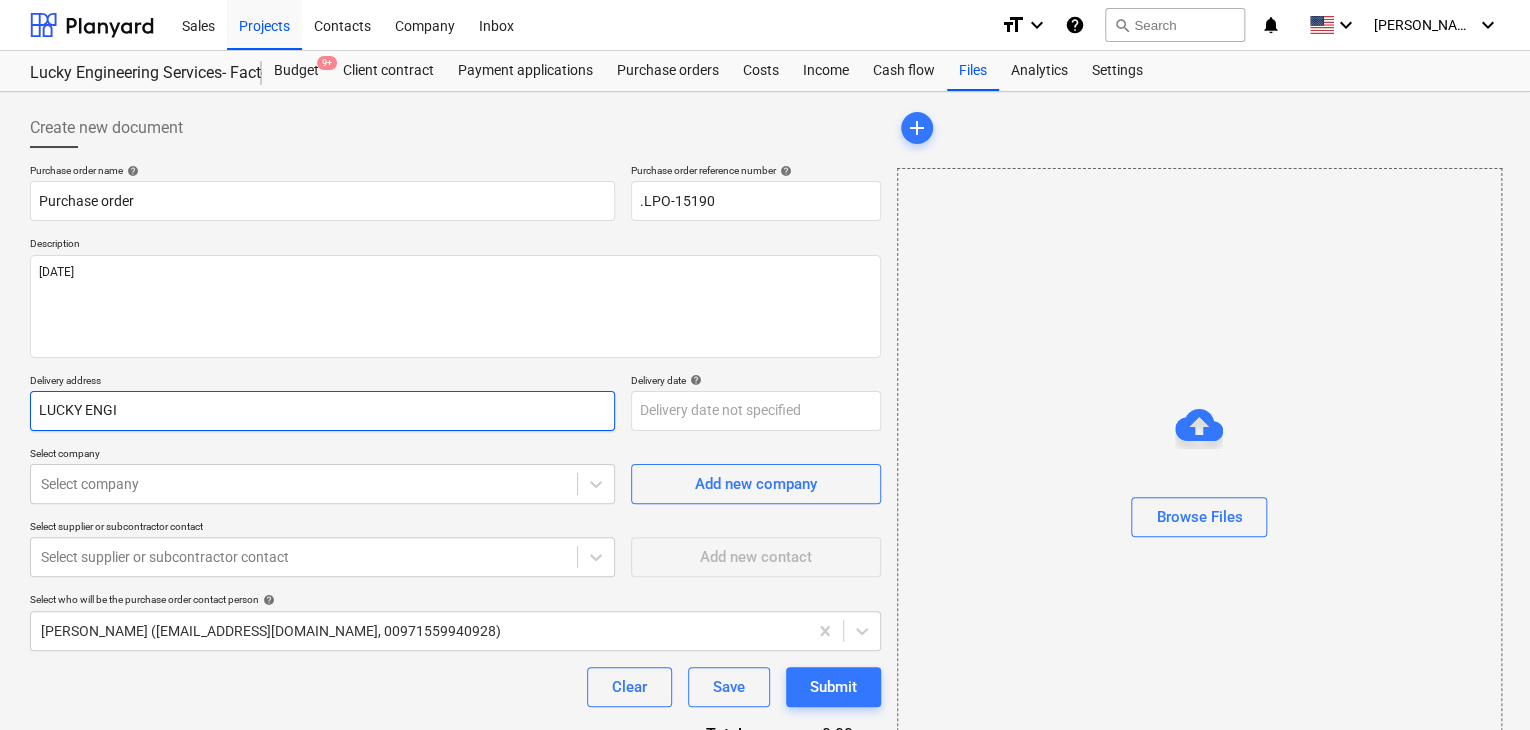 type on "x" 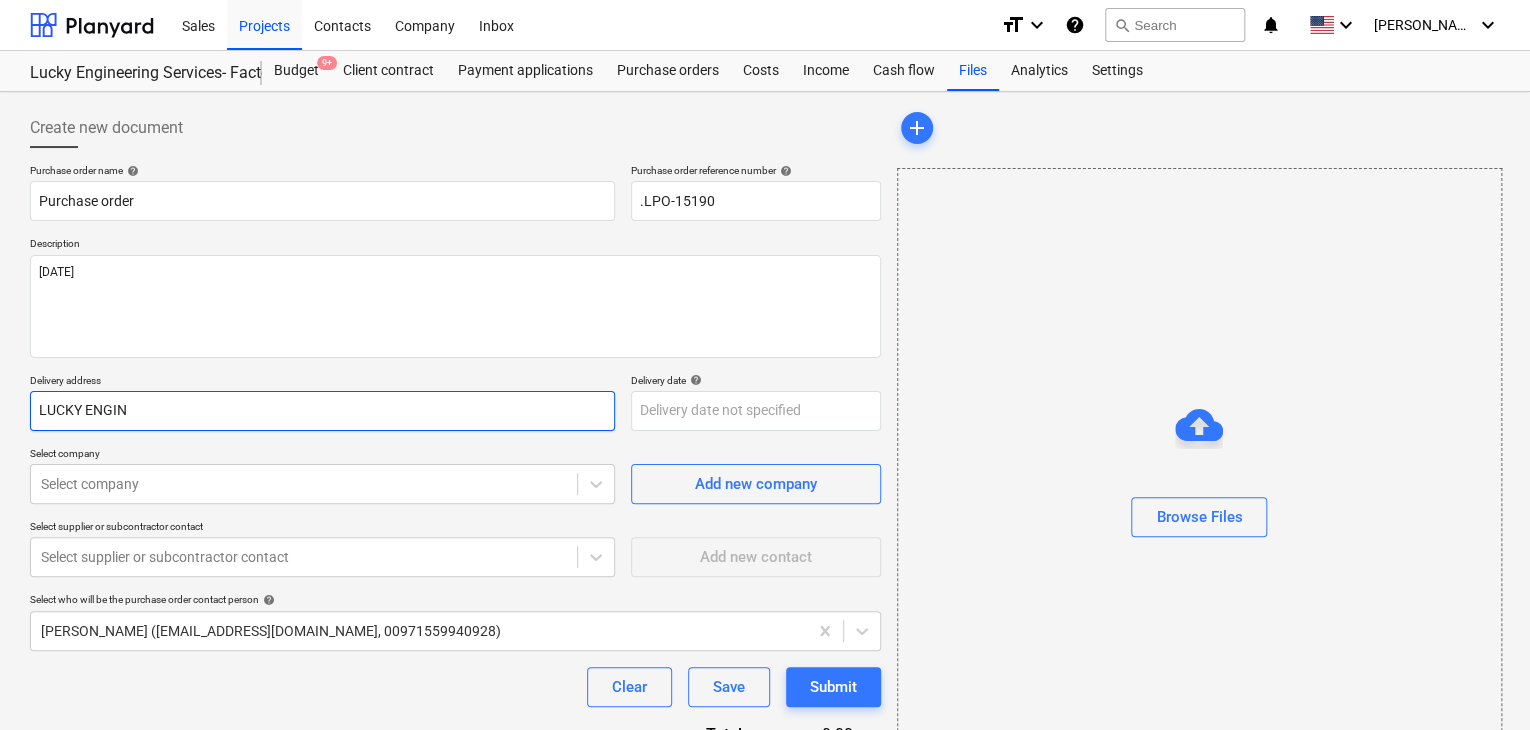 type on "x" 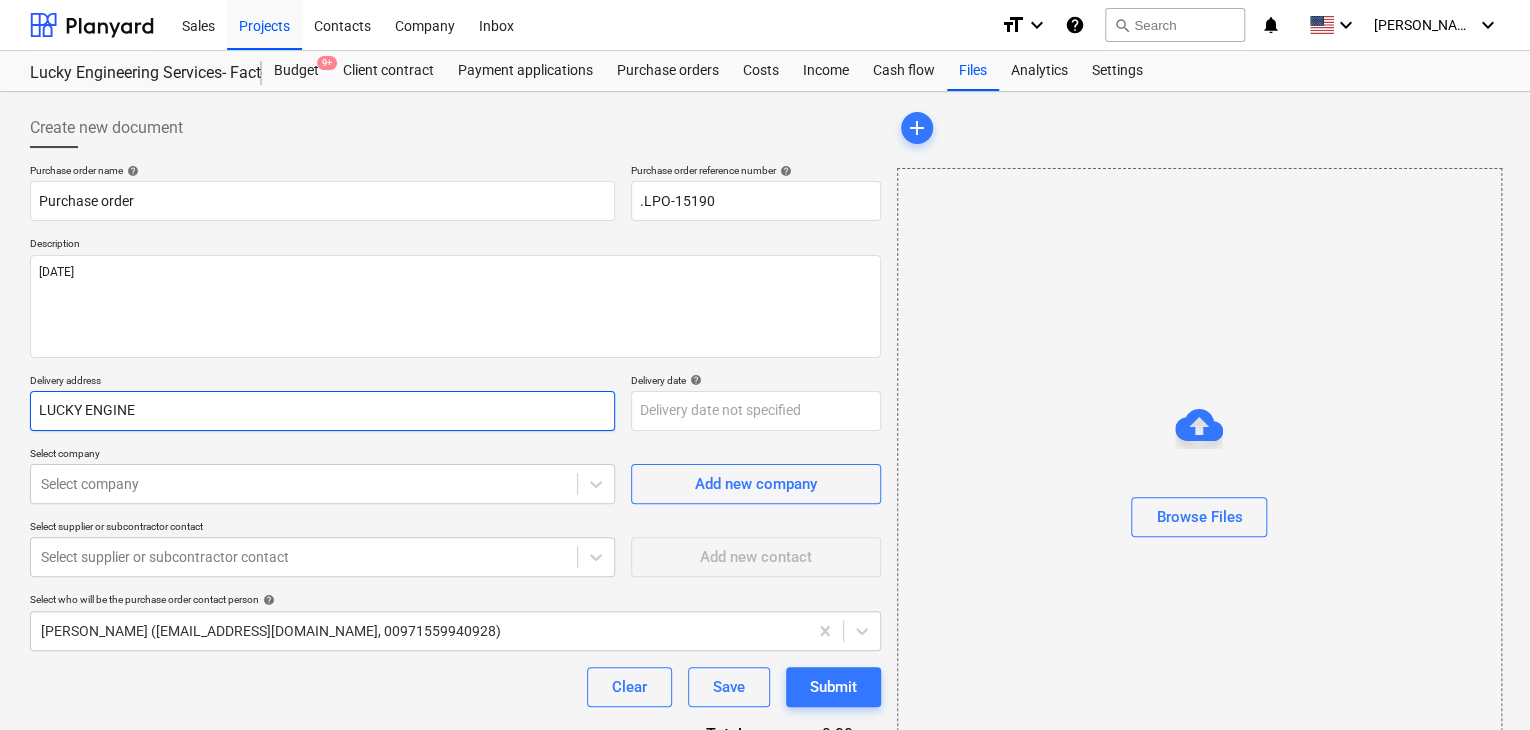 type on "x" 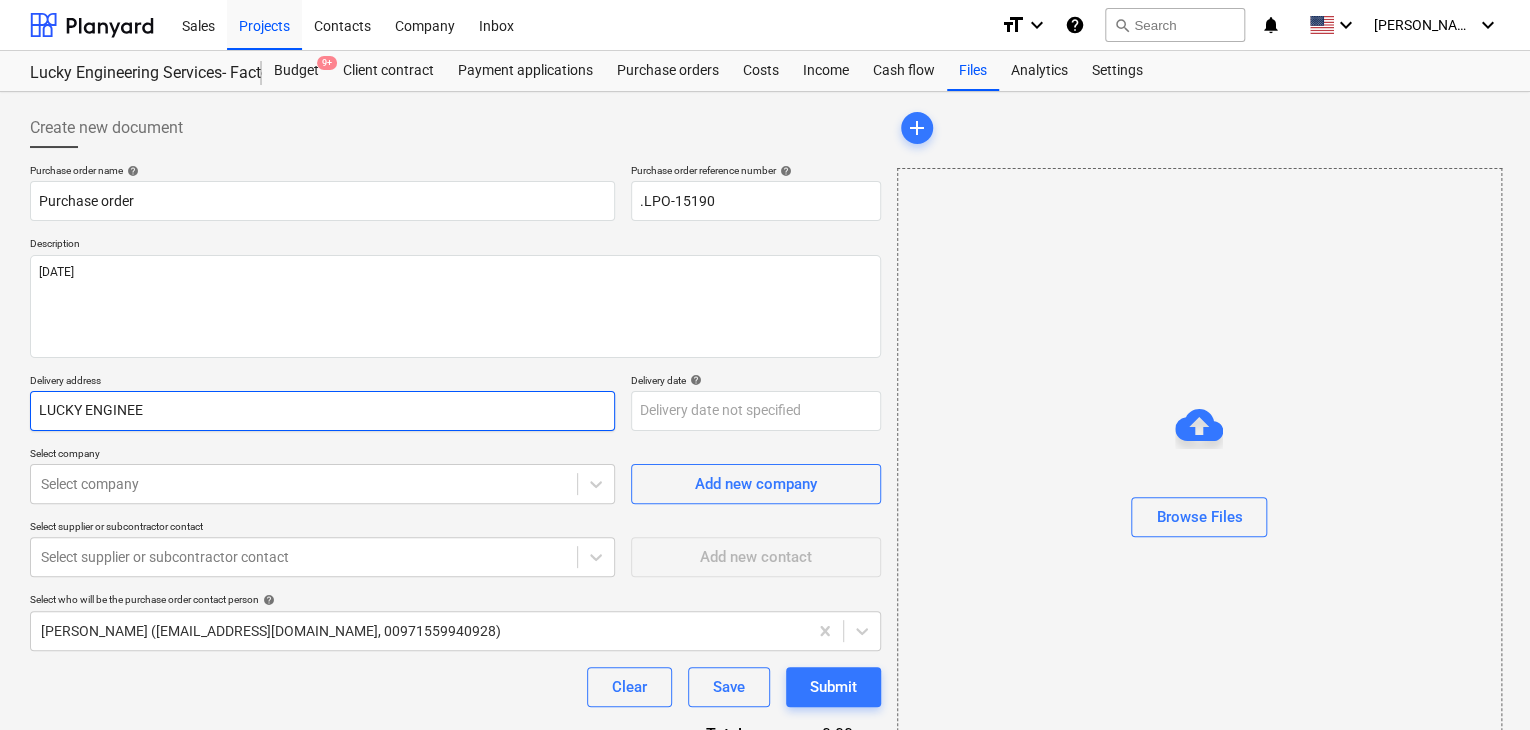 type on "x" 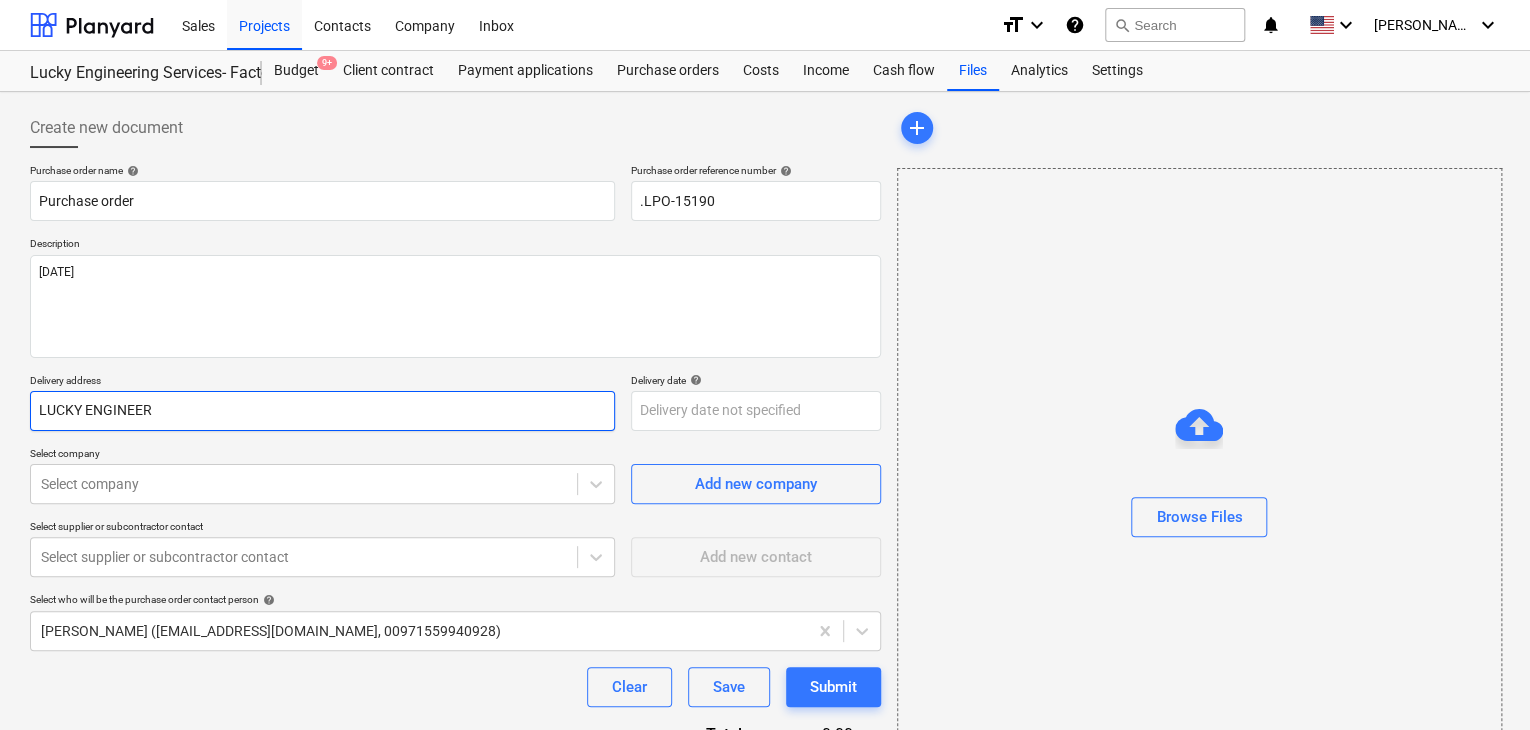 type on "x" 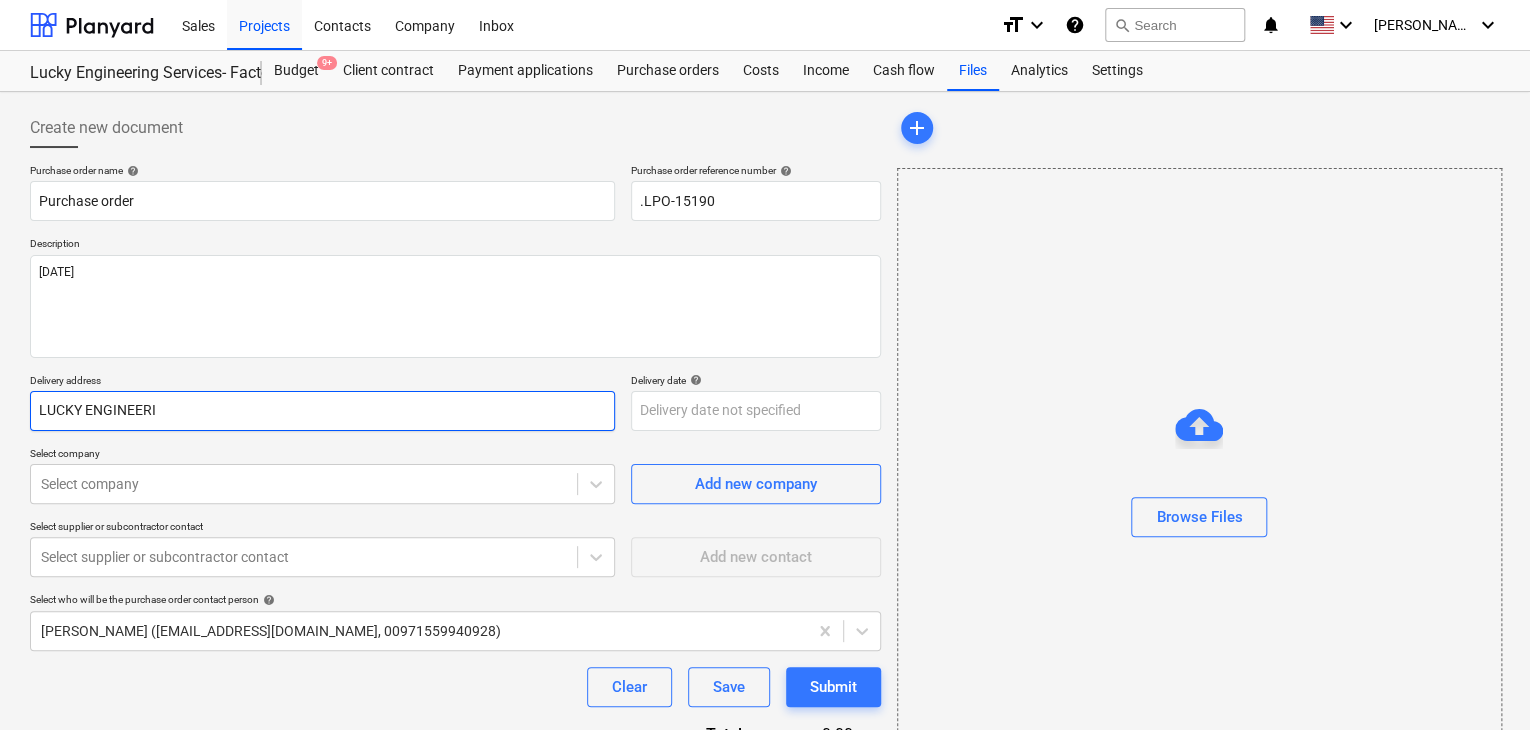 type on "x" 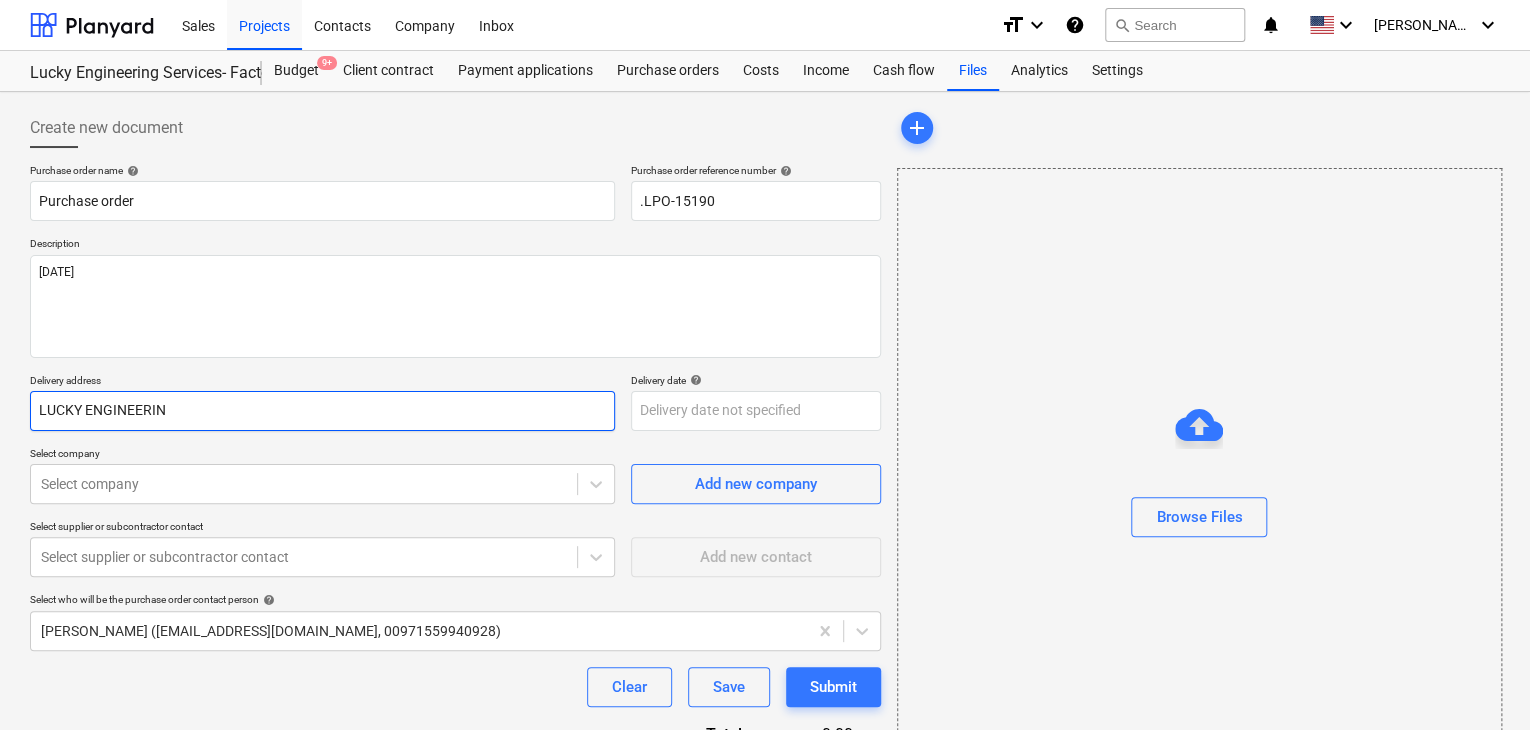 type on "x" 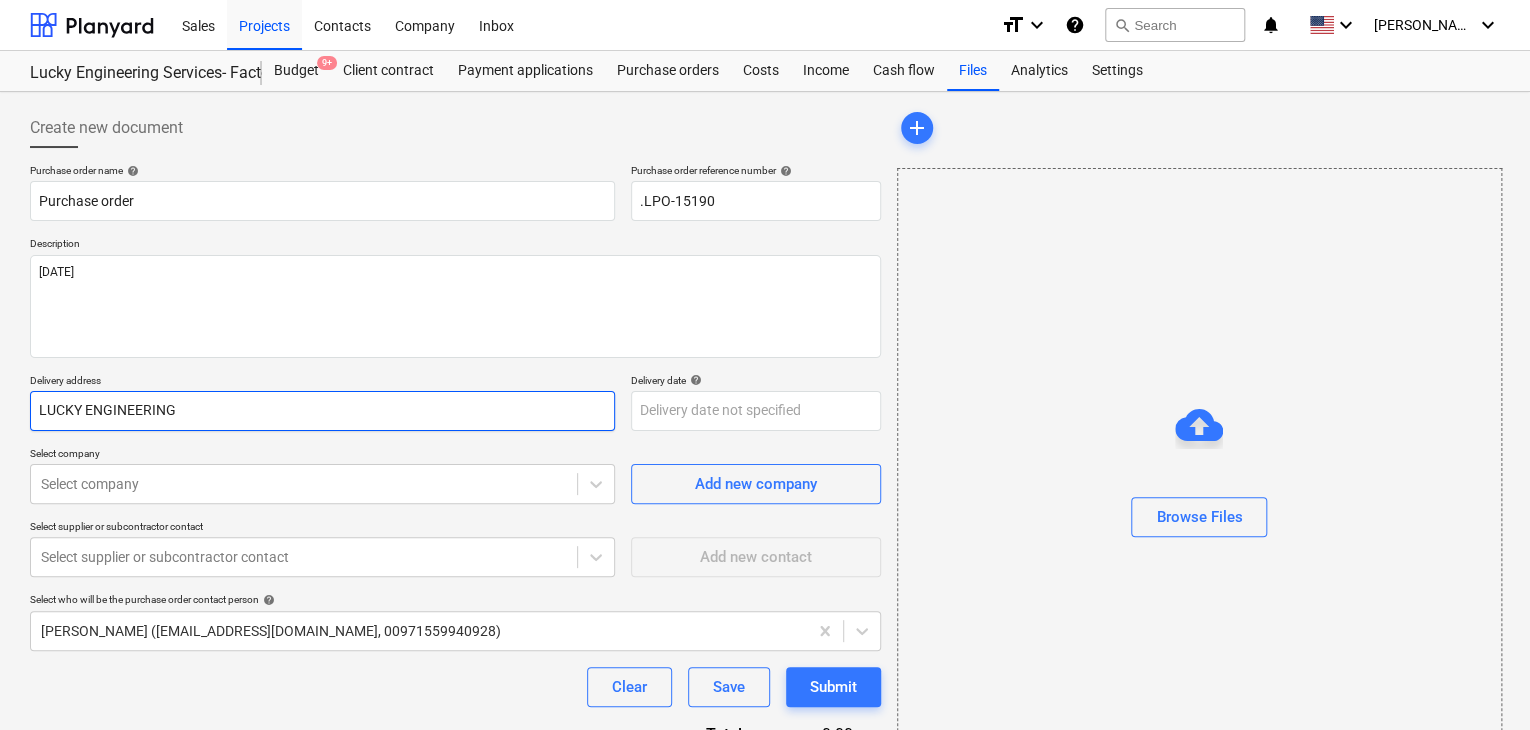type on "x" 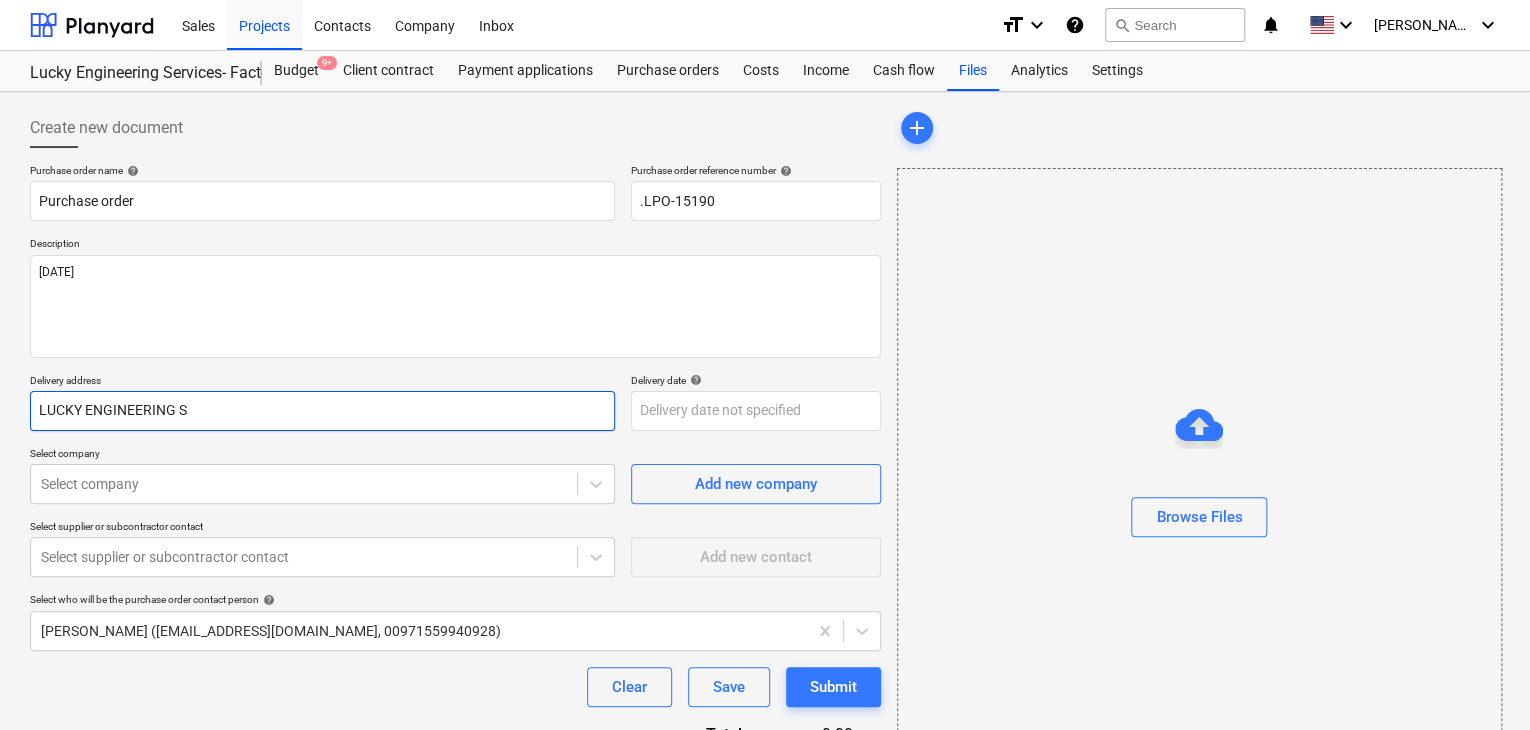 type on "x" 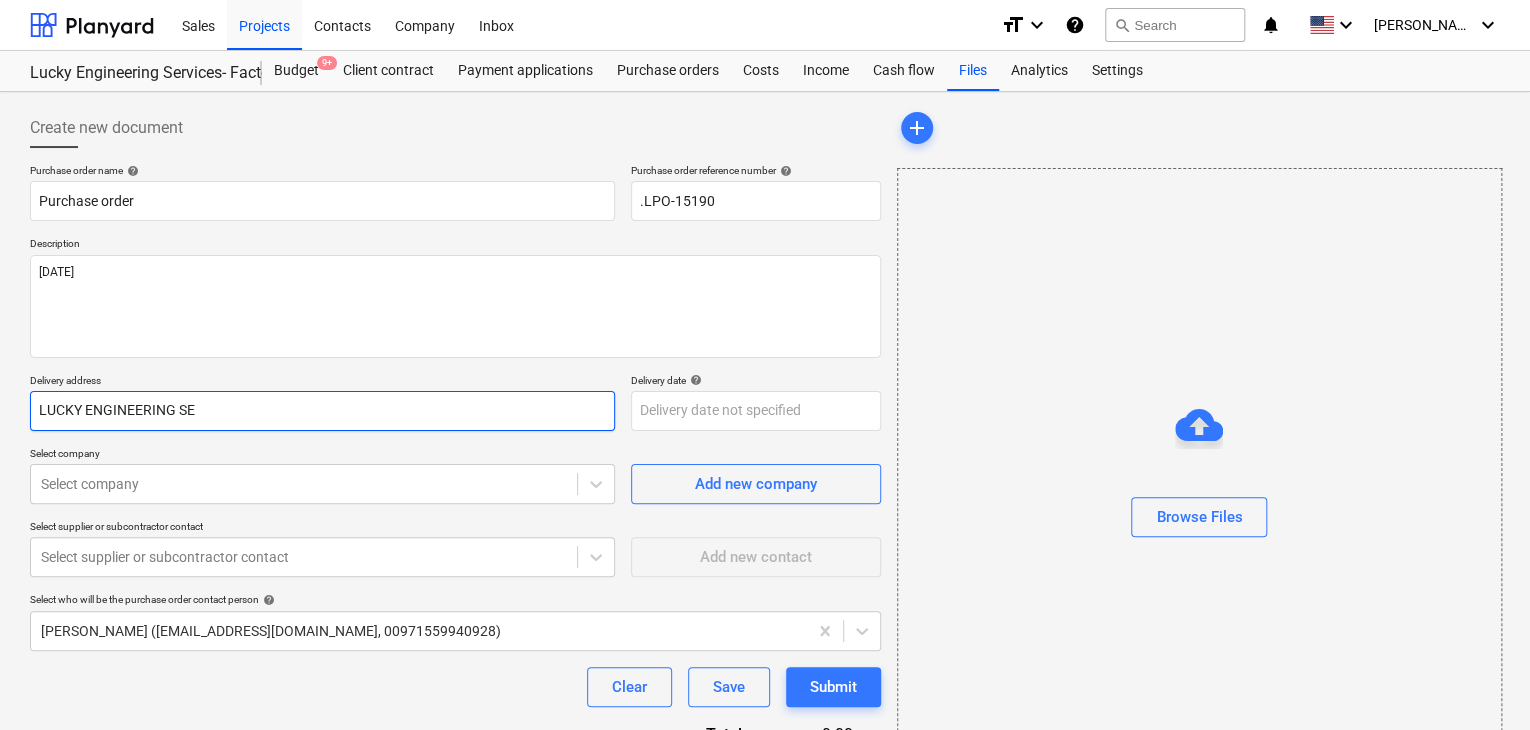 type on "x" 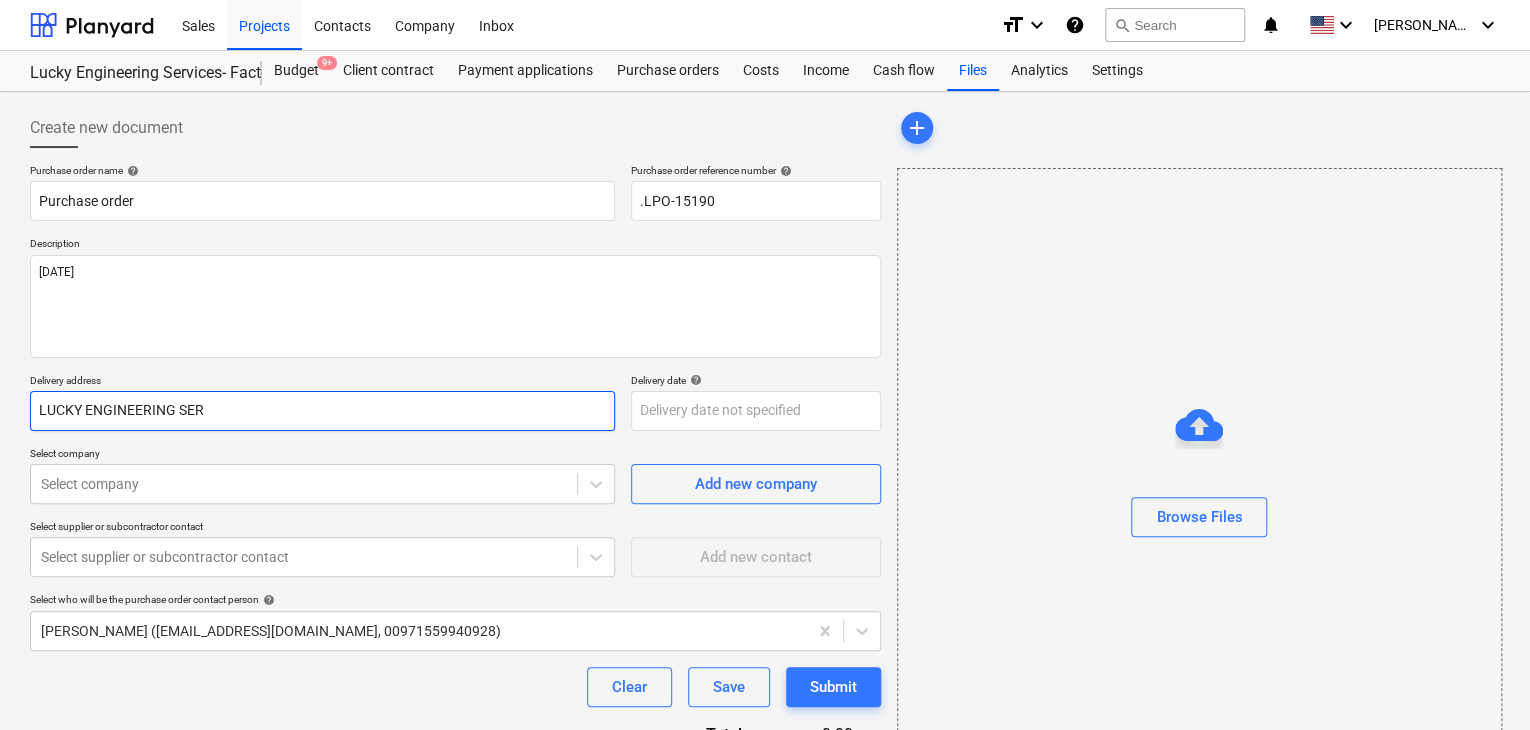 type on "x" 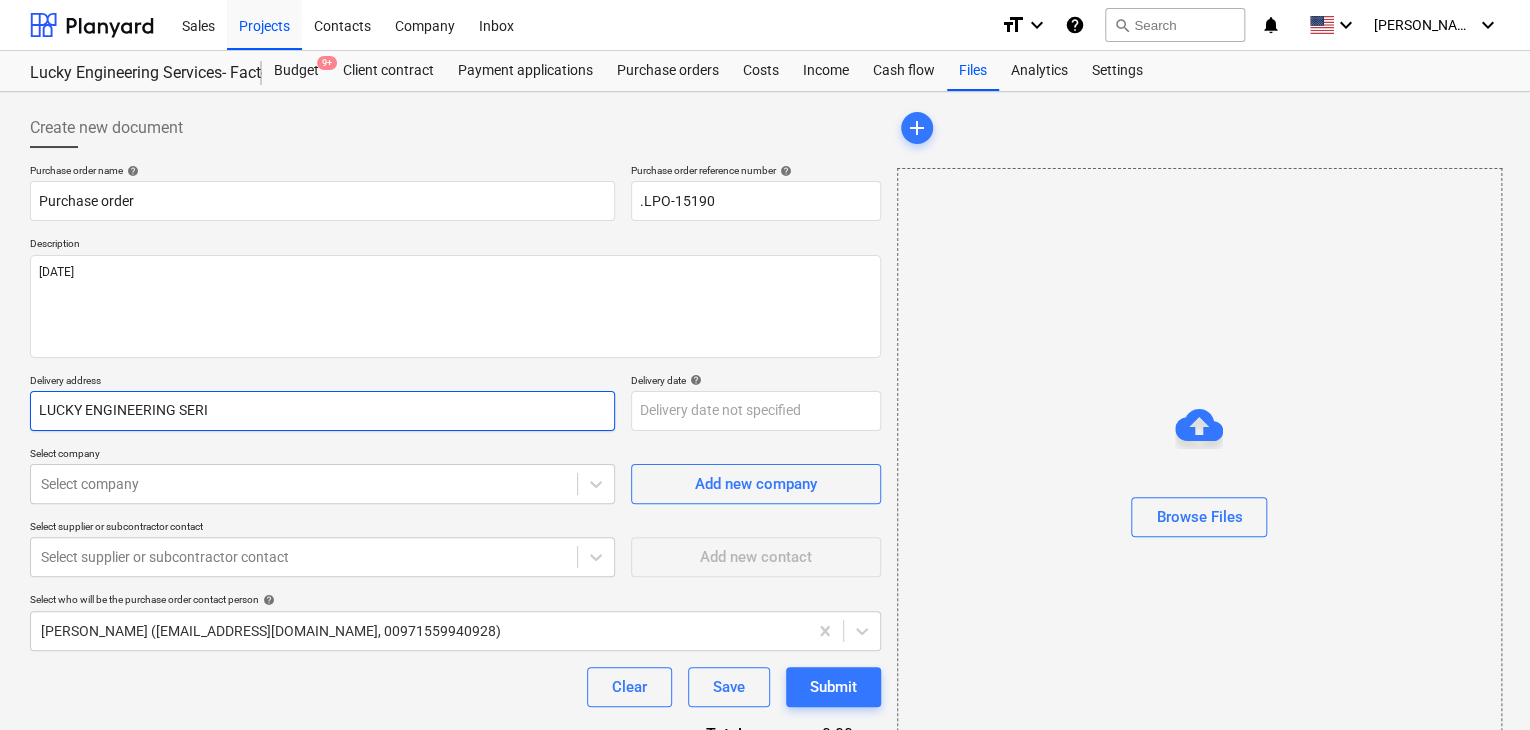 type on "x" 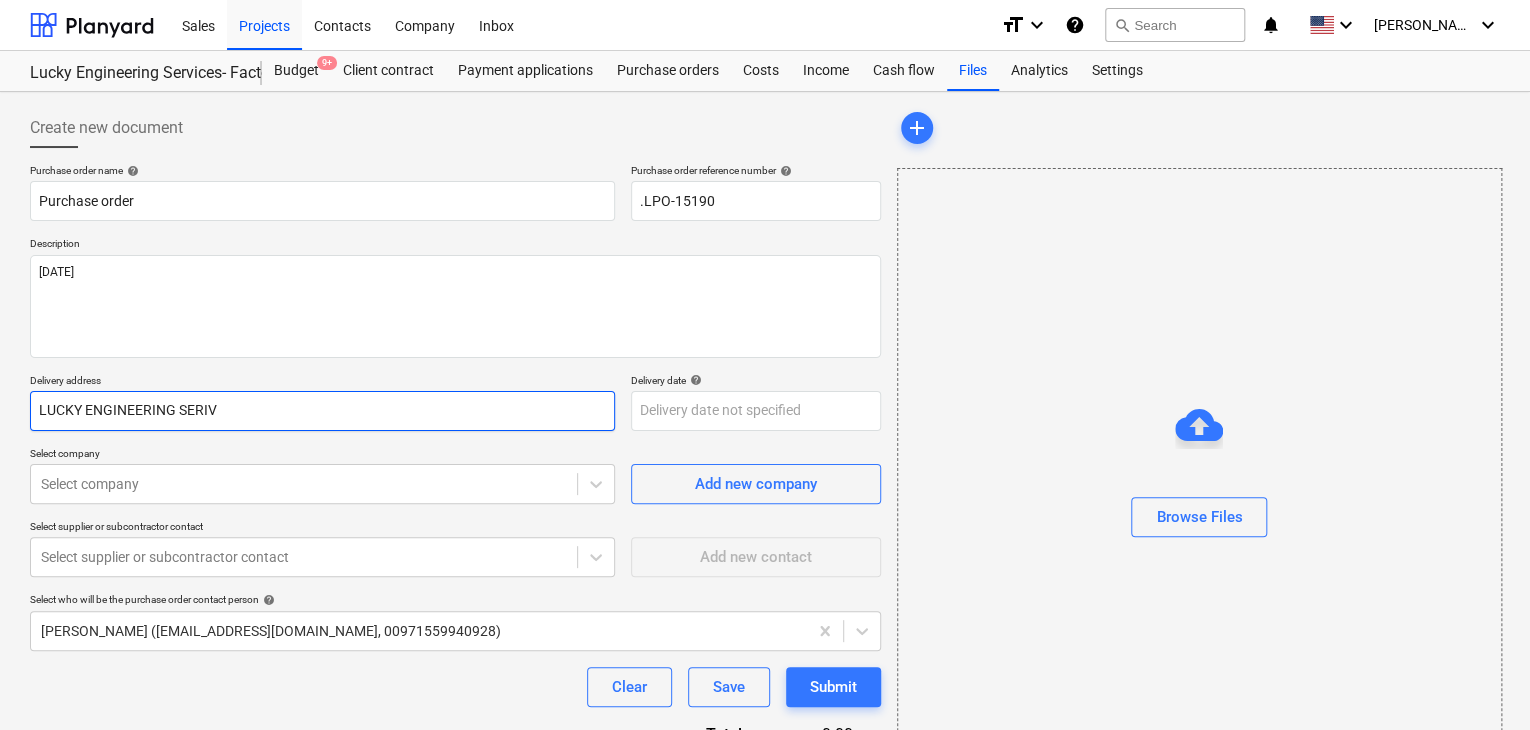 type on "x" 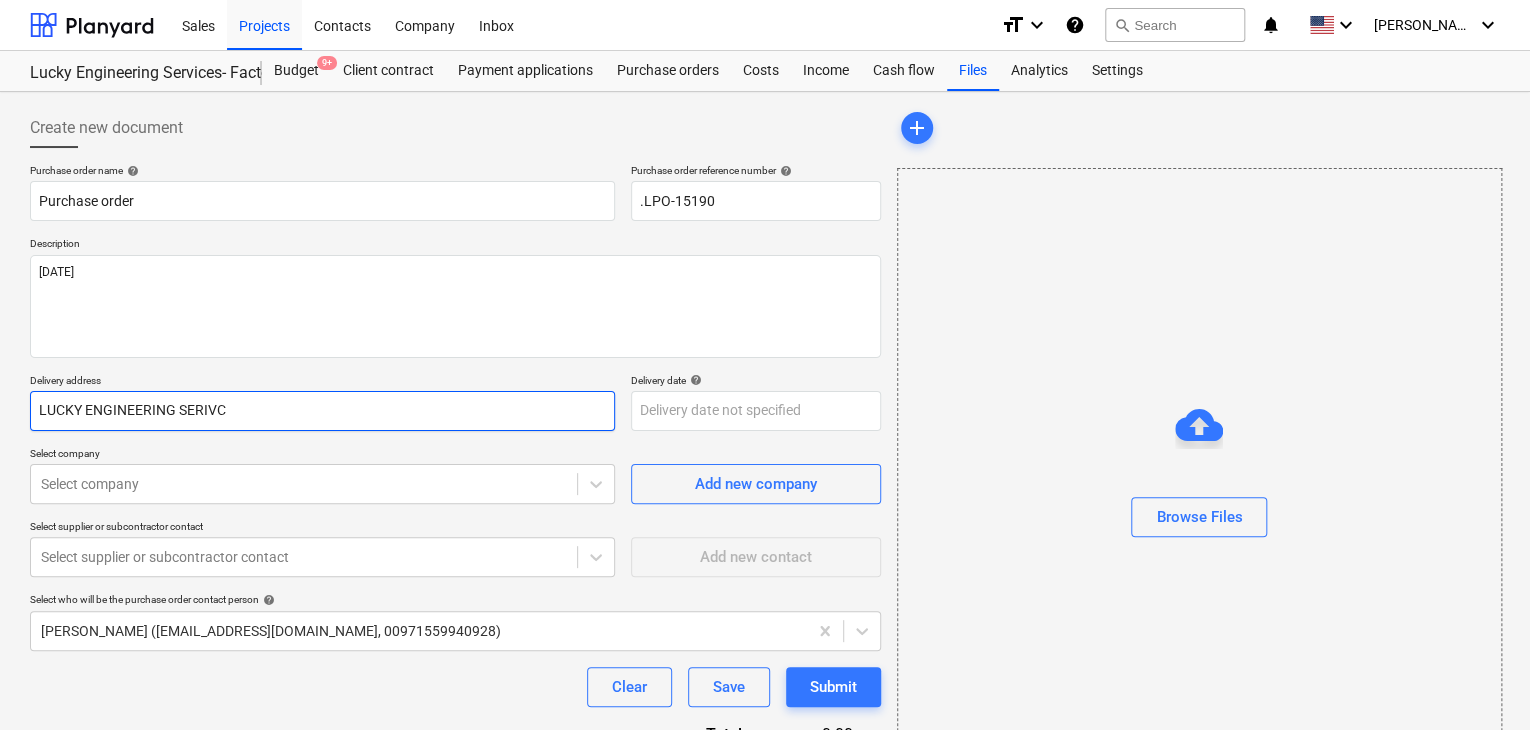 type on "x" 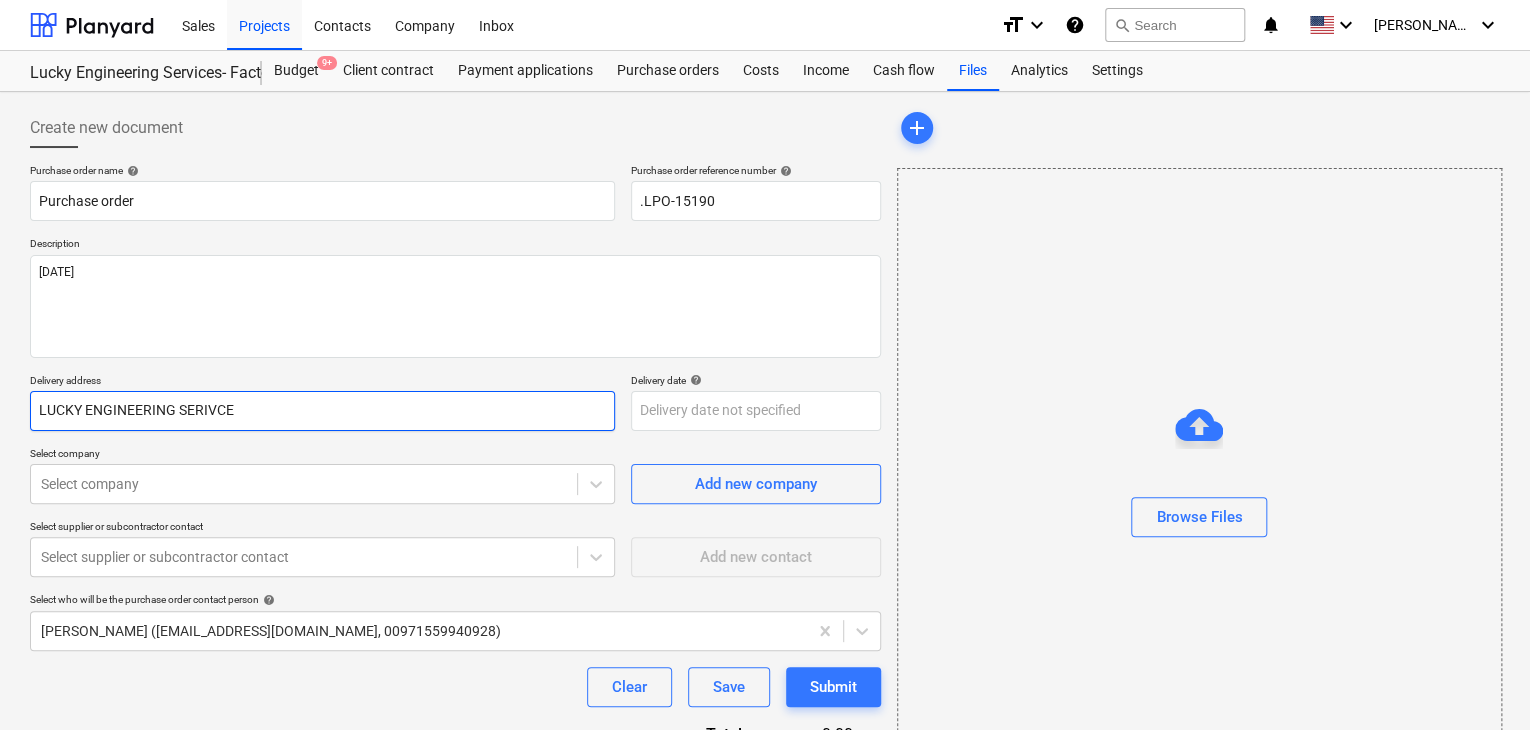 type on "x" 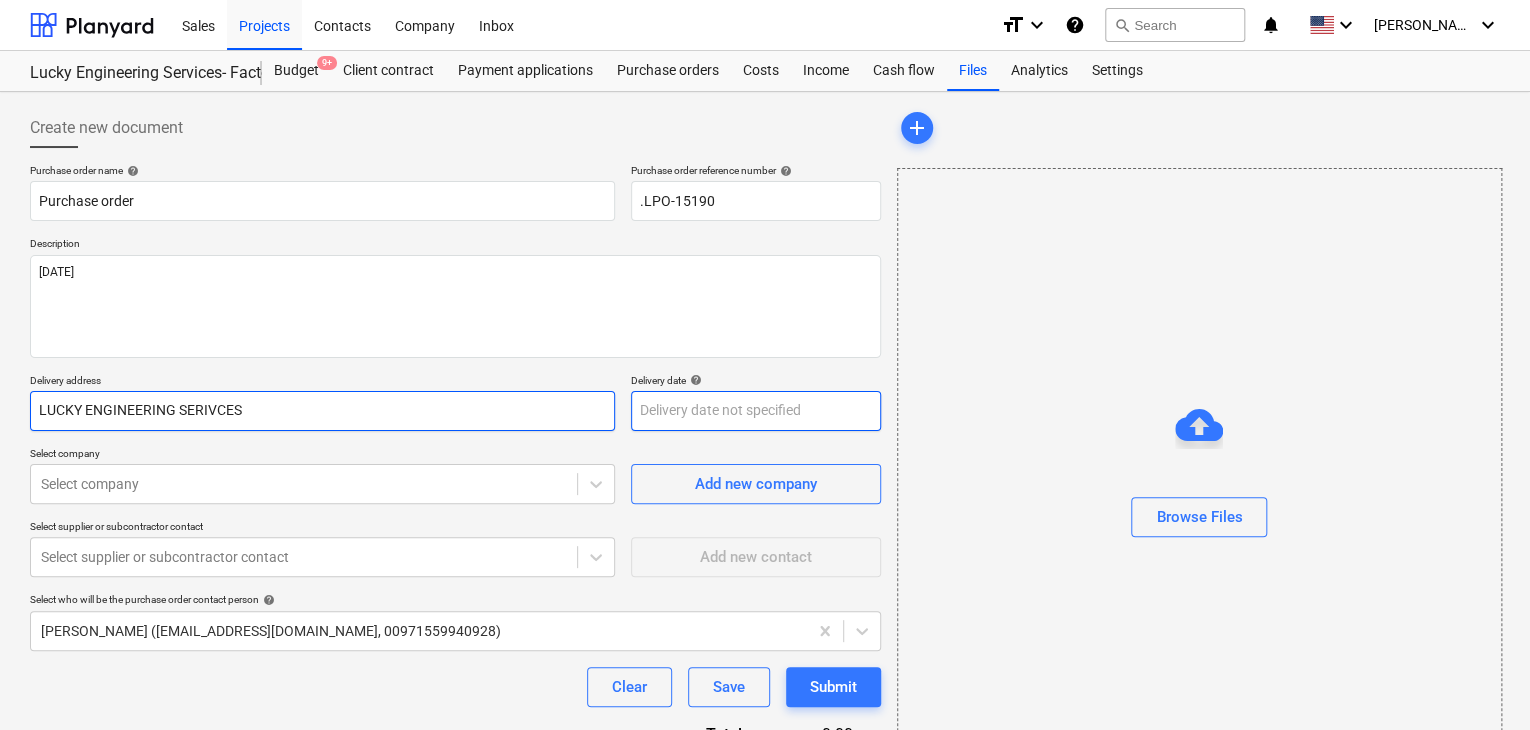 type on "LUCKY ENGINEERING SERIVCES" 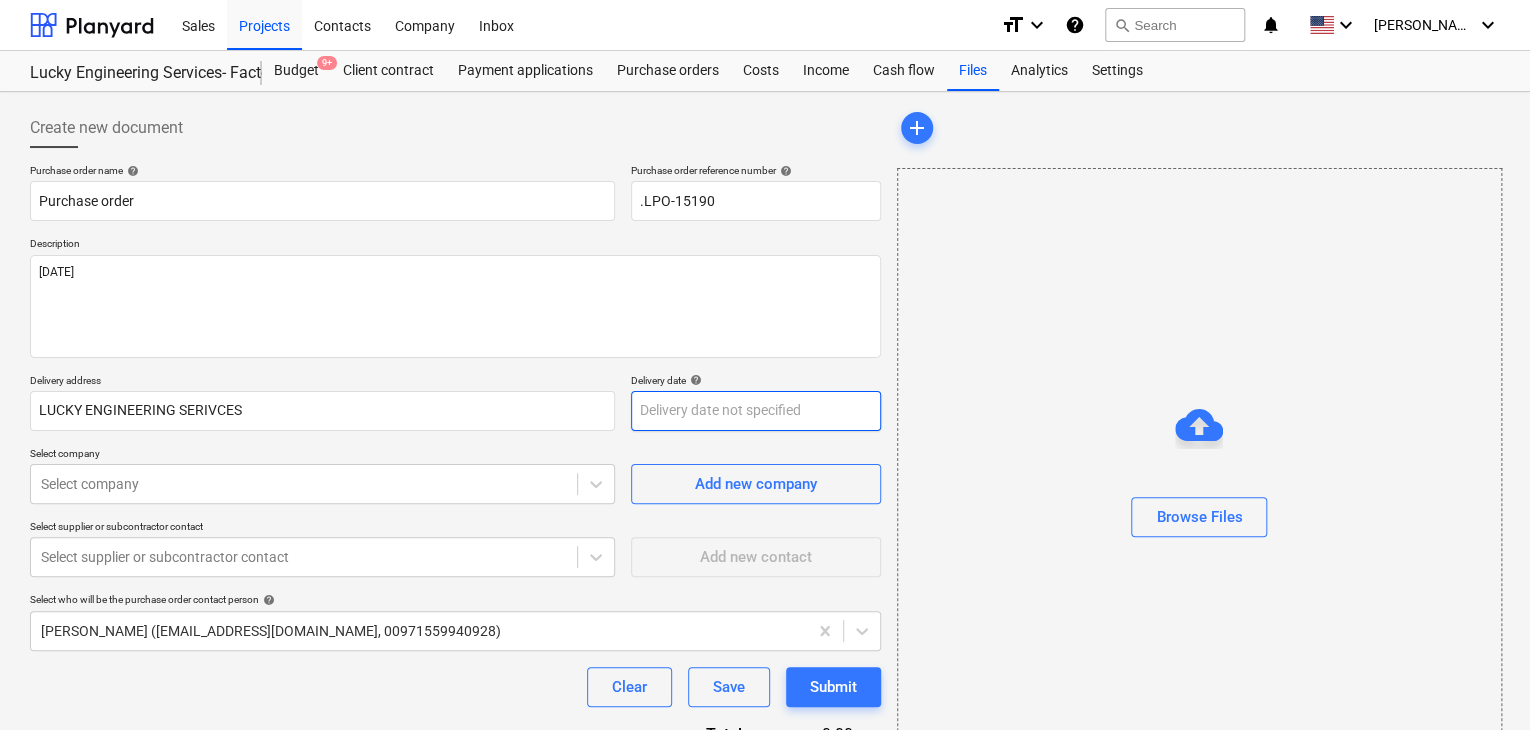 click on "Sales Projects Contacts Company Inbox format_size keyboard_arrow_down help search Search notifications 0 keyboard_arrow_down [PERSON_NAME] keyboard_arrow_down Lucky Engineering Services- Factory/Office Budget 9+ Client contract Payment applications Purchase orders Costs Income Cash flow Files Analytics Settings Create new document Purchase order name help Purchase order Purchase order reference number help .LPO-15190 Description [DATE] Delivery address LUCKY ENGINEERING SERIVCES Delivery date help Press the down arrow key to interact with the calendar and
select a date. Press the question mark key to get the keyboard shortcuts for changing dates. Select company Select company Add new company Select supplier or subcontractor contact Select supplier or subcontractor contact Add new contact Select who will be the purchase order contact person help [PERSON_NAME] ([EMAIL_ADDRESS][DOMAIN_NAME], 00971559940928) Clear Save Submit Total 0.00د.إ.‏ Select line-items to add help Search or select a line-item add" at bounding box center (765, 365) 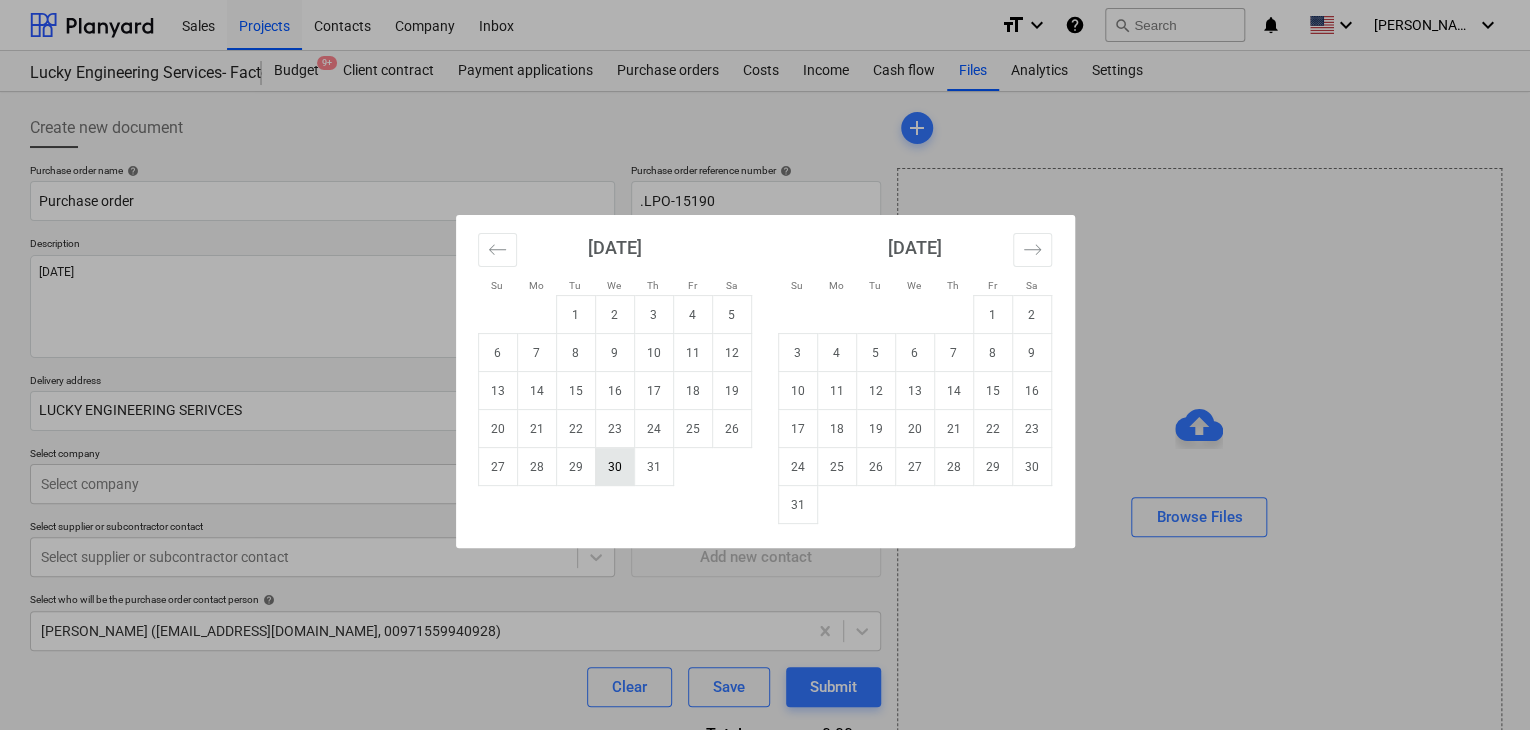 click on "30" at bounding box center (614, 467) 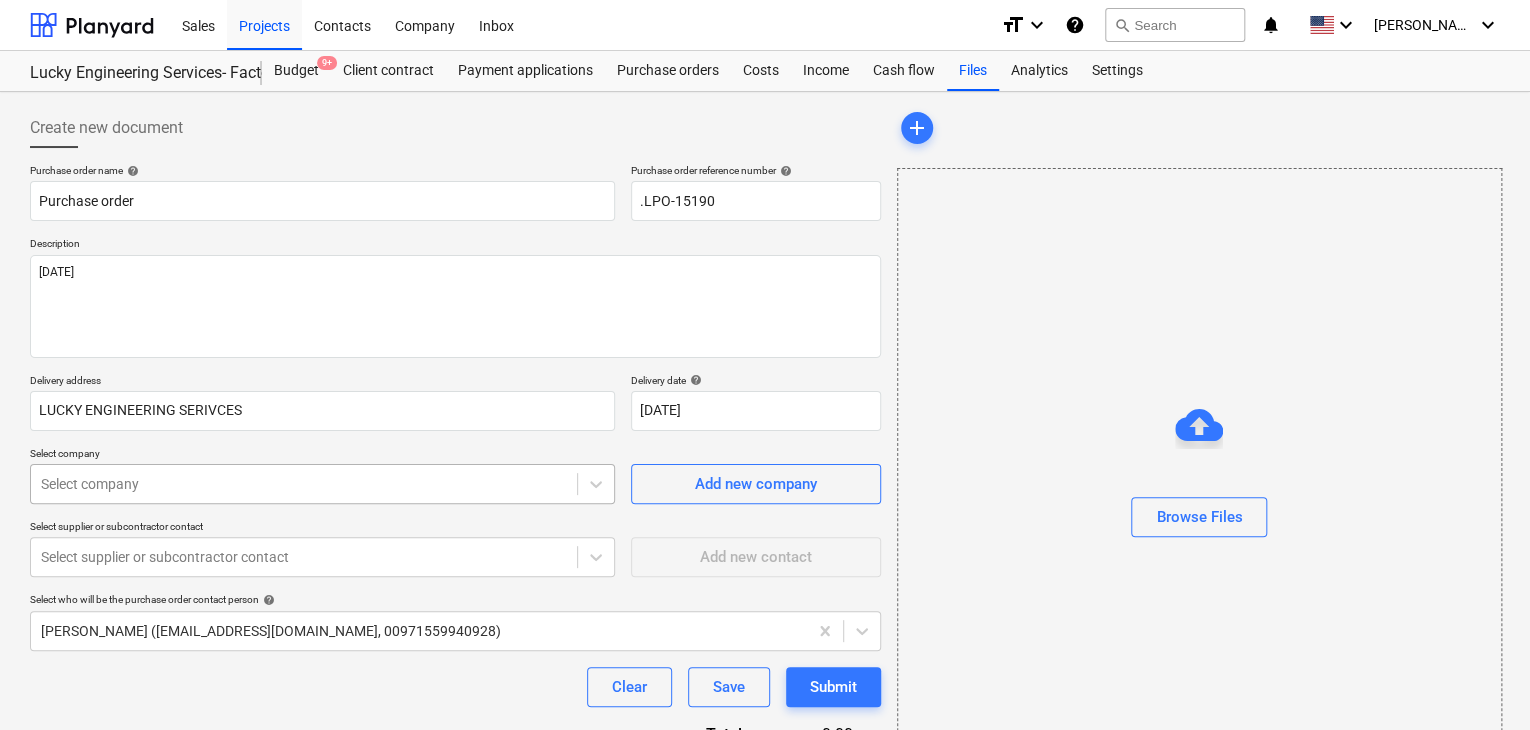 click on "Sales Projects Contacts Company Inbox format_size keyboard_arrow_down help search Search notifications 0 keyboard_arrow_down [PERSON_NAME] keyboard_arrow_down Lucky Engineering Services- Factory/Office Budget 9+ Client contract Payment applications Purchase orders Costs Income Cash flow Files Analytics Settings Create new document Purchase order name help Purchase order Purchase order reference number help .LPO-15190 Description [DATE] Delivery address LUCKY ENGINEERING SERIVCES Delivery date help [DATE] [DATE] Press the down arrow key to interact with the calendar and
select a date. Press the question mark key to get the keyboard shortcuts for changing dates. Select company Select company Add new company Select supplier or subcontractor contact Select supplier or subcontractor contact Add new contact Select who will be the purchase order contact person help [PERSON_NAME] ([EMAIL_ADDRESS][DOMAIN_NAME], 00971559940928) Clear Save Submit Total 0.00د.إ.‏ Select line-items to add help Select in bulk" at bounding box center (765, 365) 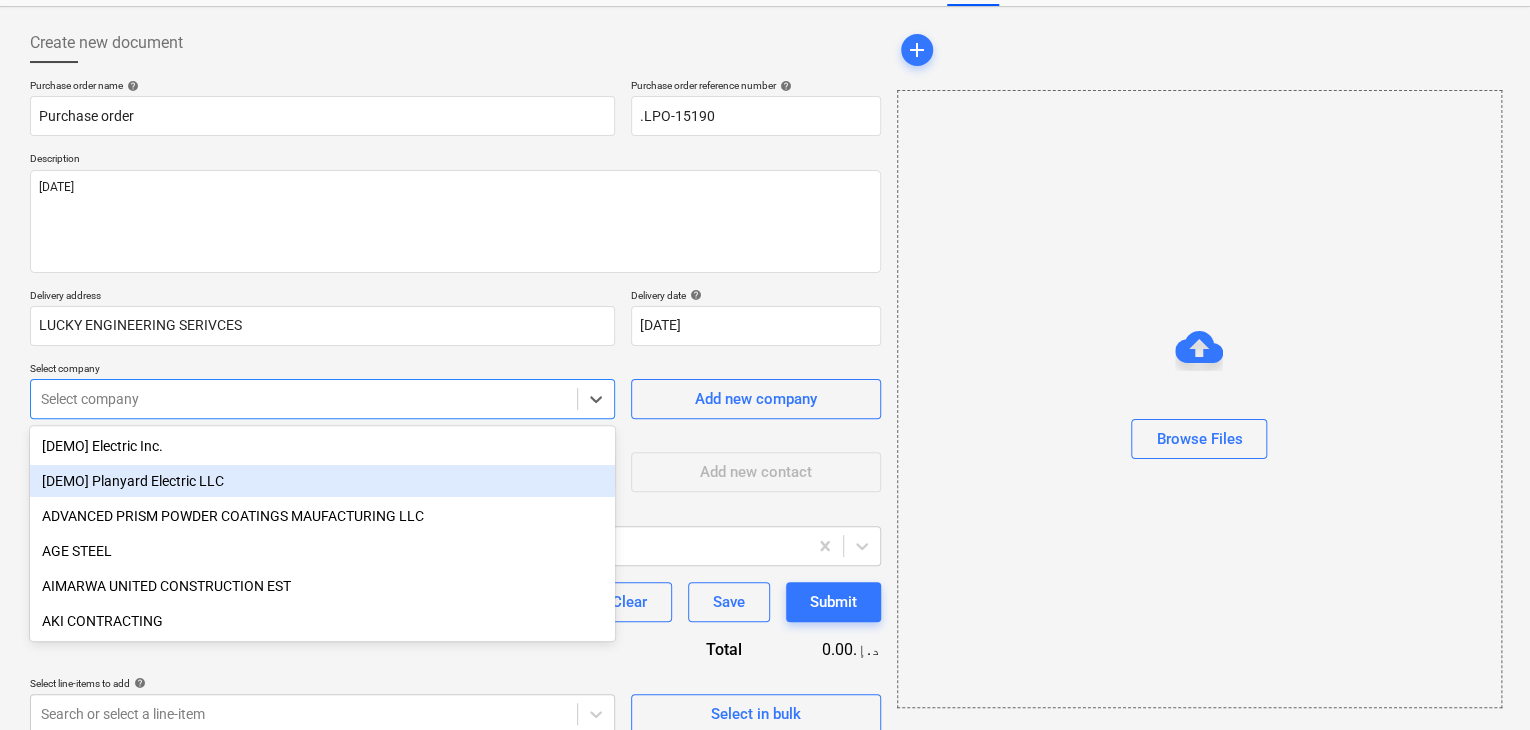 scroll, scrollTop: 93, scrollLeft: 0, axis: vertical 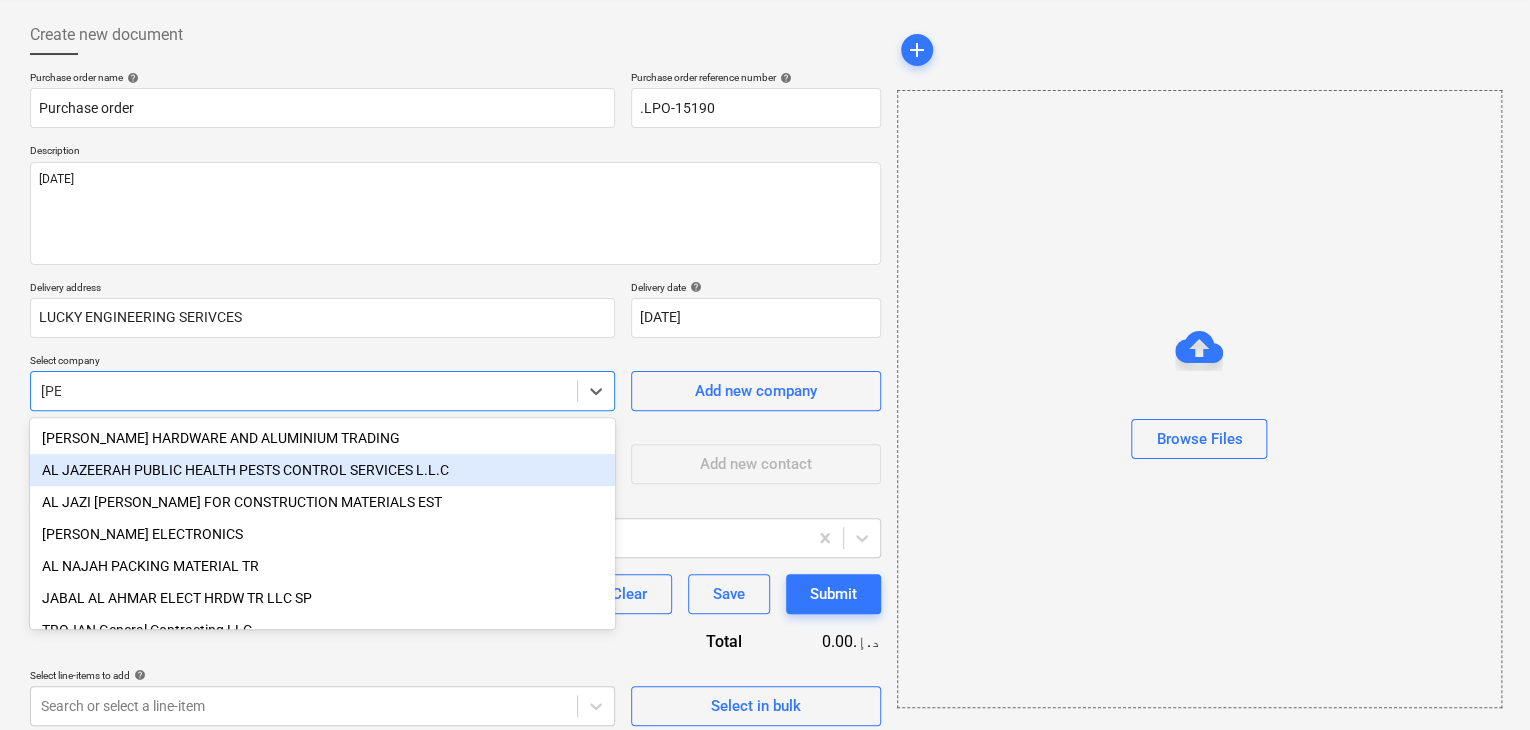 type on "JAB" 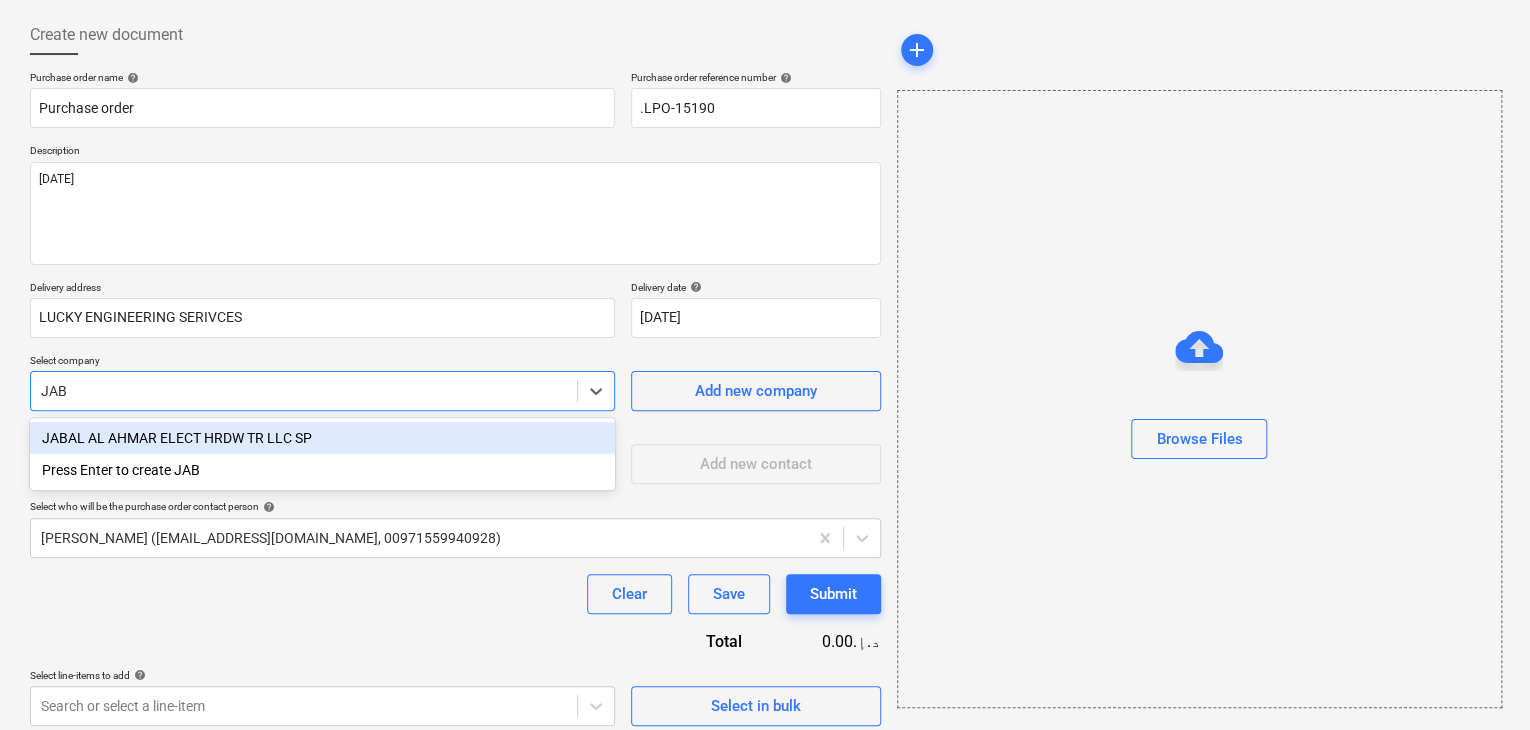 click on "JABAL AL AHMAR ELECT HRDW TR LLC SP" at bounding box center (322, 438) 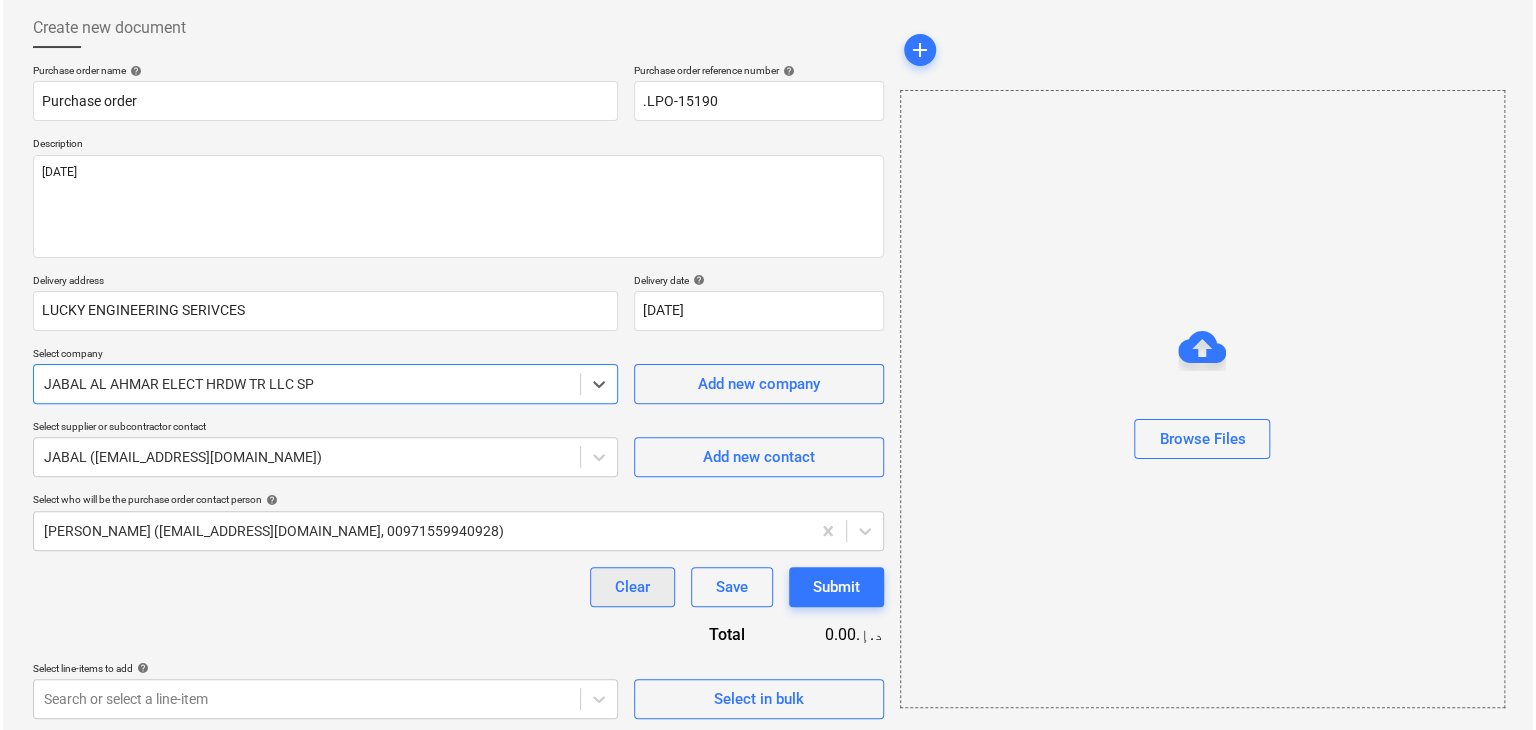 scroll, scrollTop: 104, scrollLeft: 0, axis: vertical 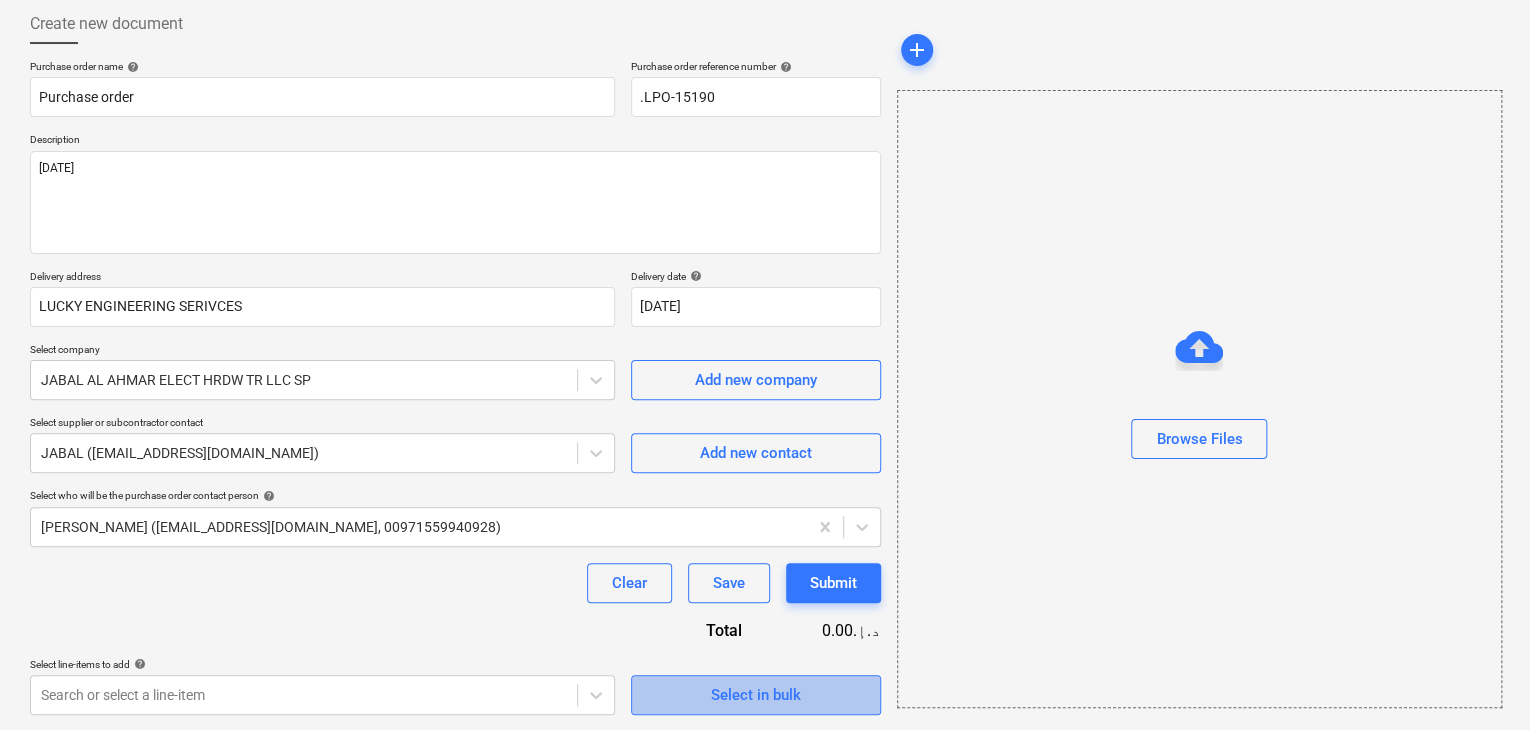 click on "Select in bulk" at bounding box center (756, 695) 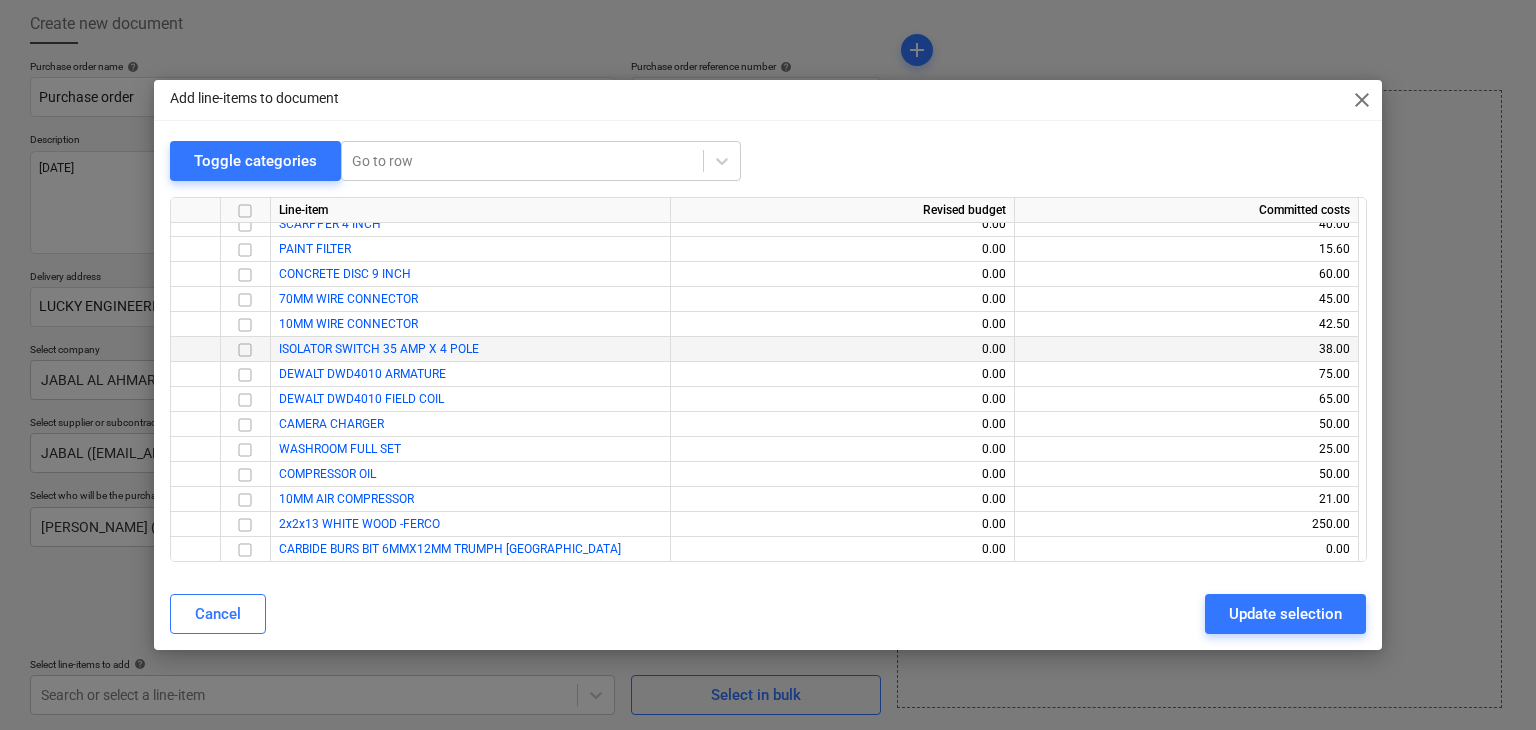 scroll, scrollTop: 37761, scrollLeft: 0, axis: vertical 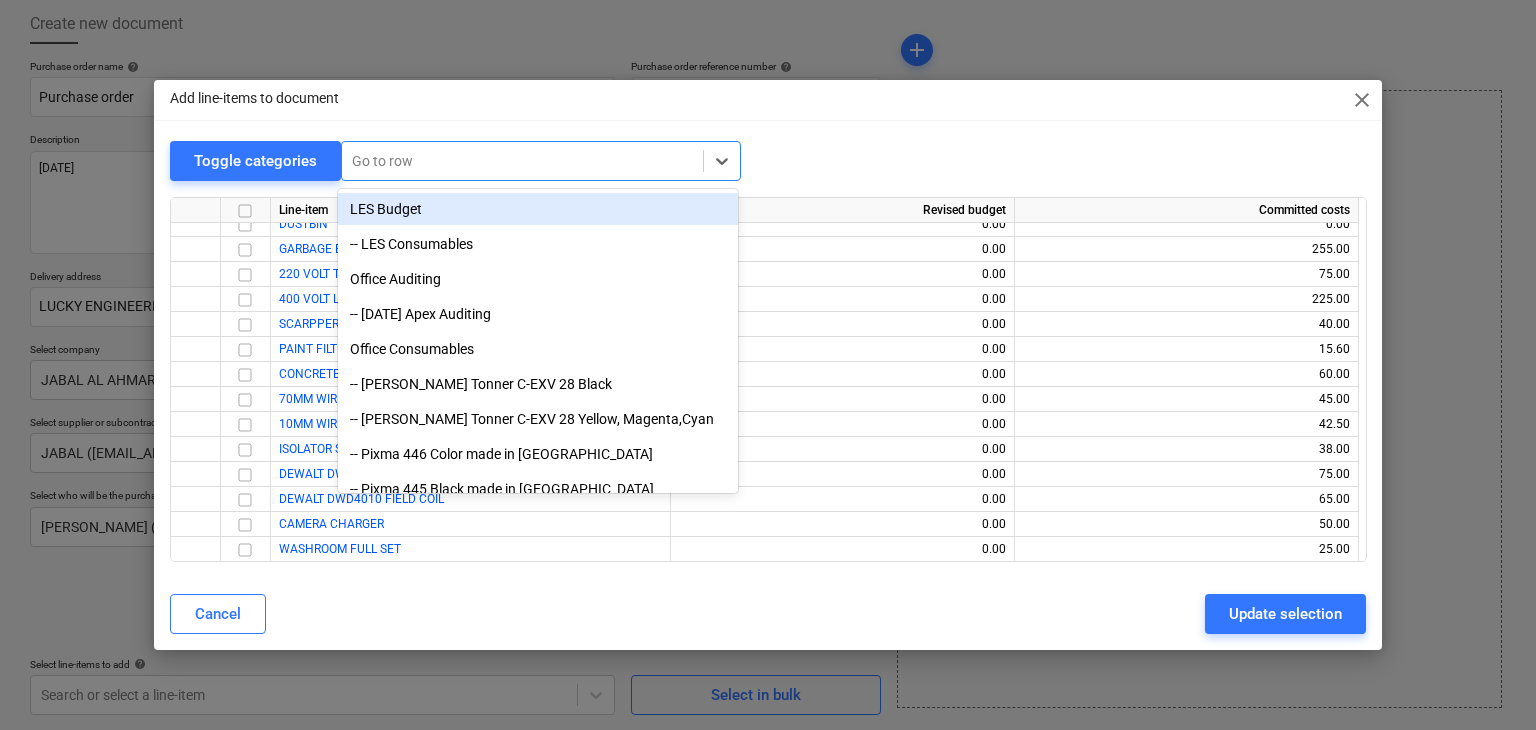 click at bounding box center (522, 161) 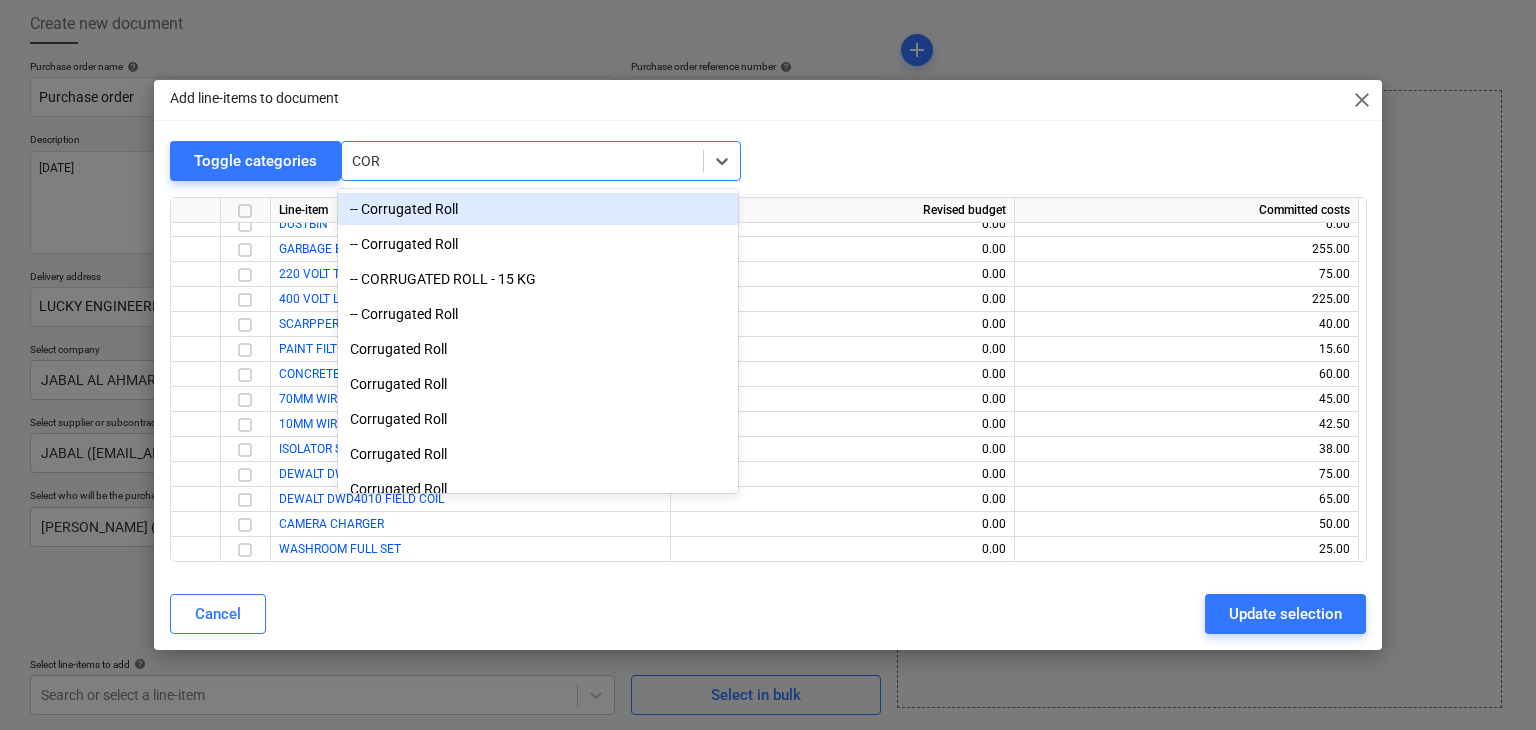 type on "CORR" 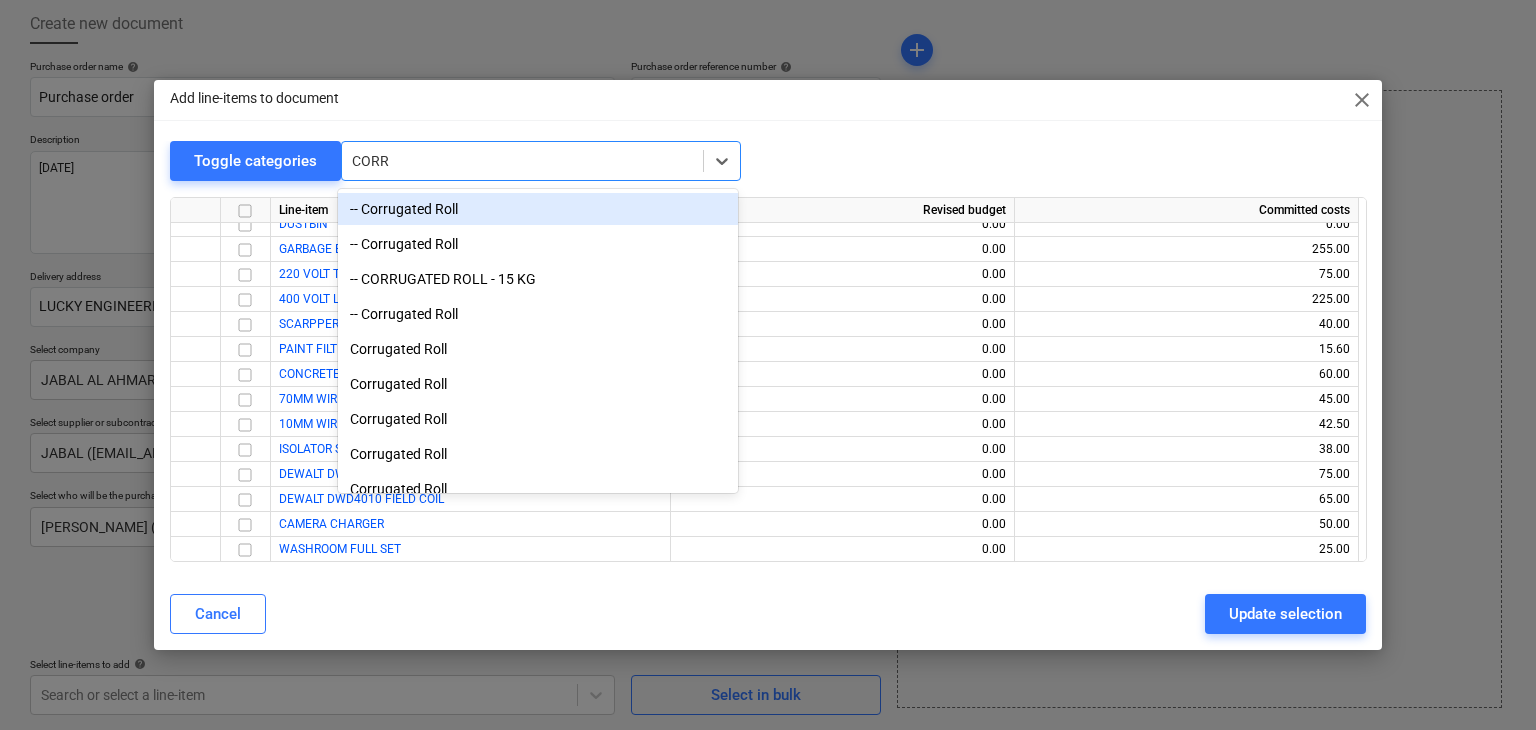 click on "--   Corrugated Roll" at bounding box center (538, 209) 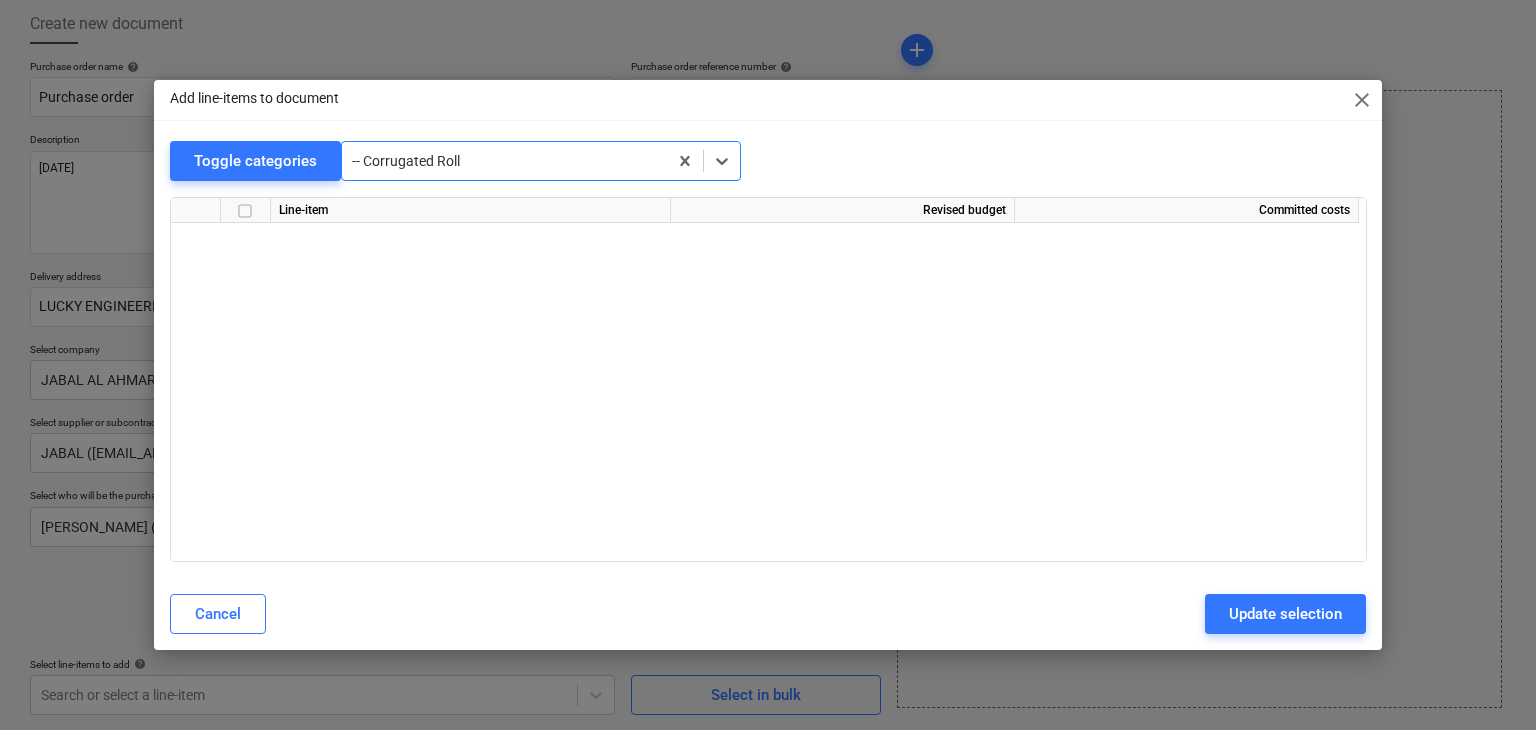 scroll, scrollTop: 3024, scrollLeft: 0, axis: vertical 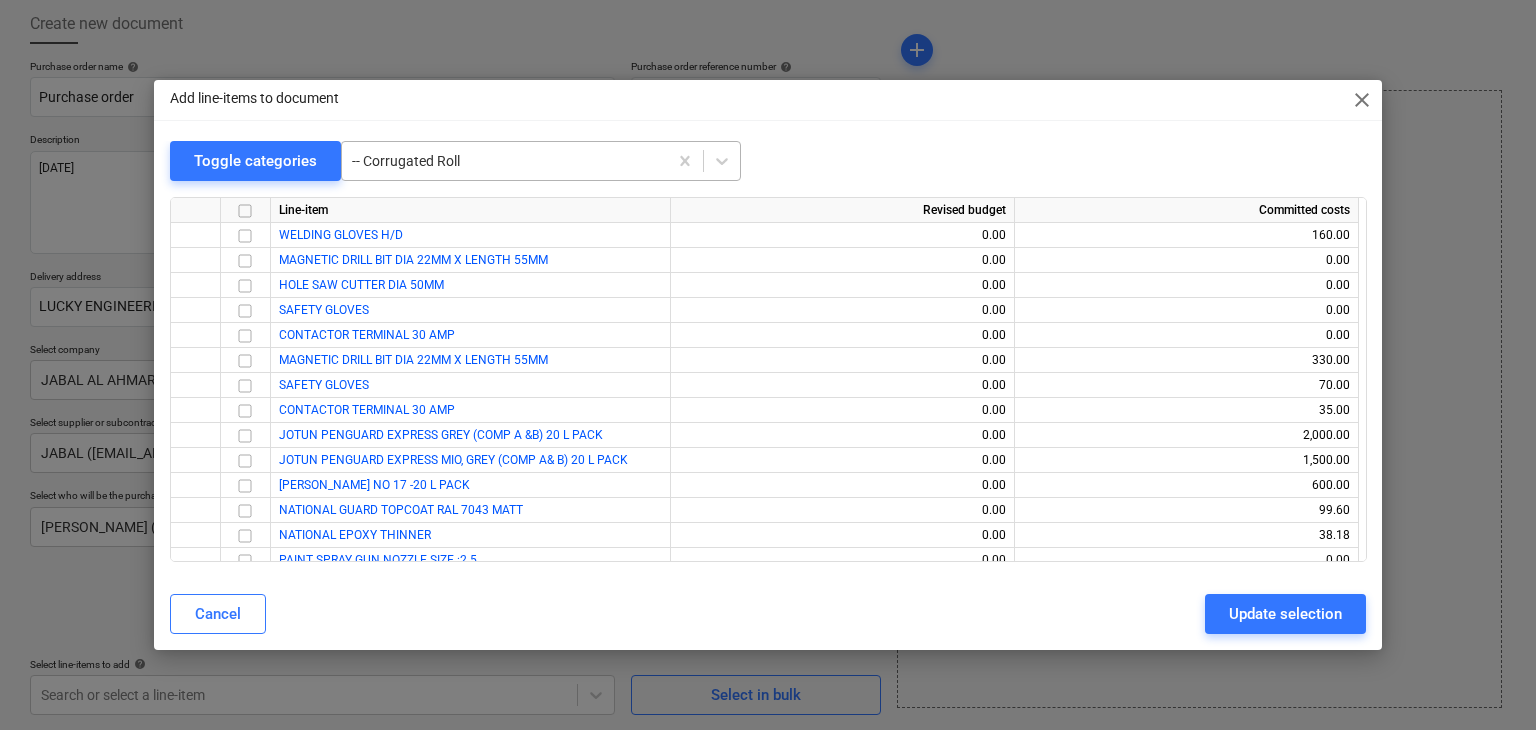 click at bounding box center (504, 161) 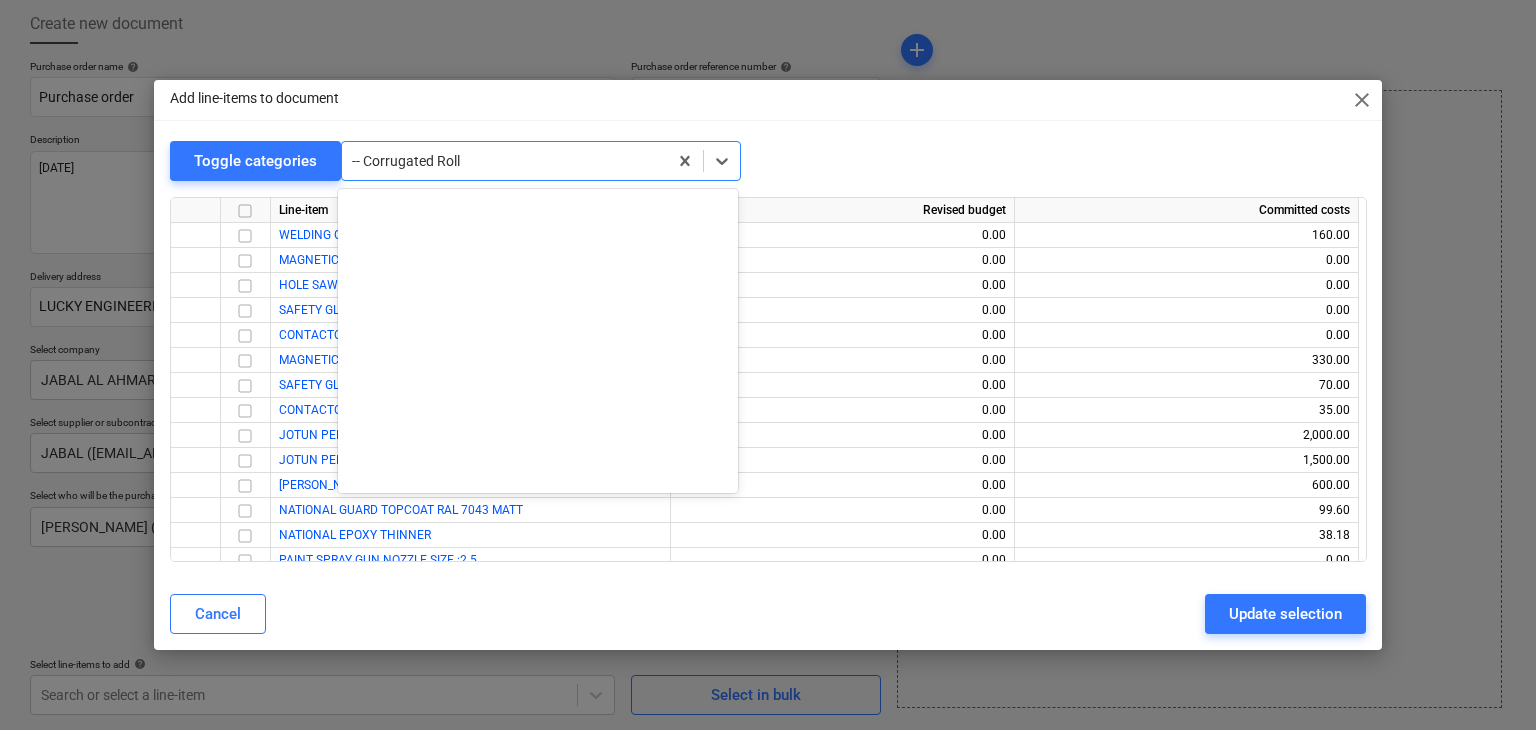 scroll, scrollTop: 4235, scrollLeft: 0, axis: vertical 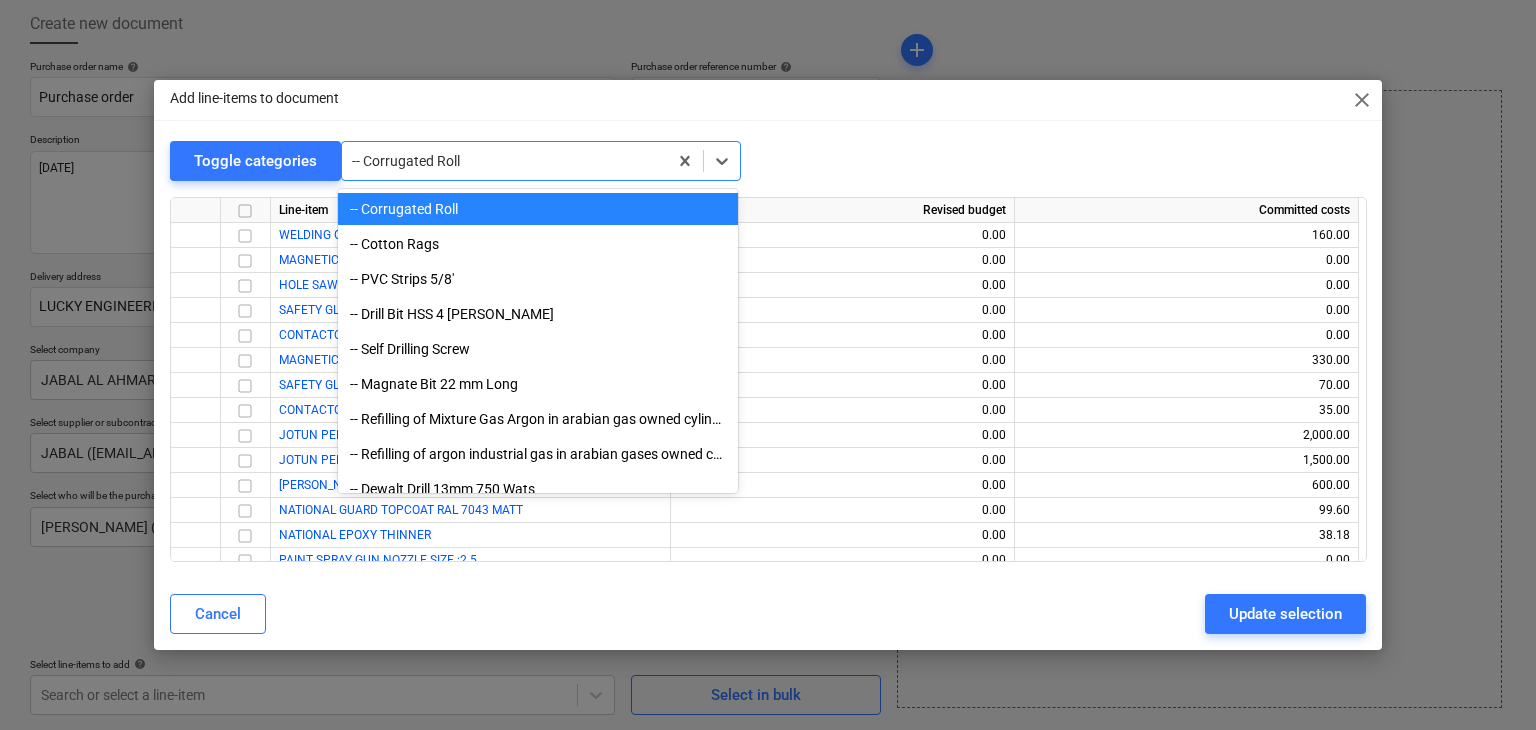 click on "--   Corrugated Roll" at bounding box center (538, 209) 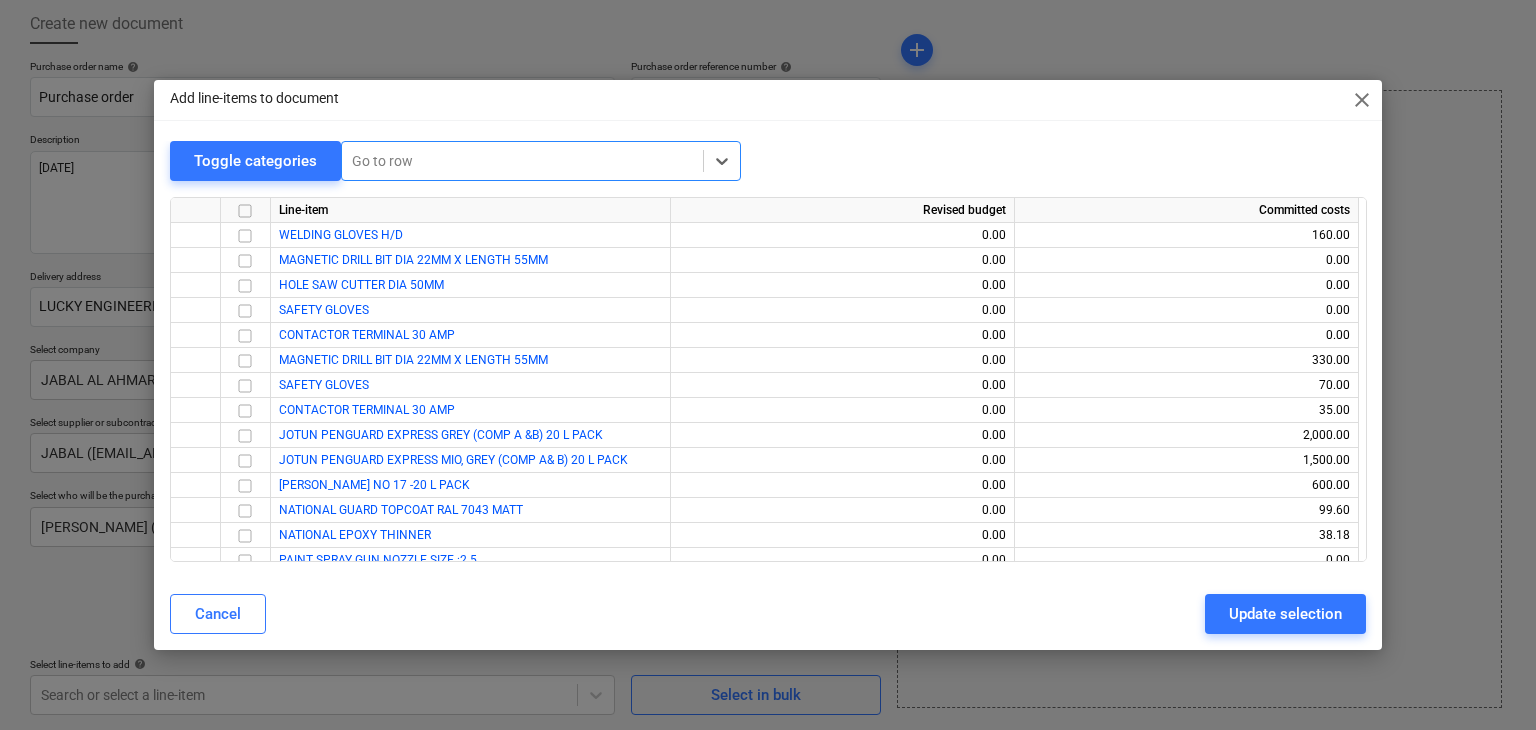 click at bounding box center [522, 161] 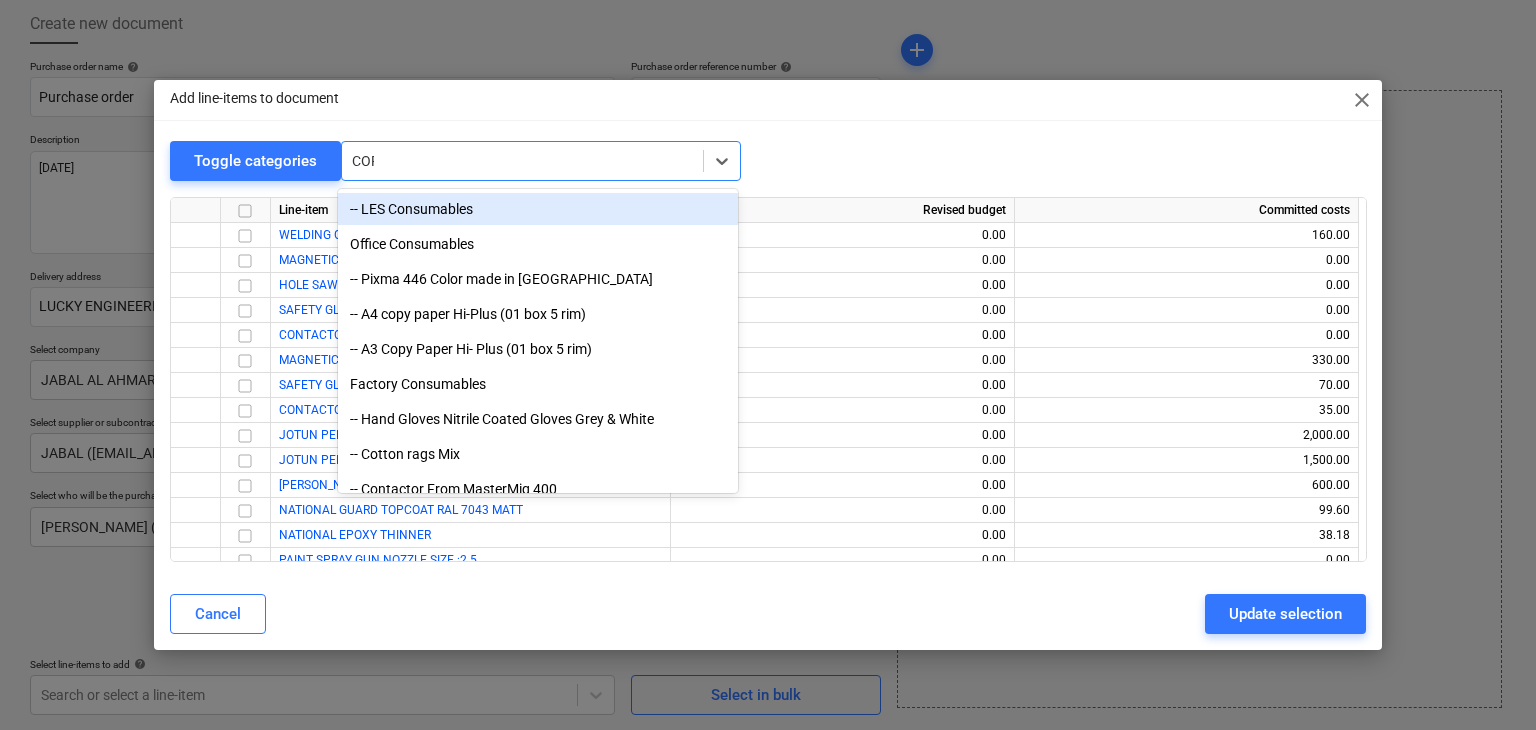 type on "CORR" 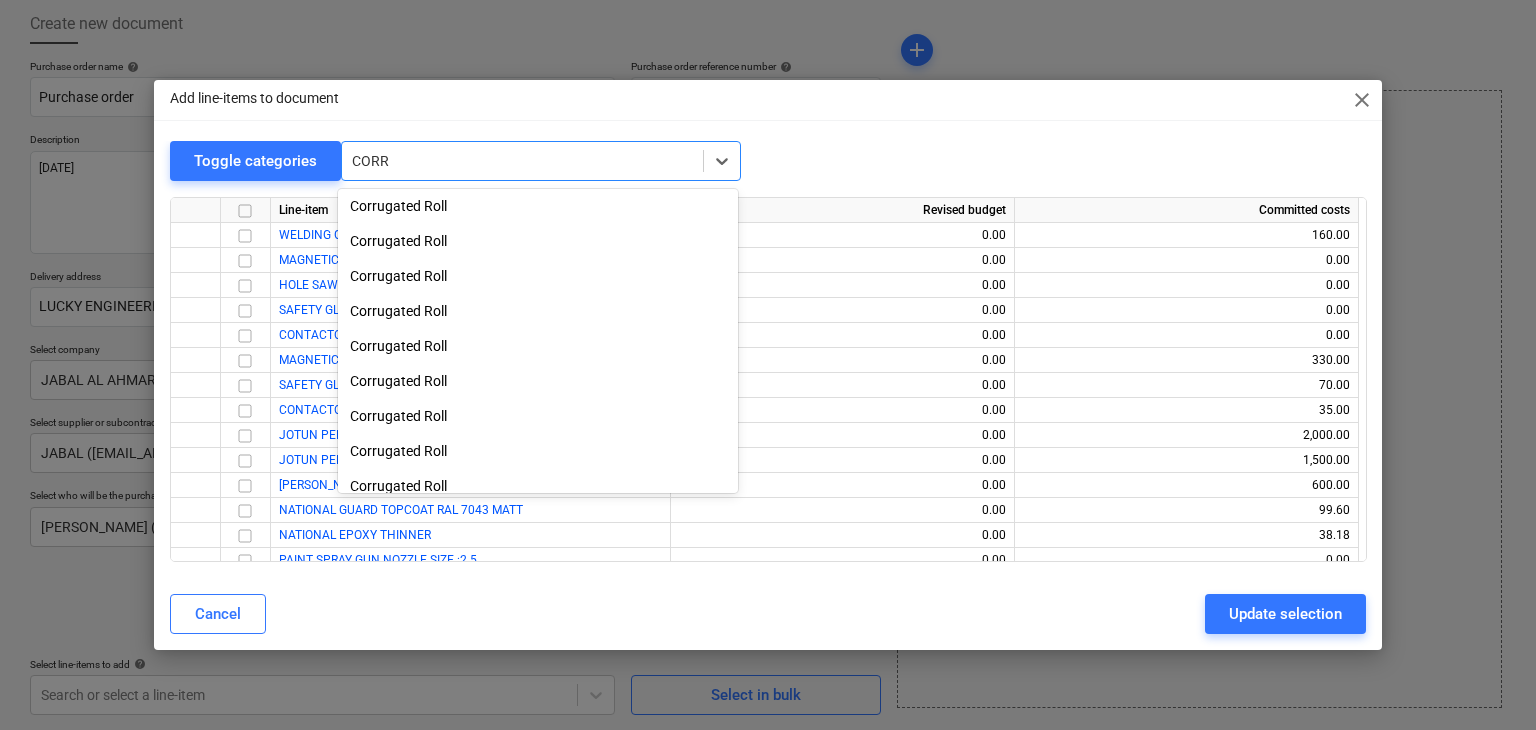 scroll, scrollTop: 435, scrollLeft: 0, axis: vertical 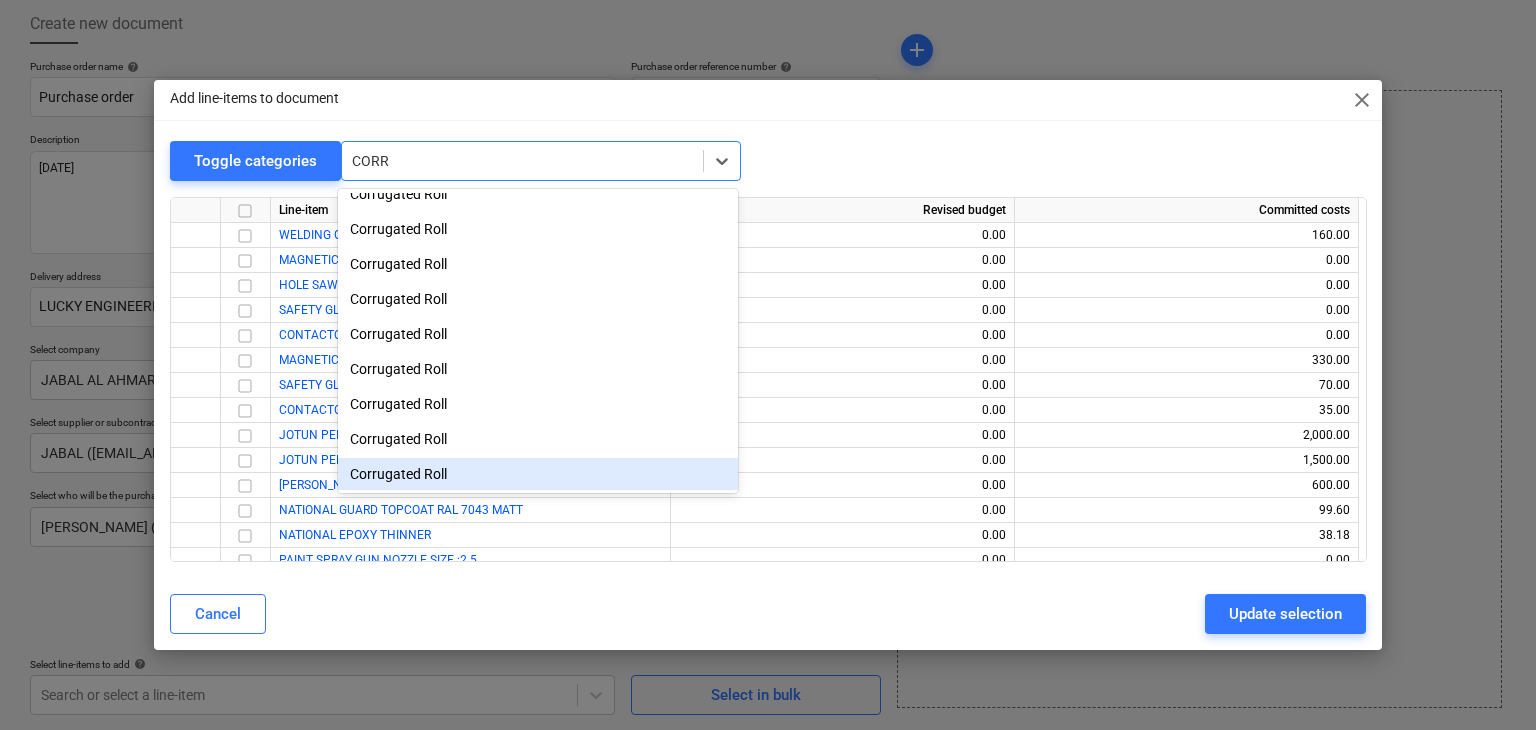 click on "Corrugated Roll" at bounding box center [538, 474] 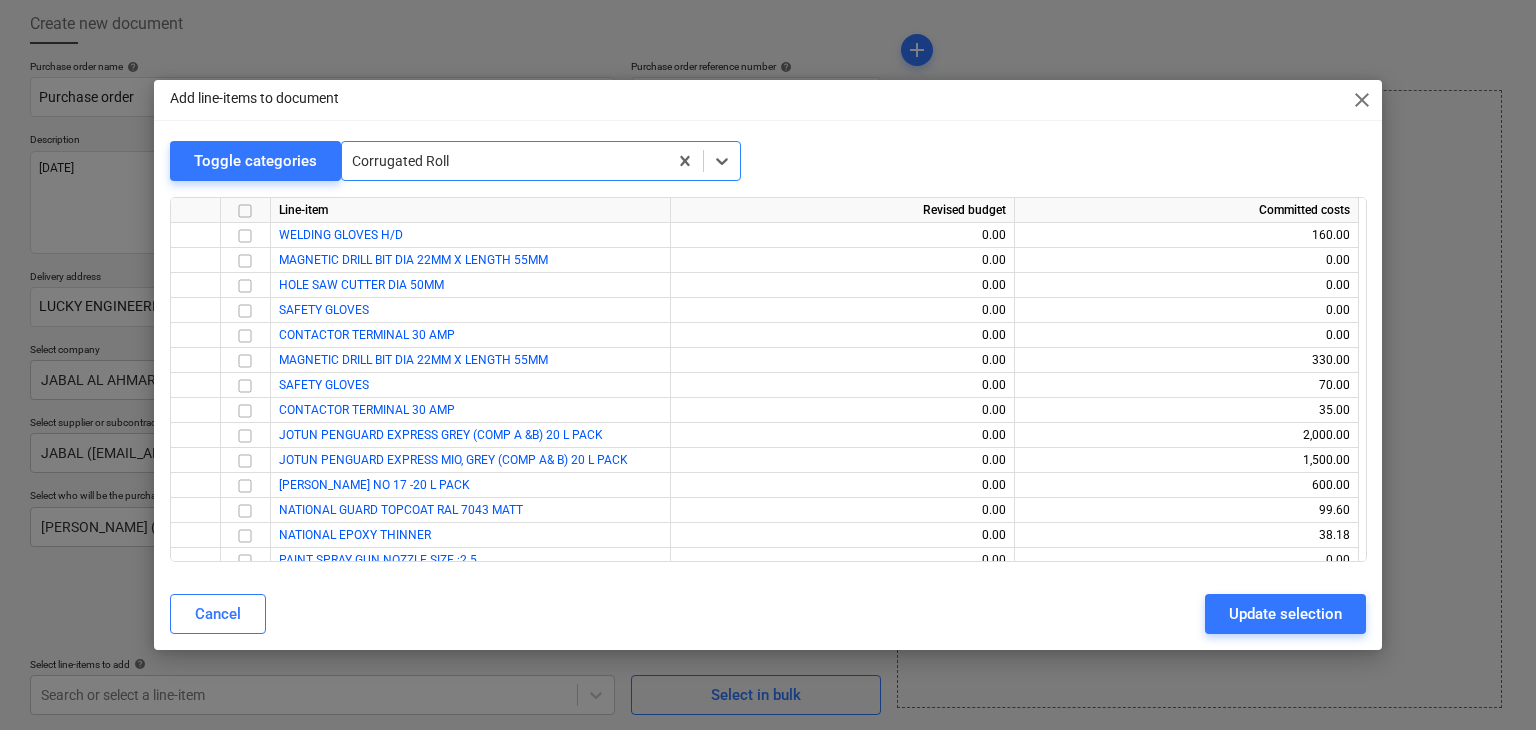type 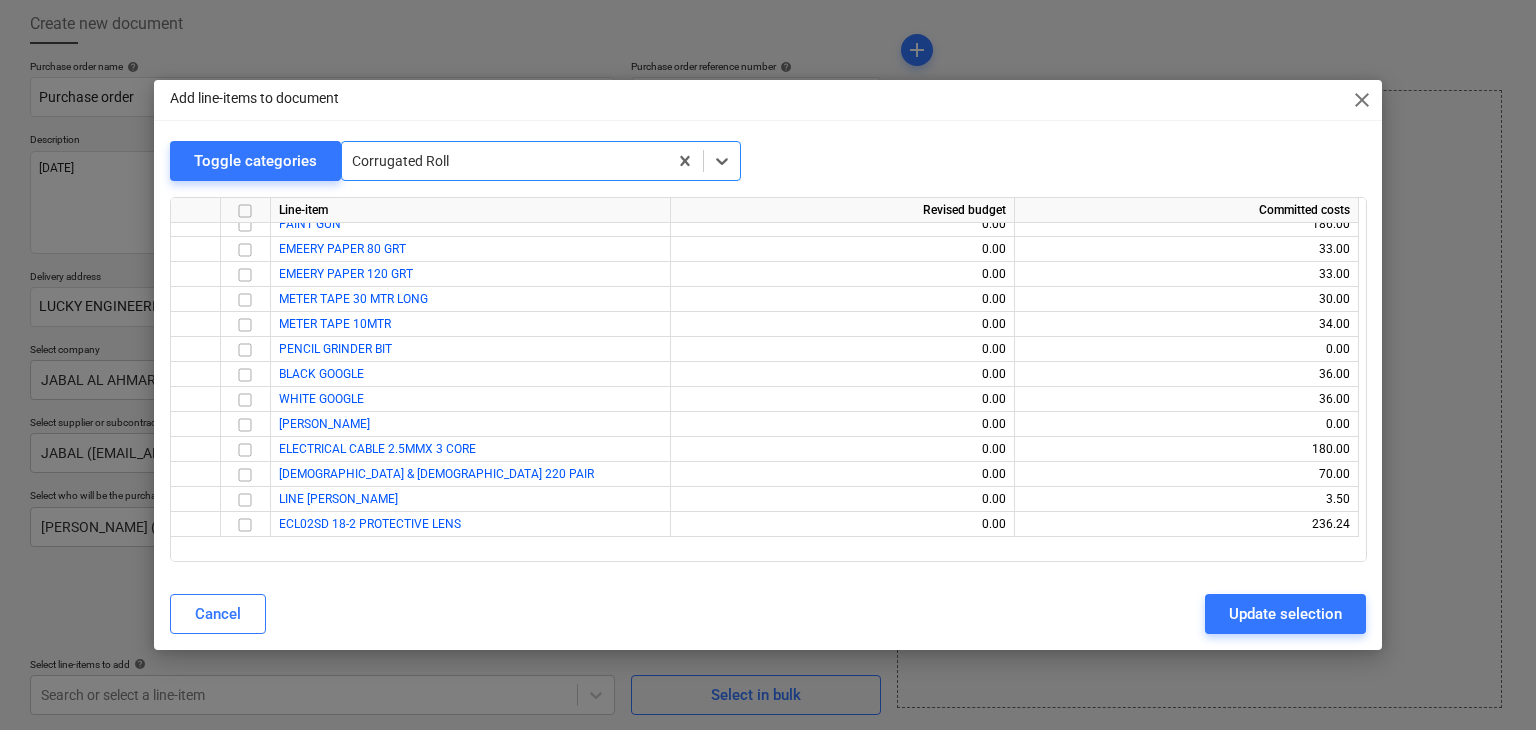 scroll, scrollTop: 36800, scrollLeft: 0, axis: vertical 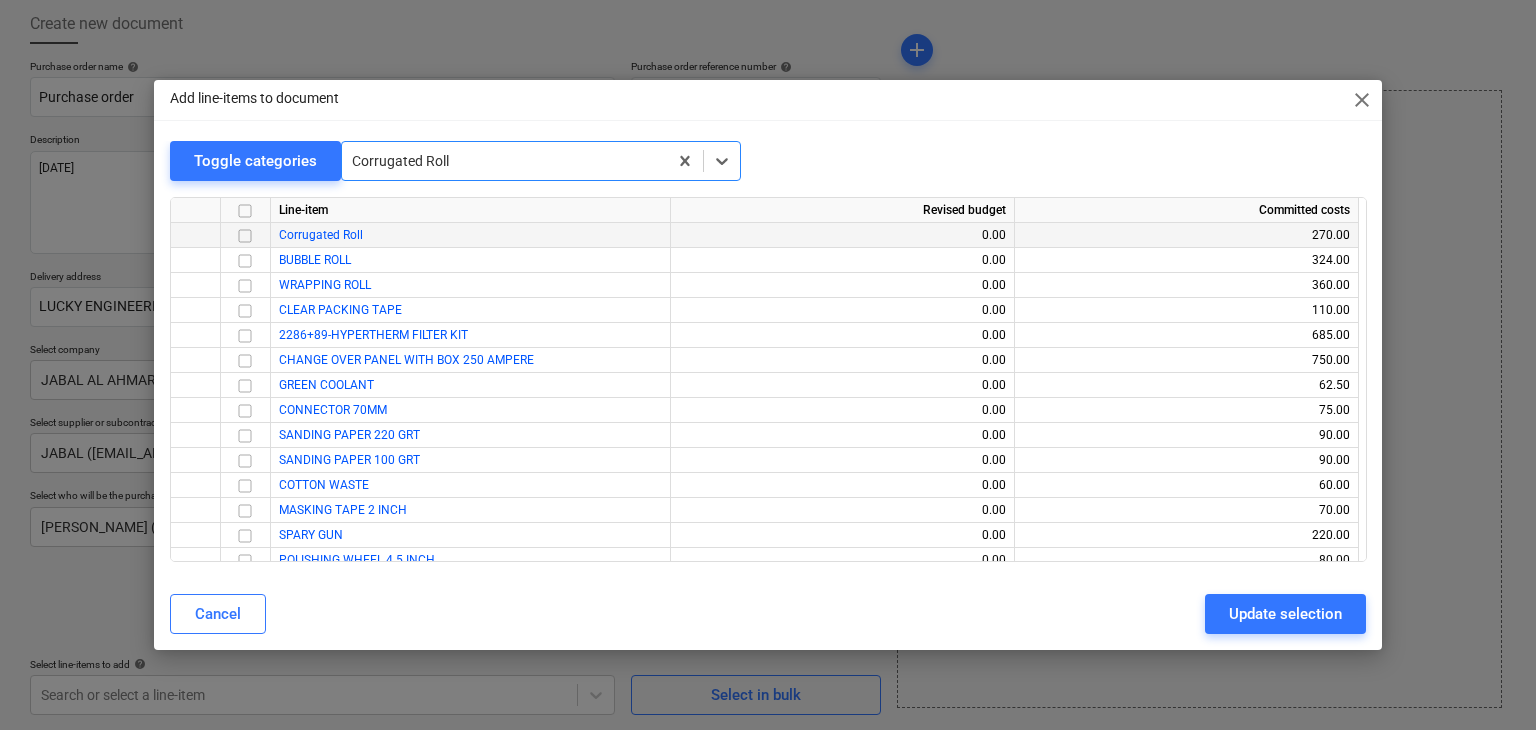 click at bounding box center (245, 236) 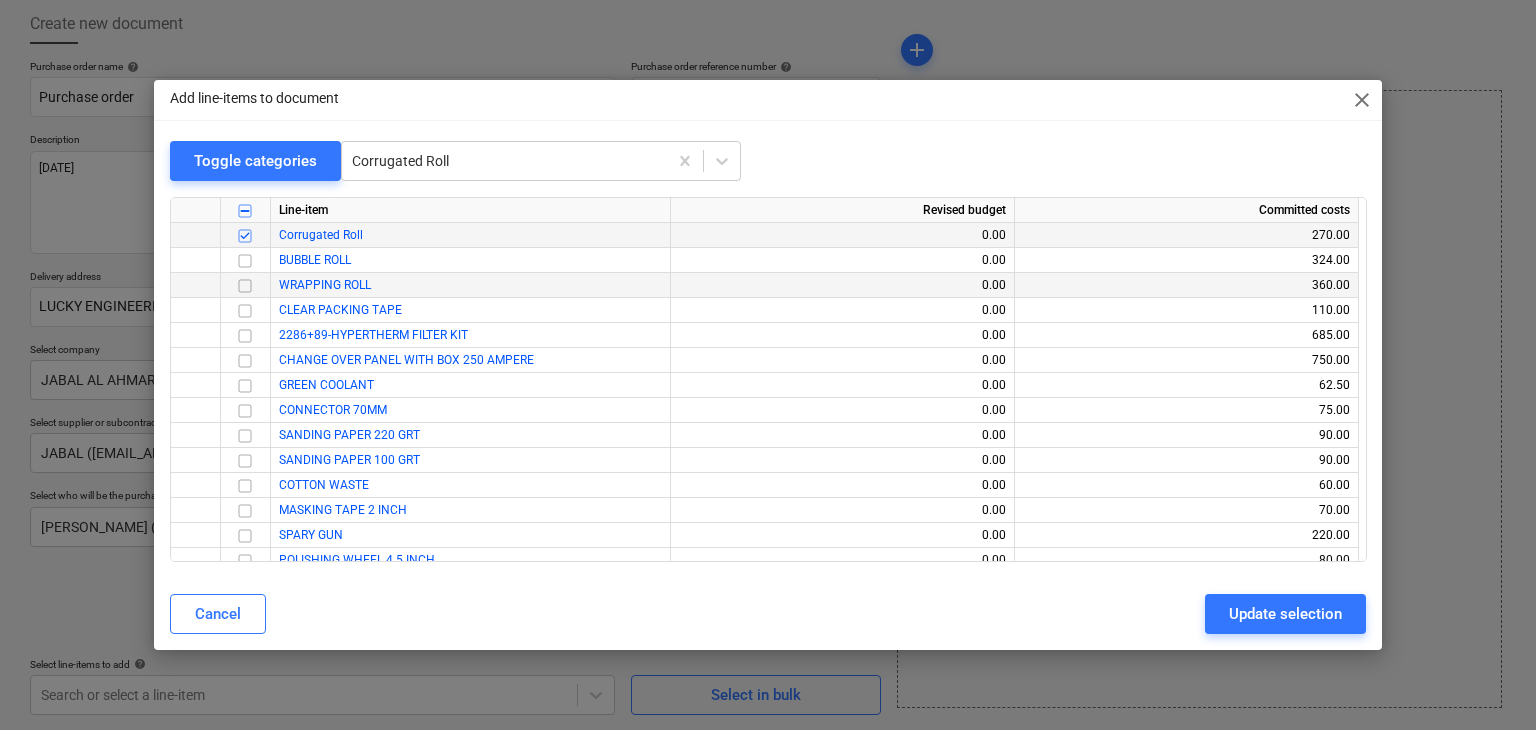 click at bounding box center (245, 286) 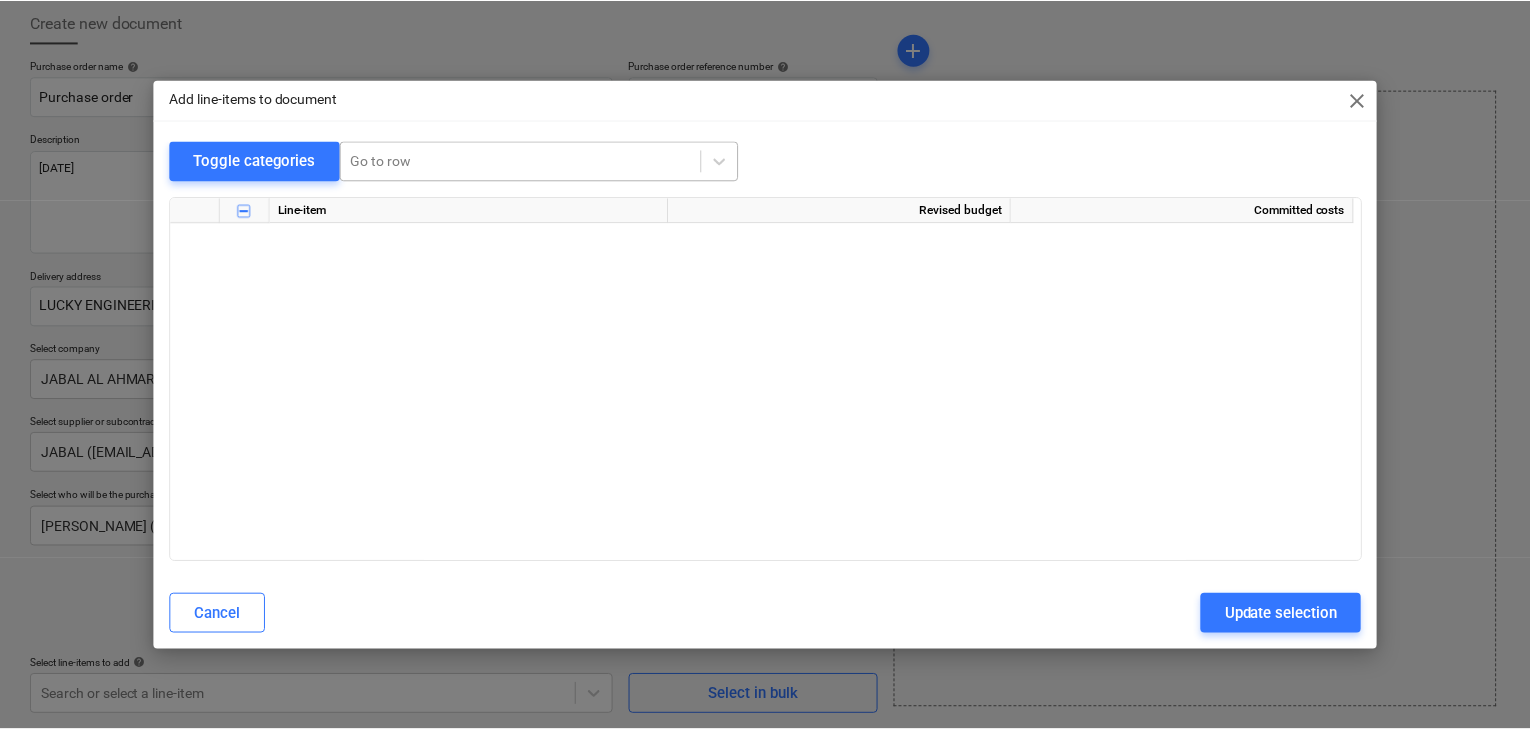scroll, scrollTop: 37861, scrollLeft: 0, axis: vertical 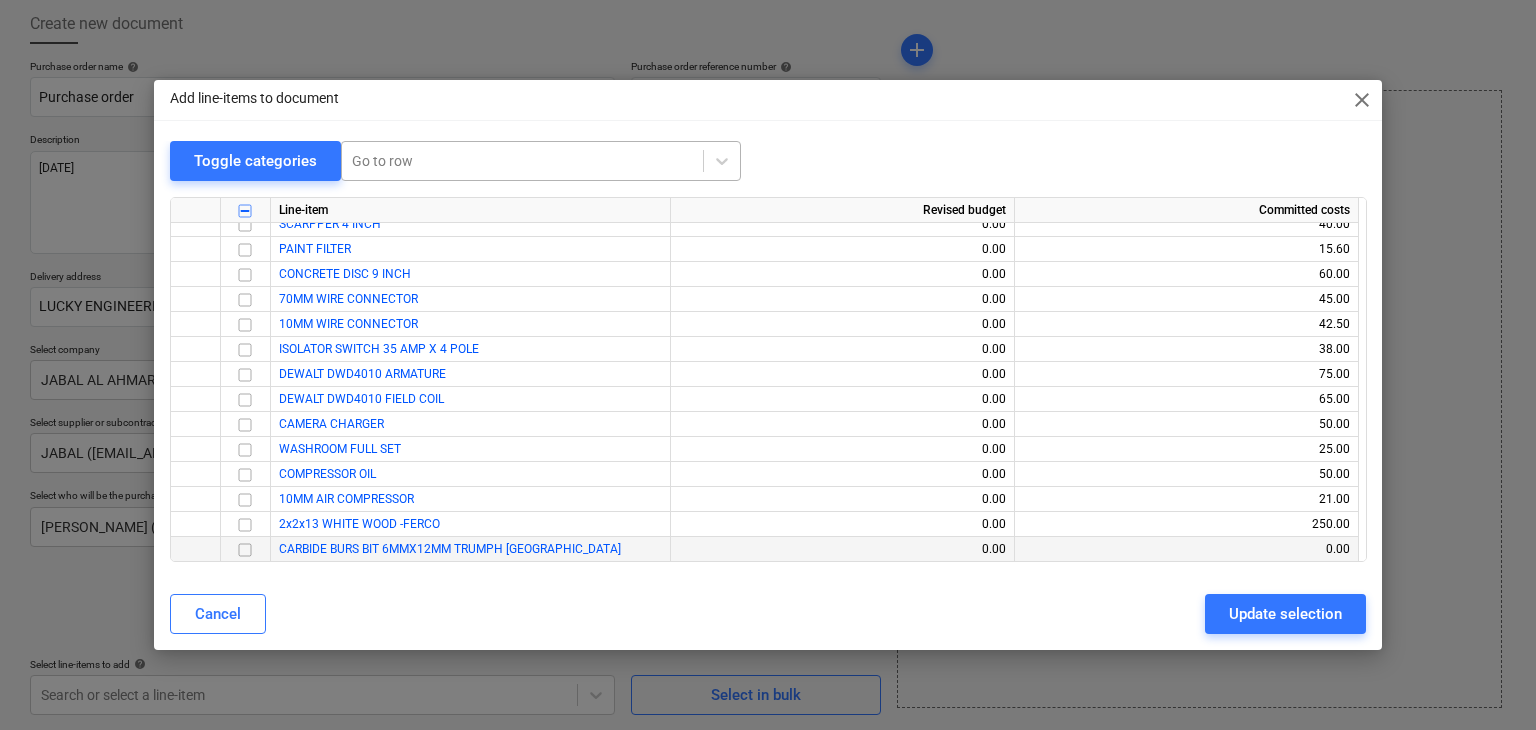 click at bounding box center [245, 550] 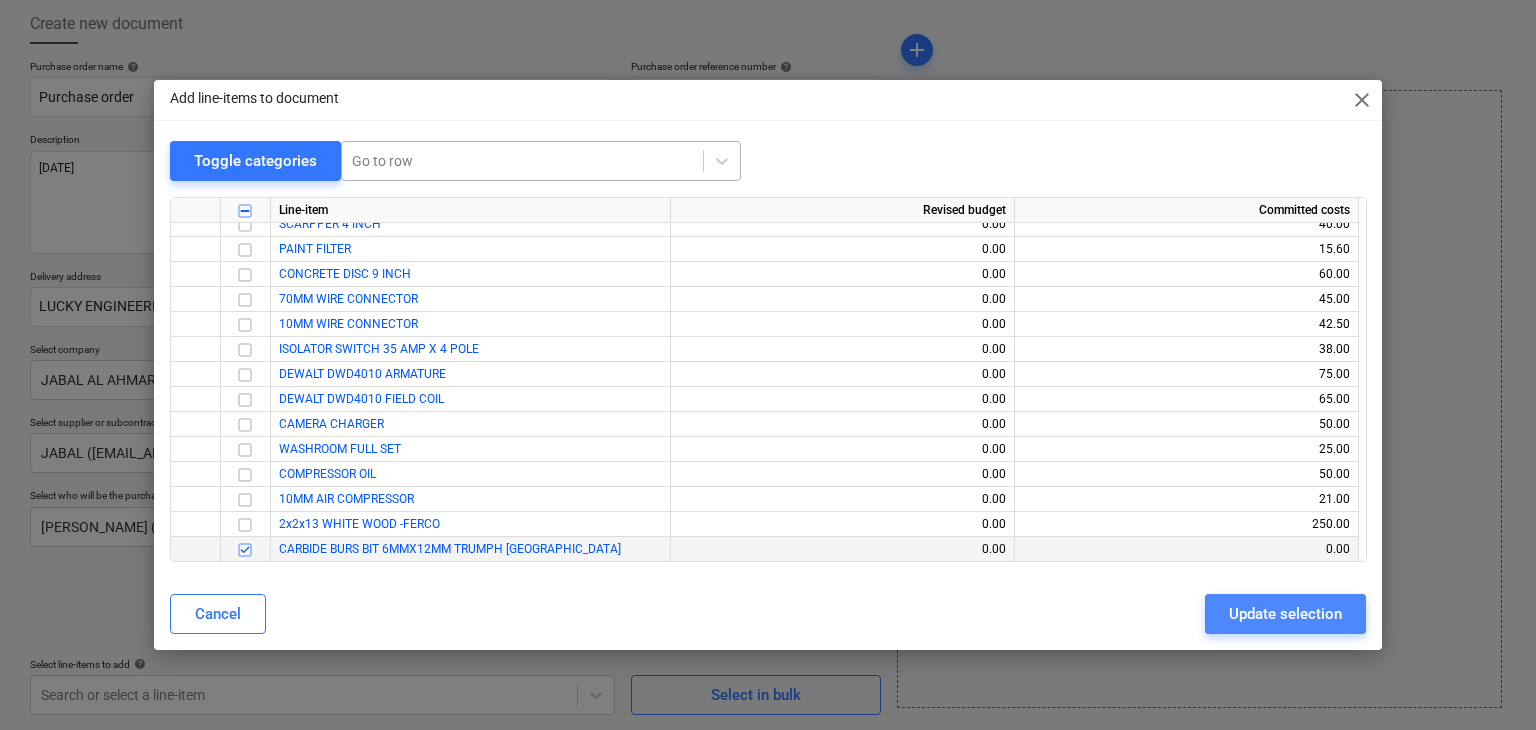 click on "Update selection" at bounding box center [1285, 614] 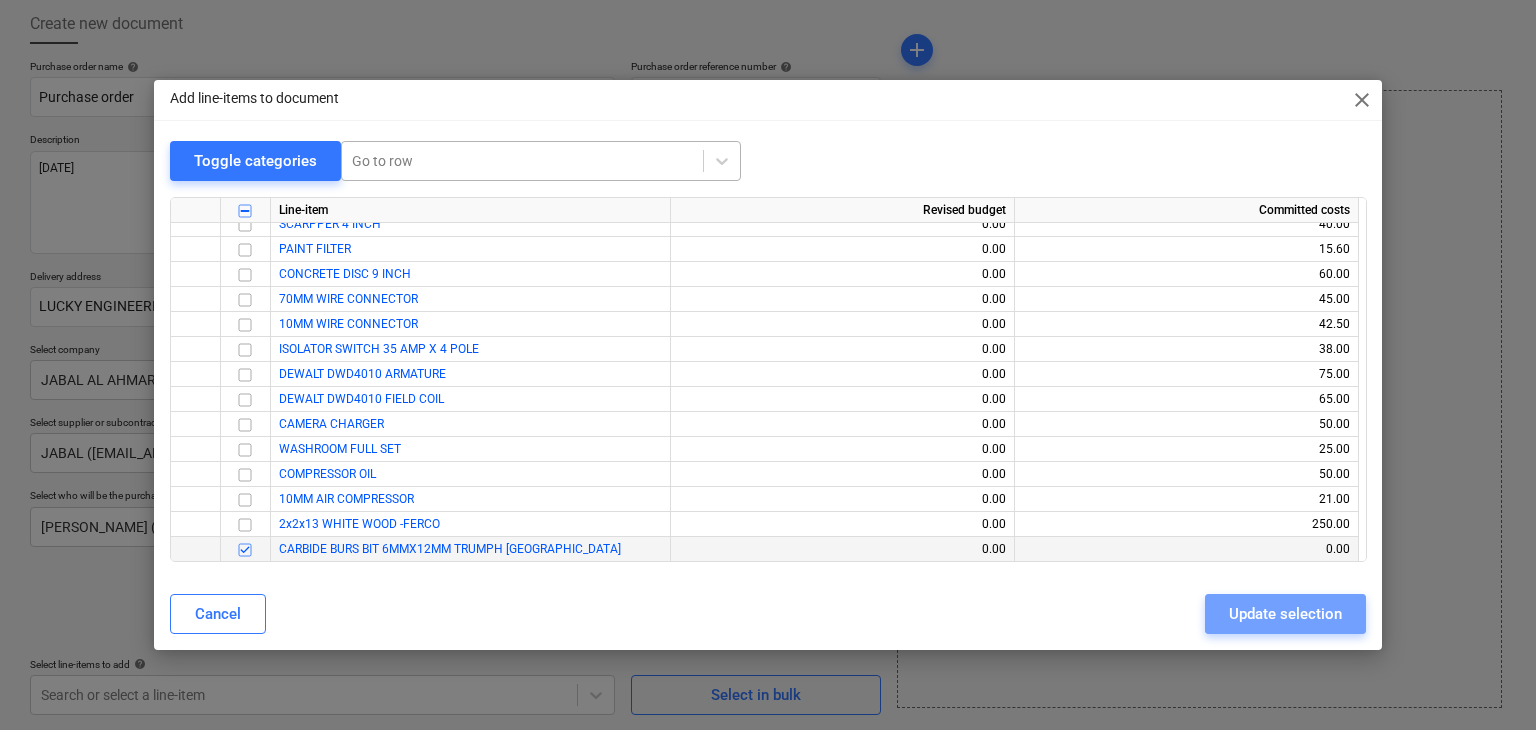 type on "x" 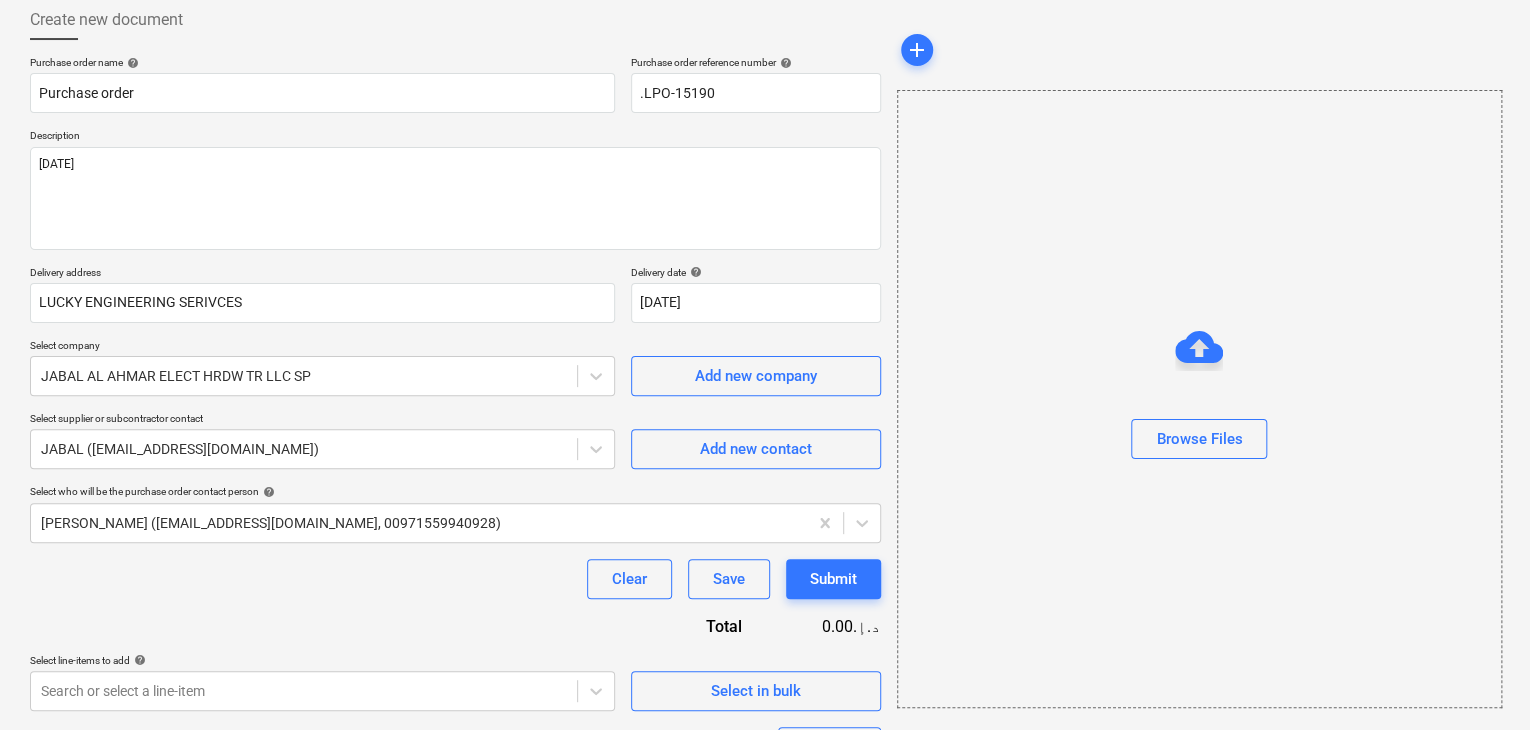 scroll, scrollTop: 343, scrollLeft: 0, axis: vertical 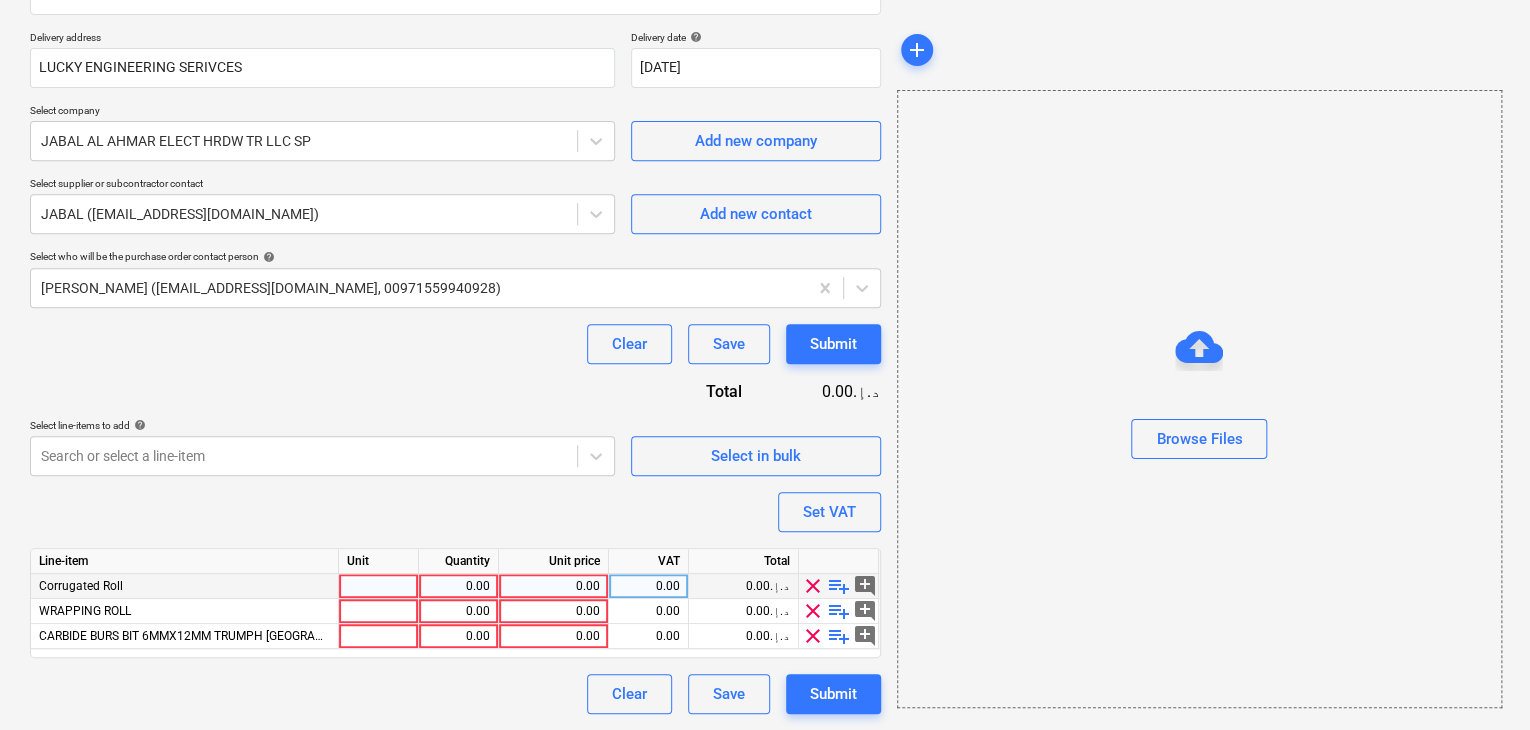 click at bounding box center (379, 586) 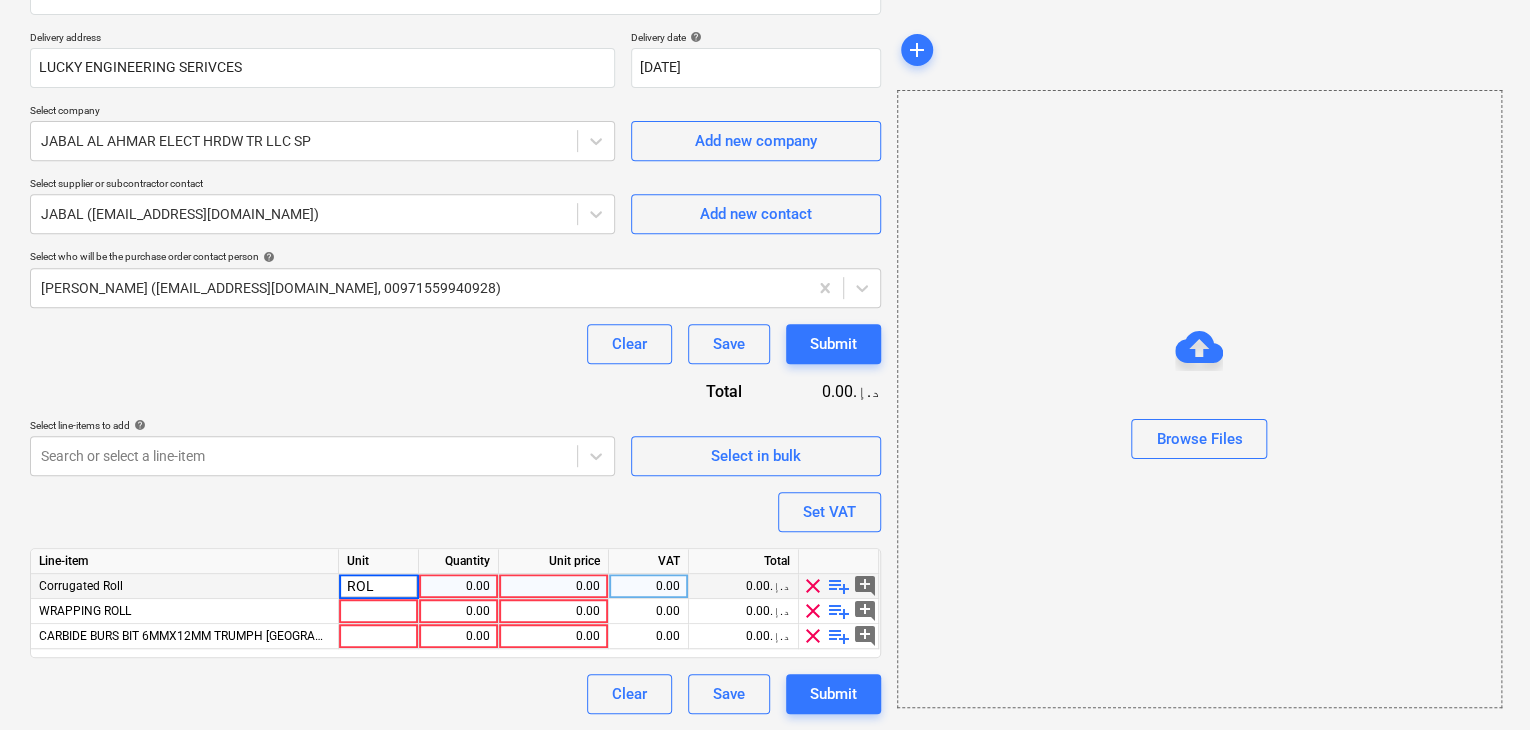 type on "ROLL" 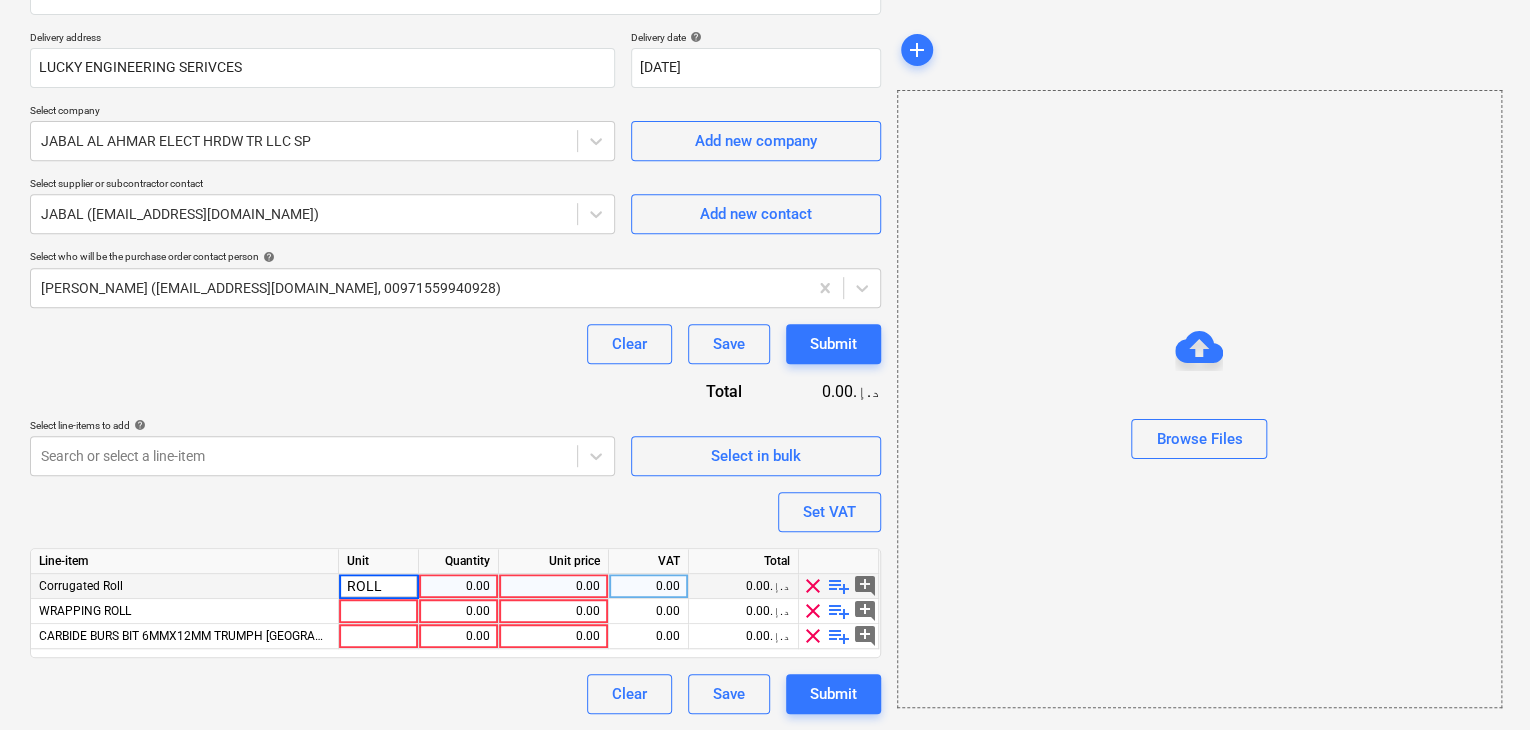 type on "x" 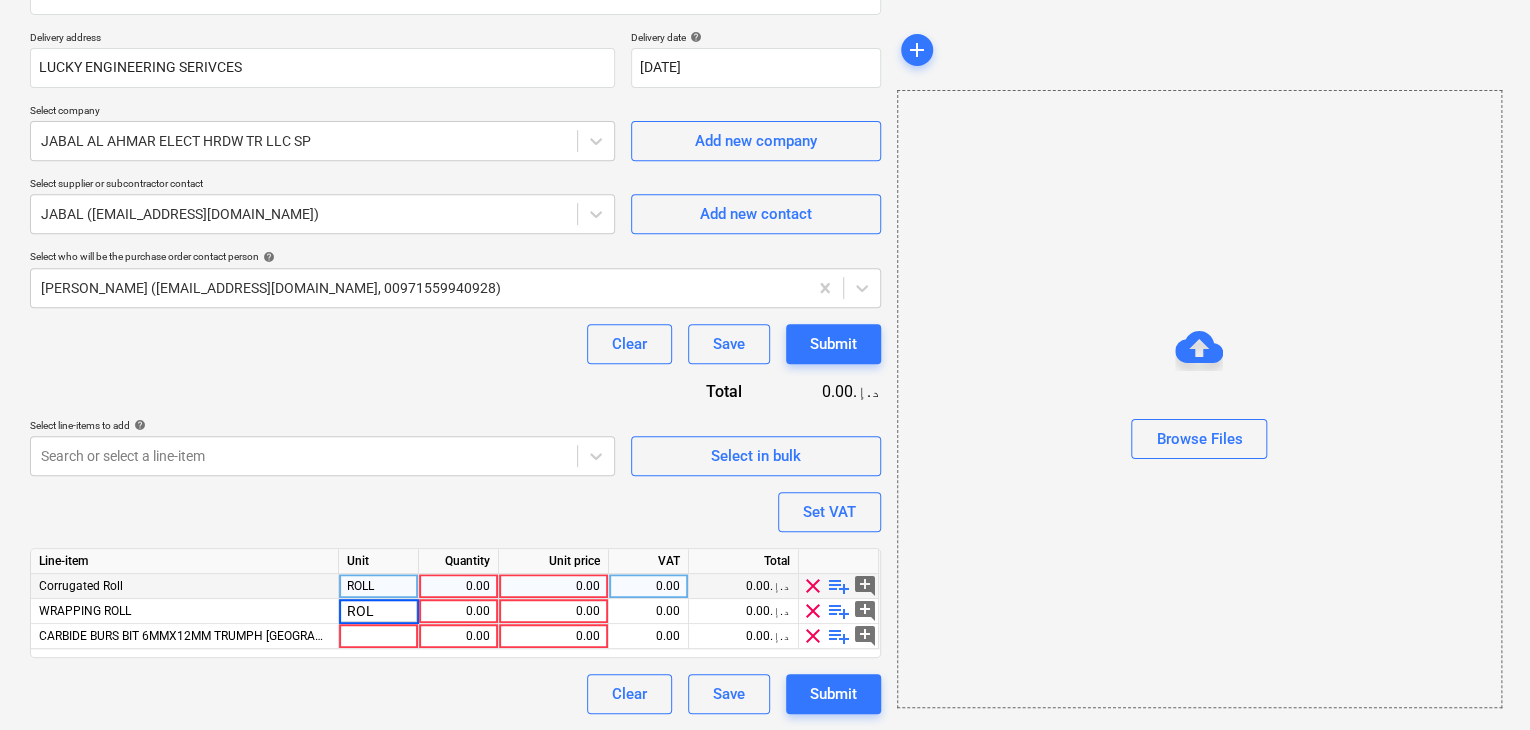 type on "ROLL" 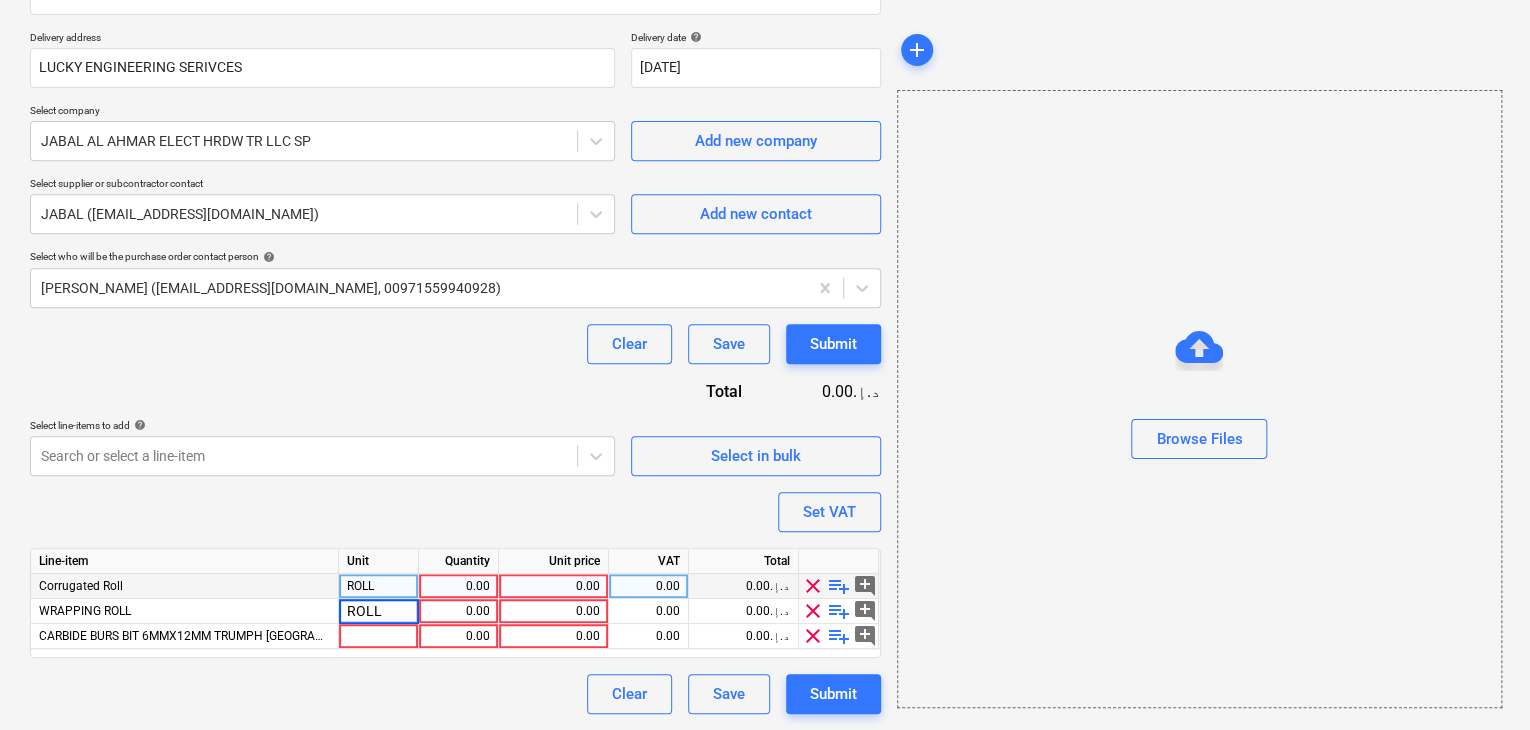 type on "x" 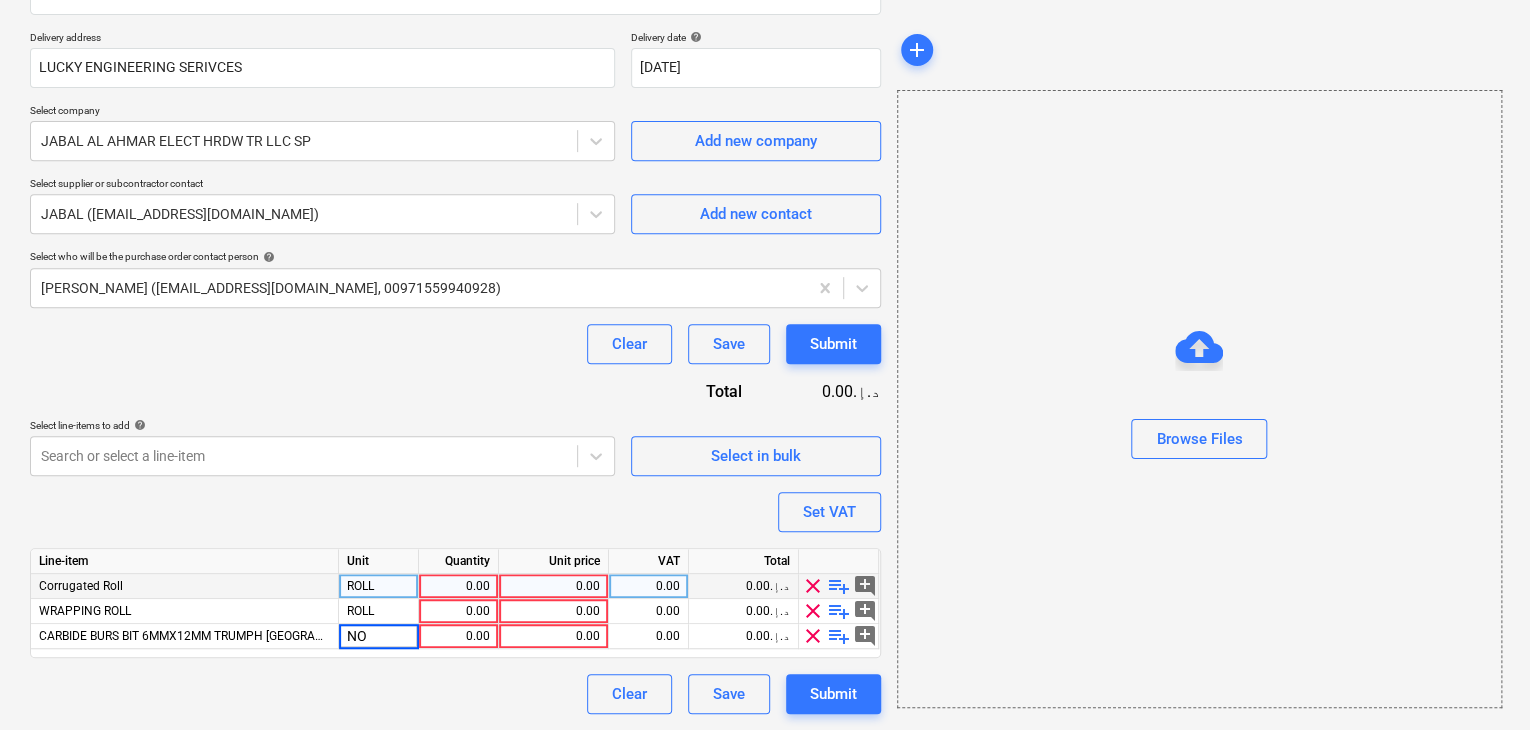 type on "NOS" 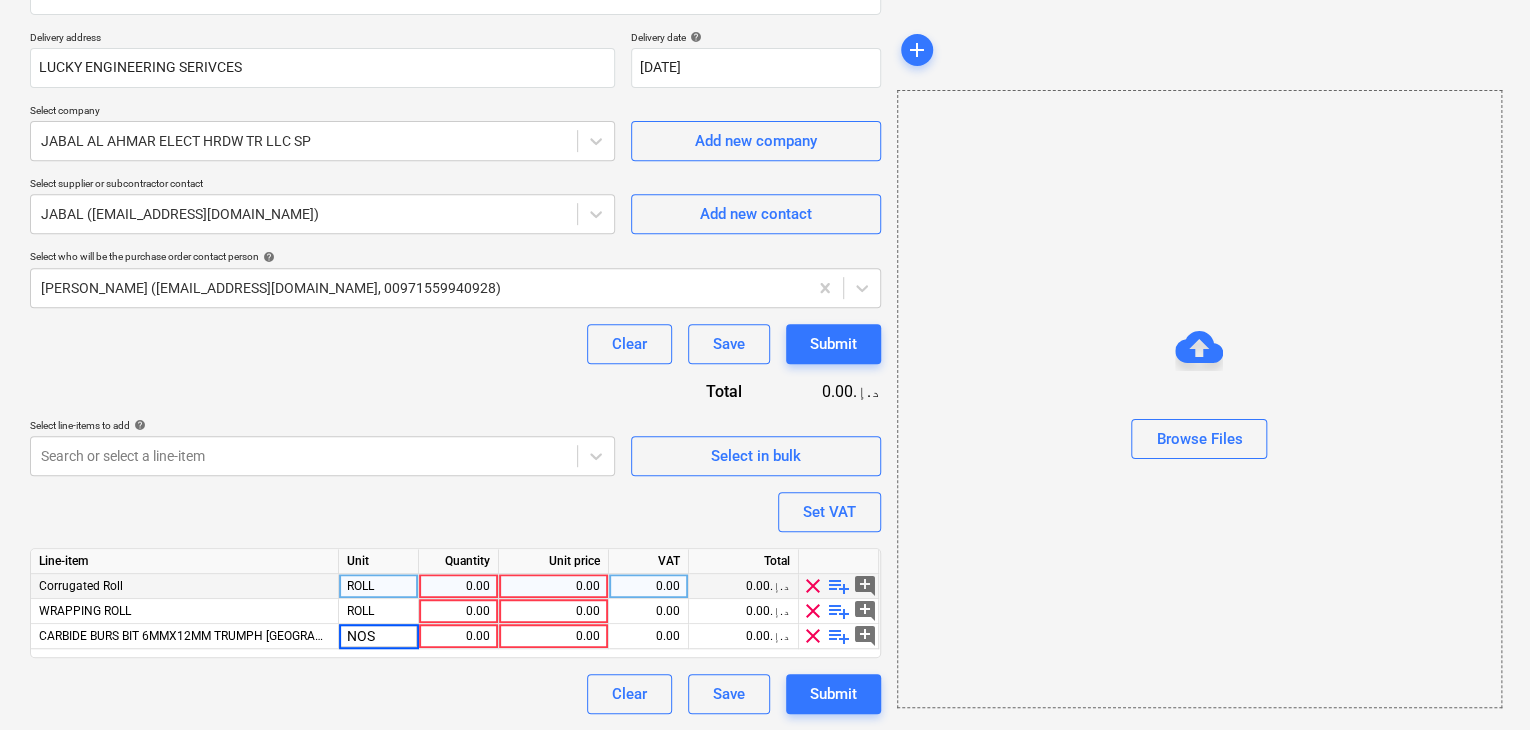 type on "x" 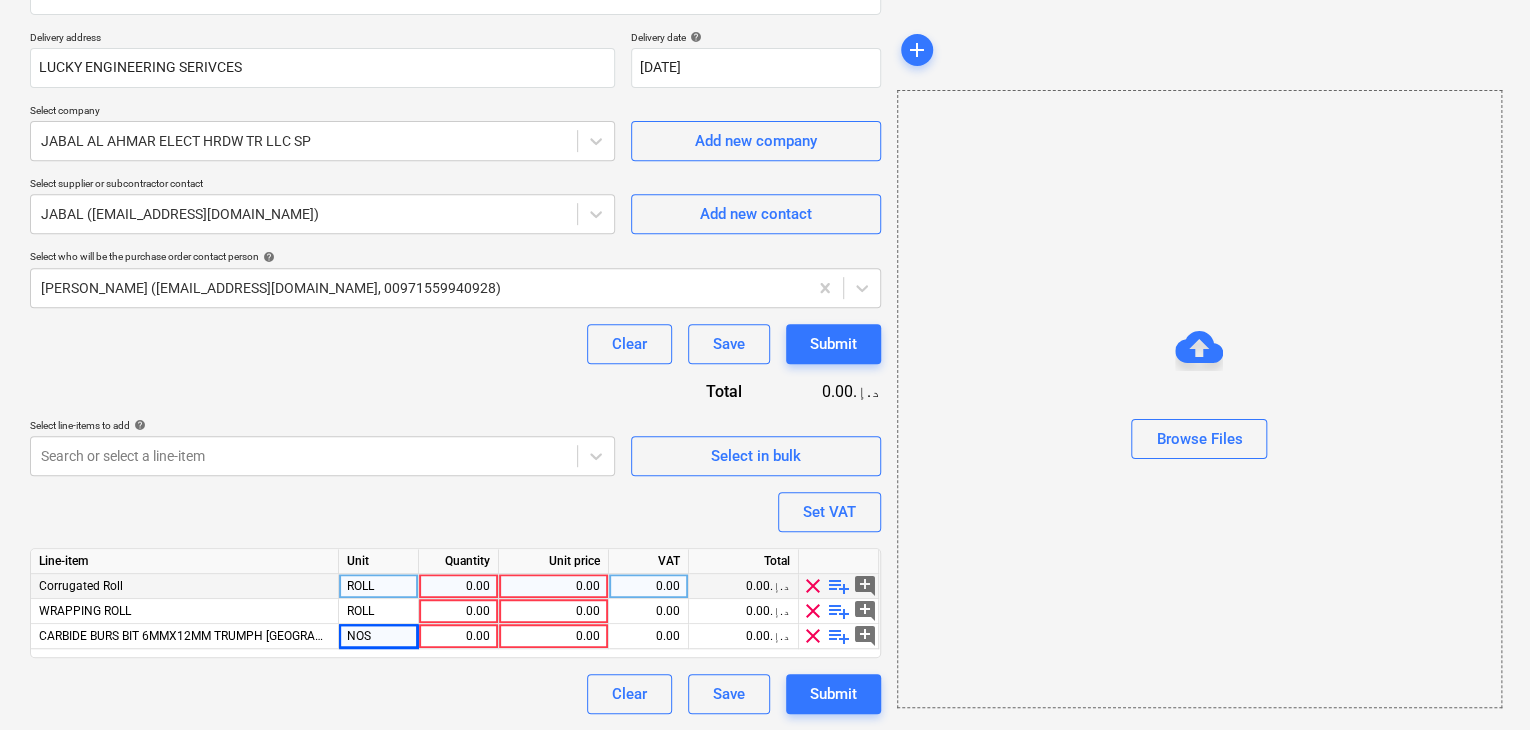 click on "0.00" at bounding box center (458, 586) 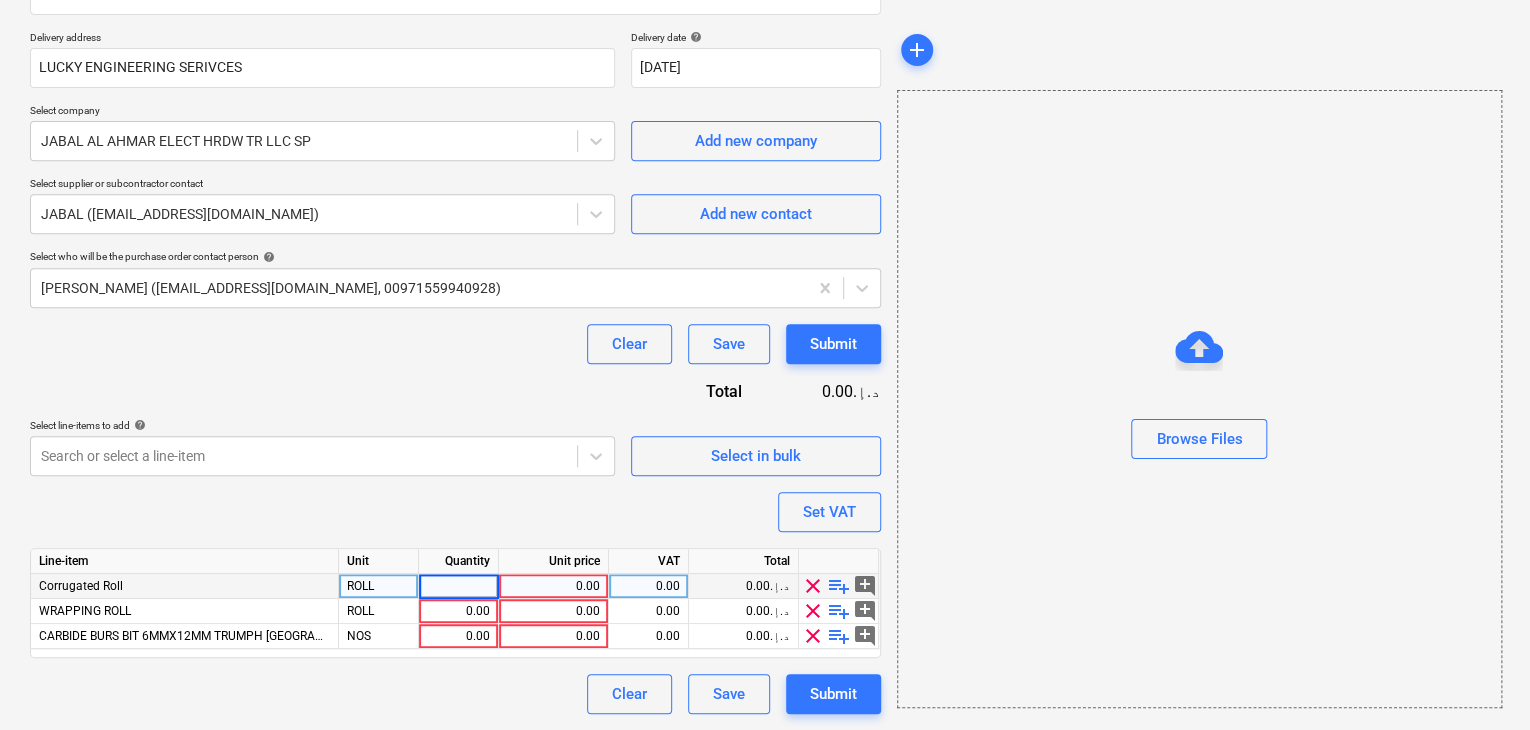 type on "5" 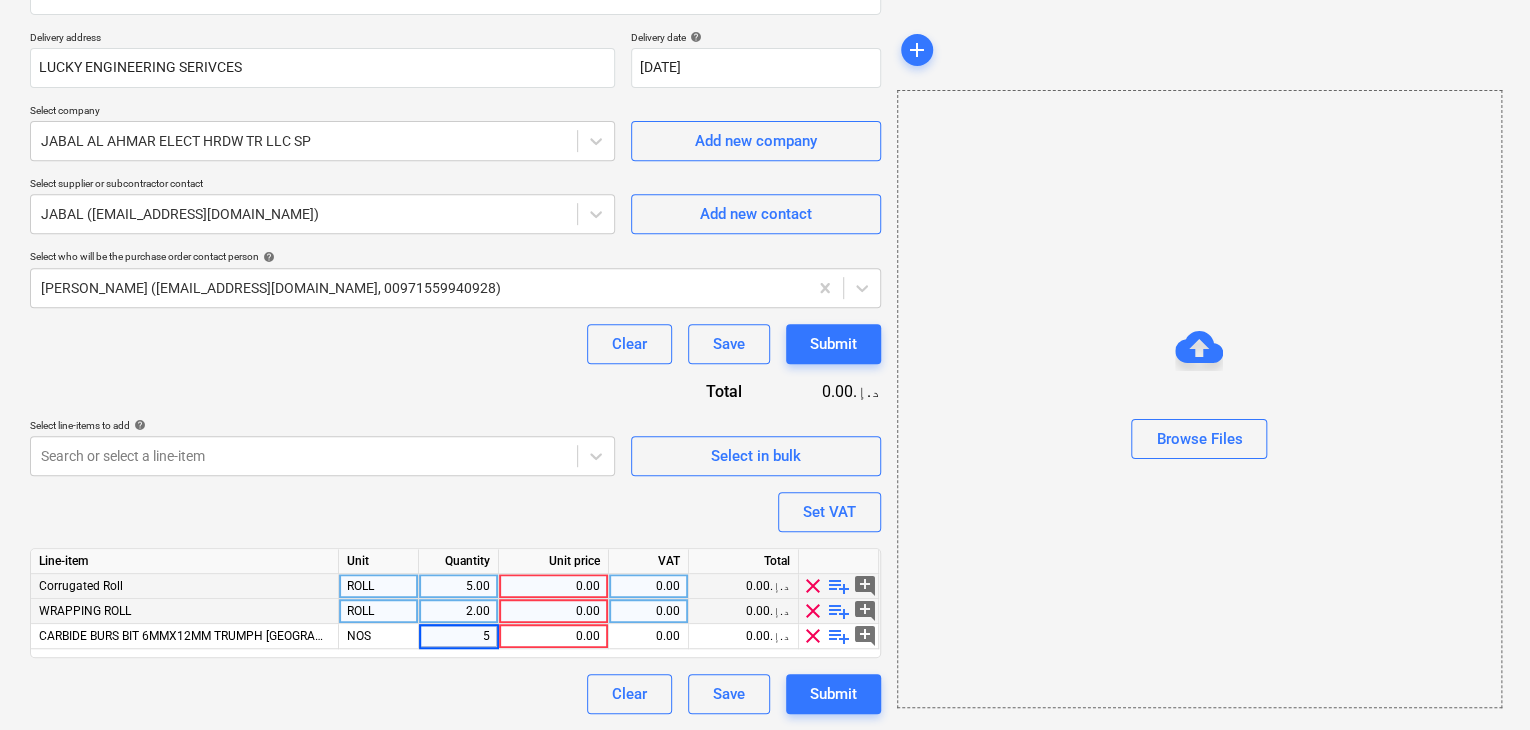 type on "x" 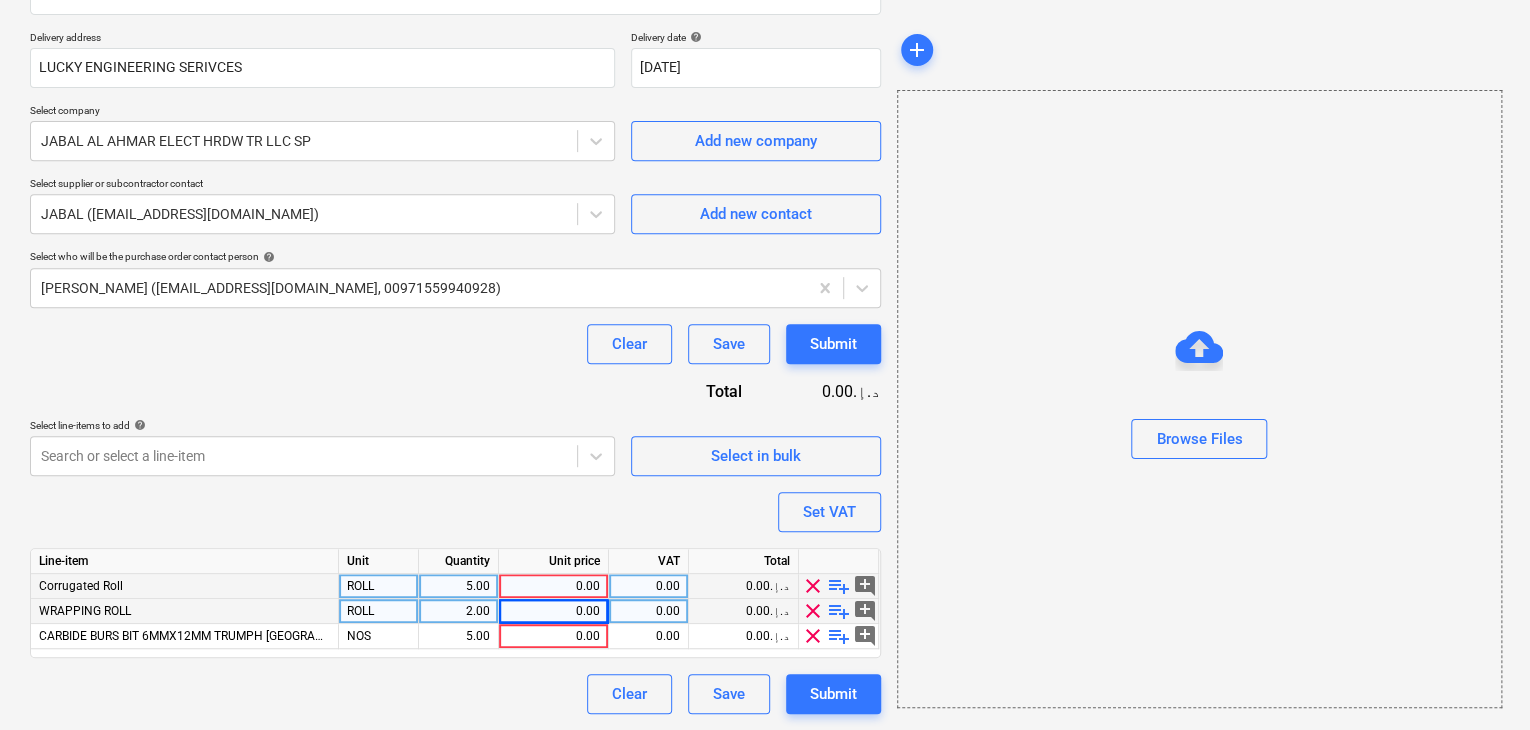click on "0.00" at bounding box center (553, 586) 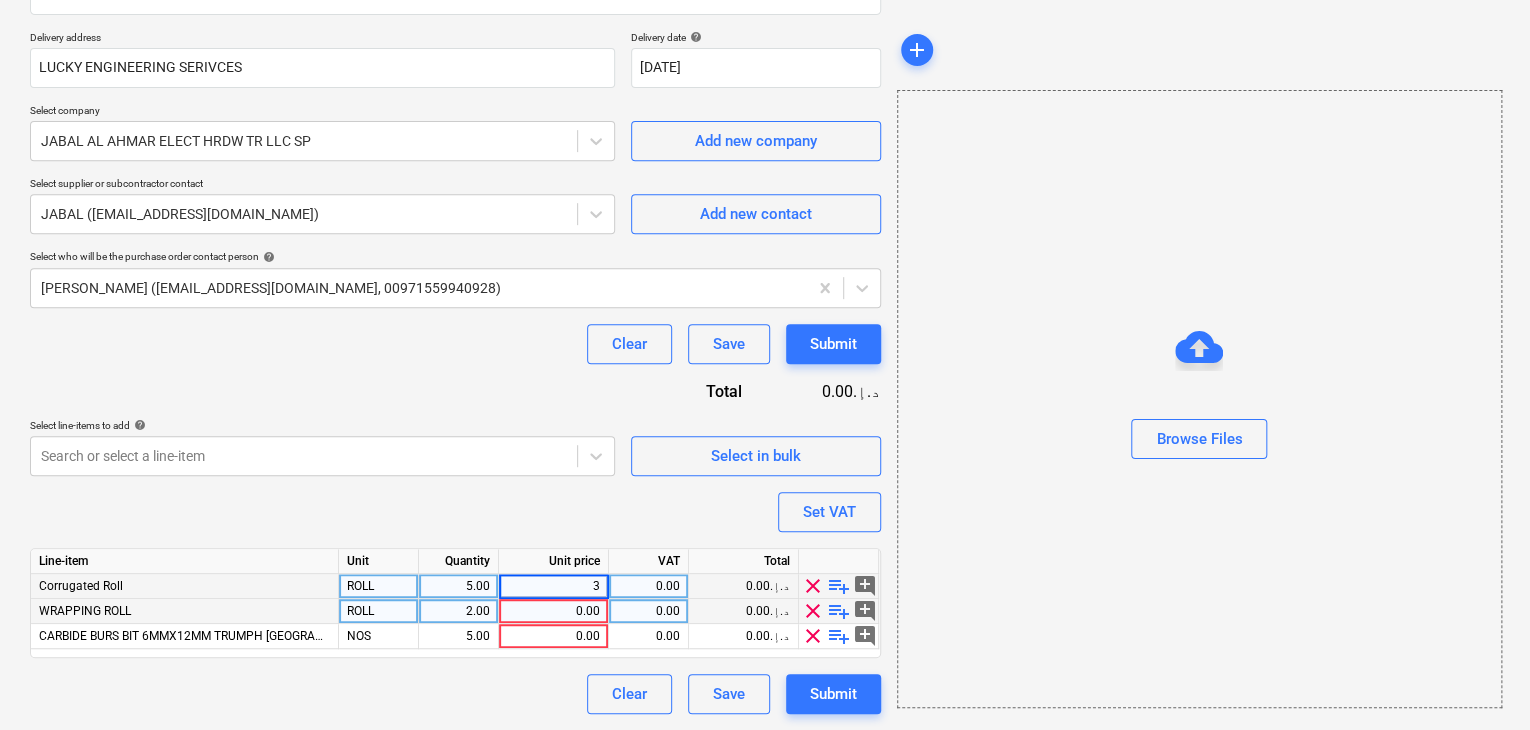type on "30" 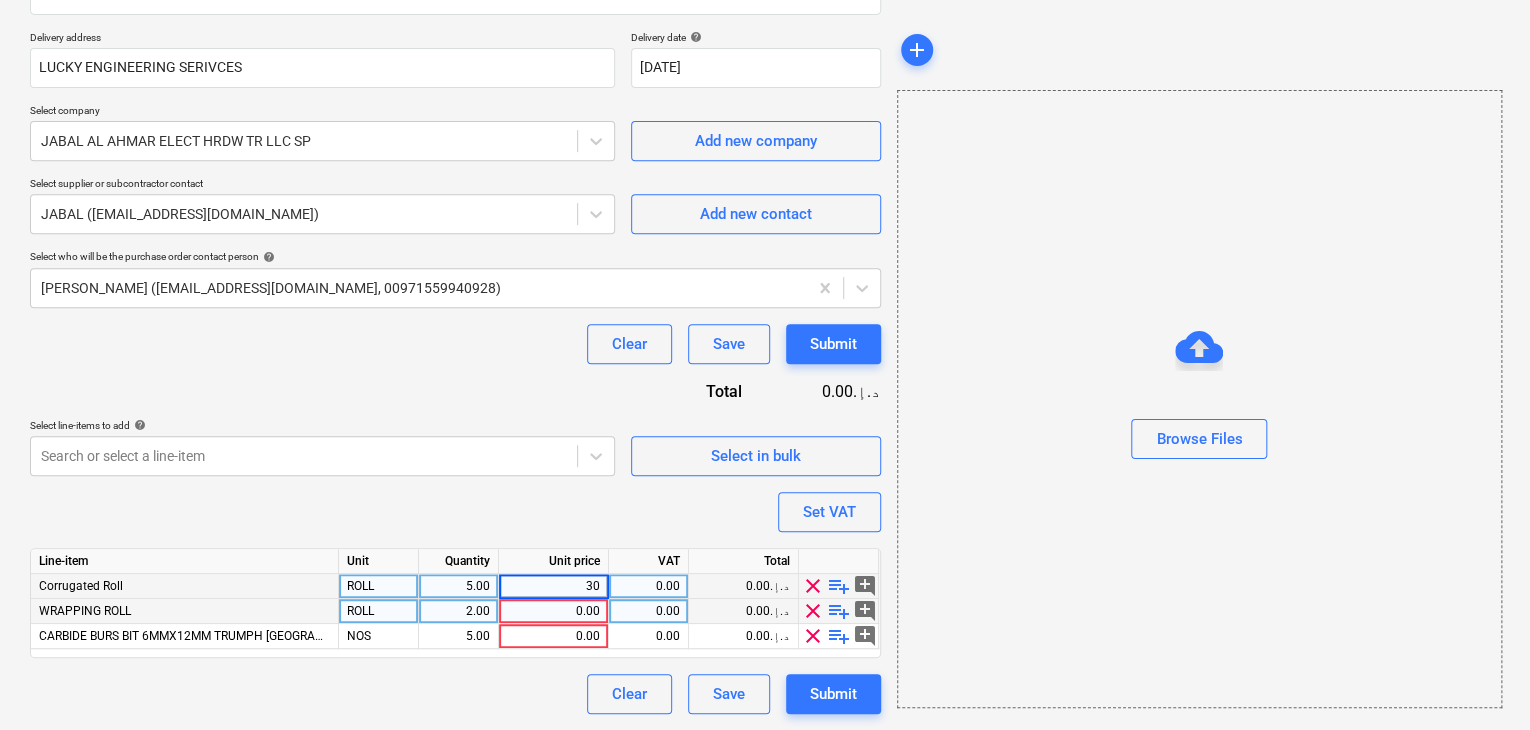 type on "x" 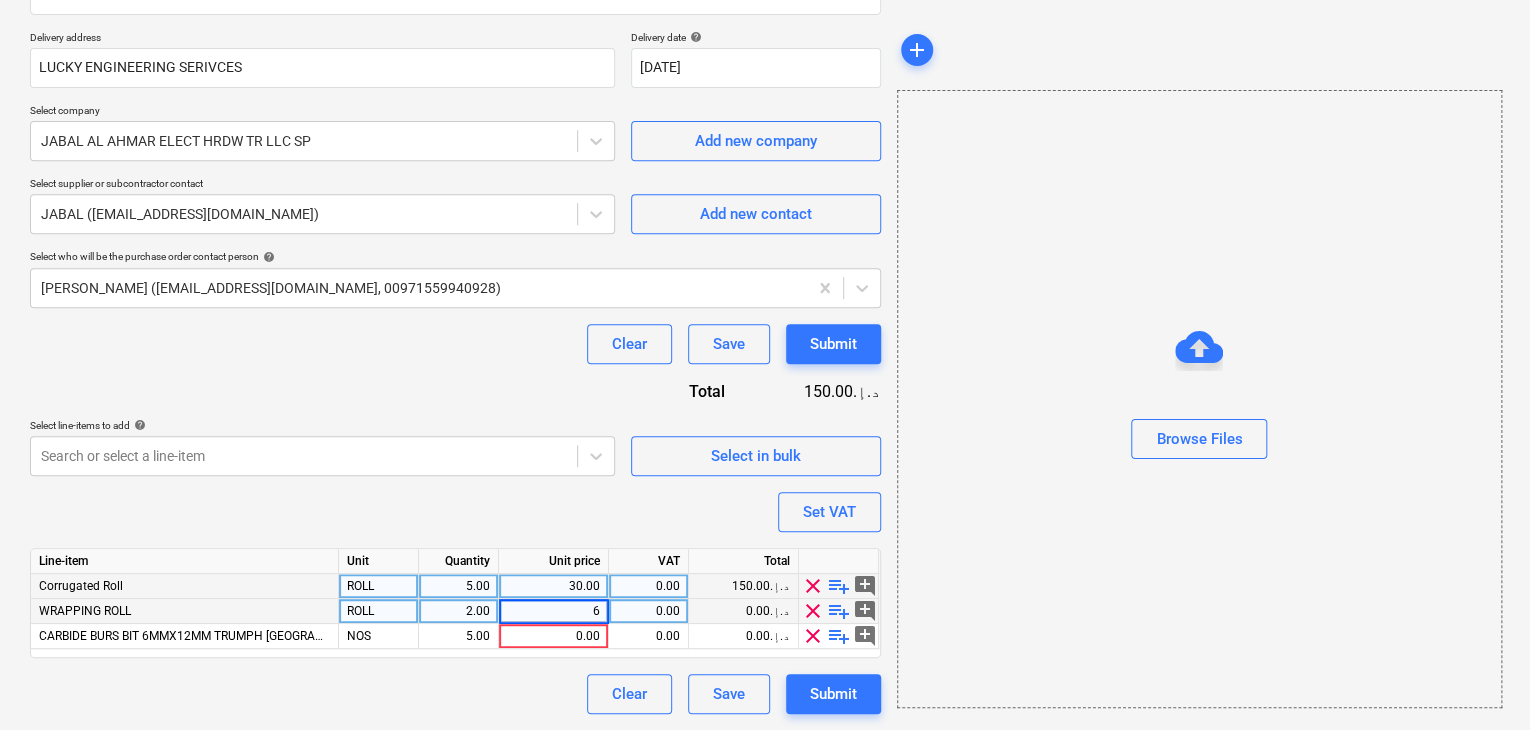 type on "60" 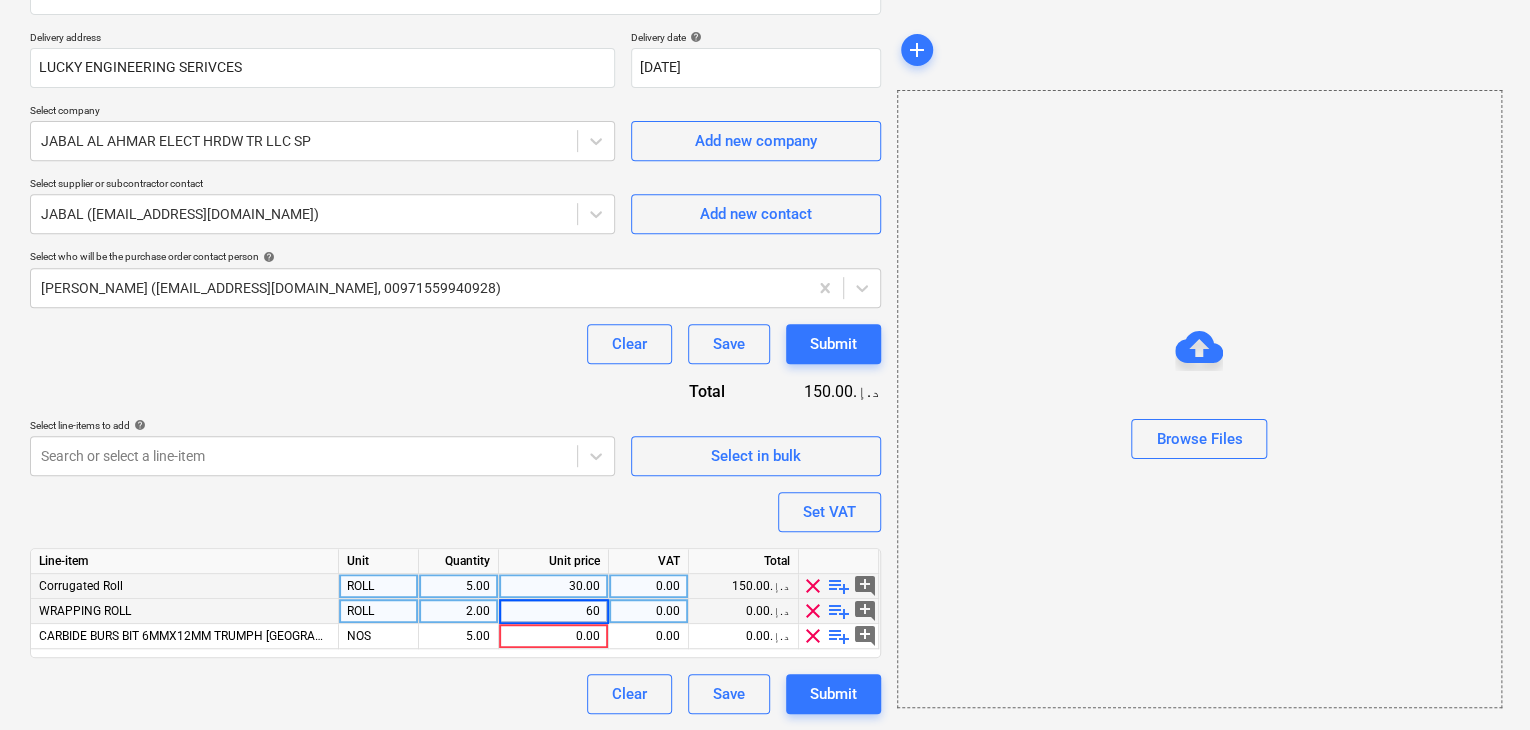 type on "x" 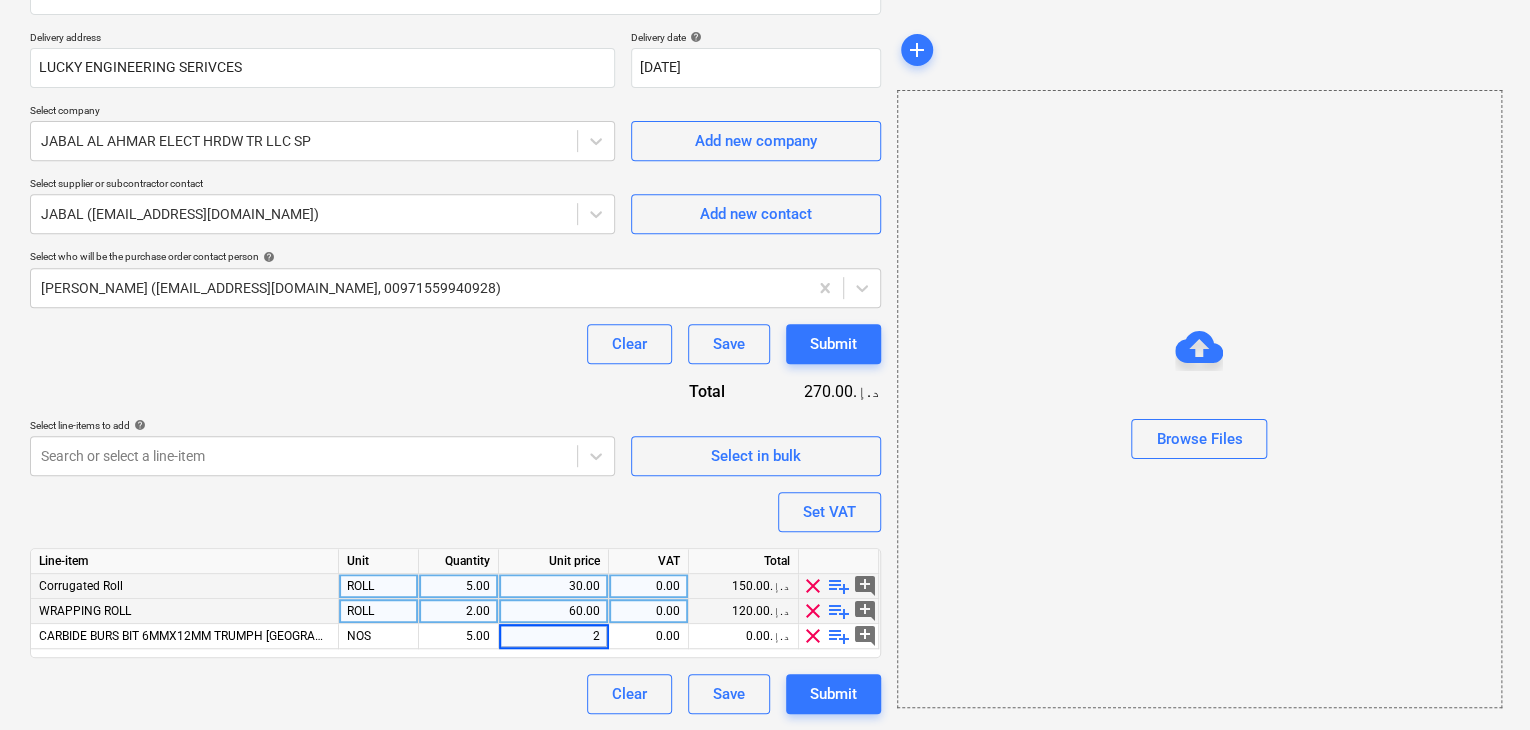 type on "28" 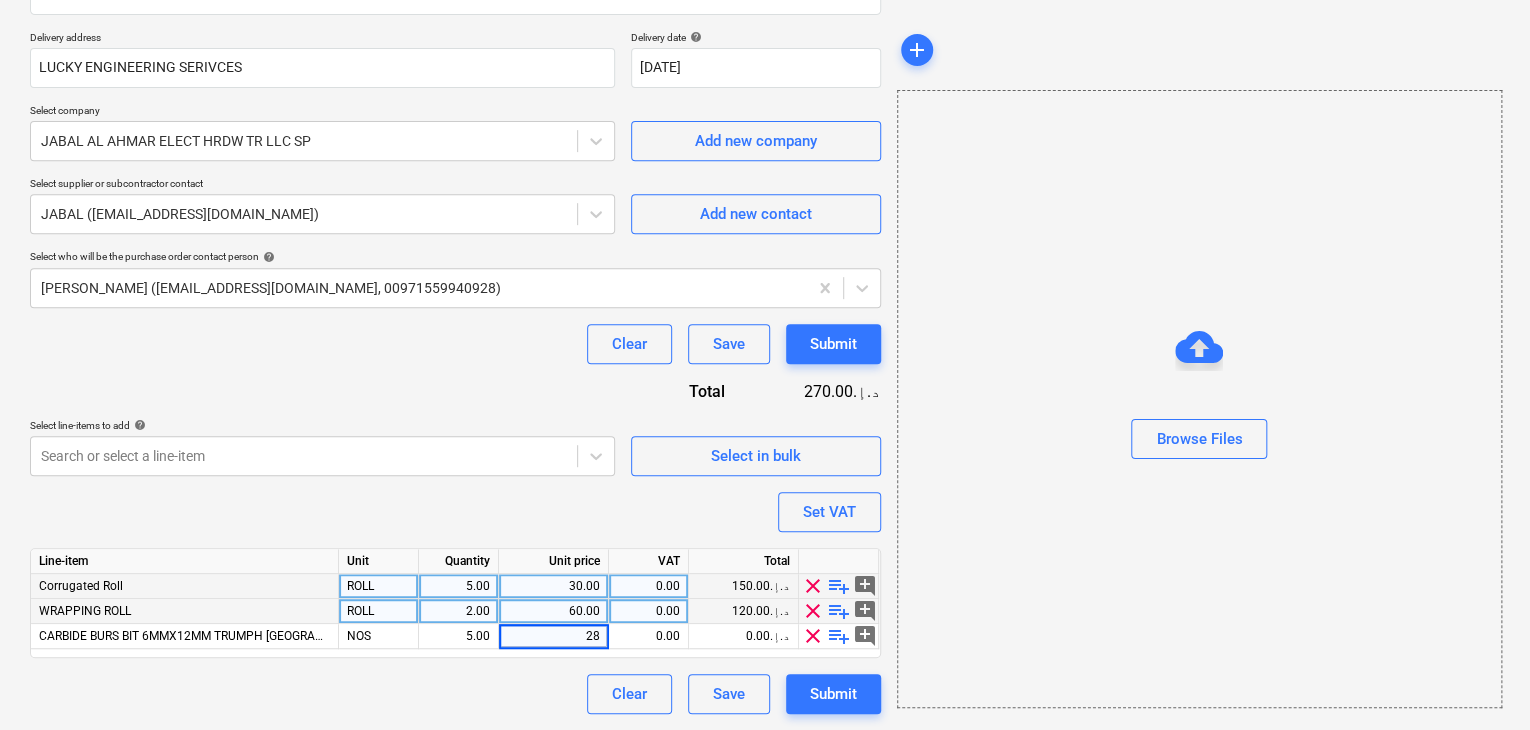 type on "x" 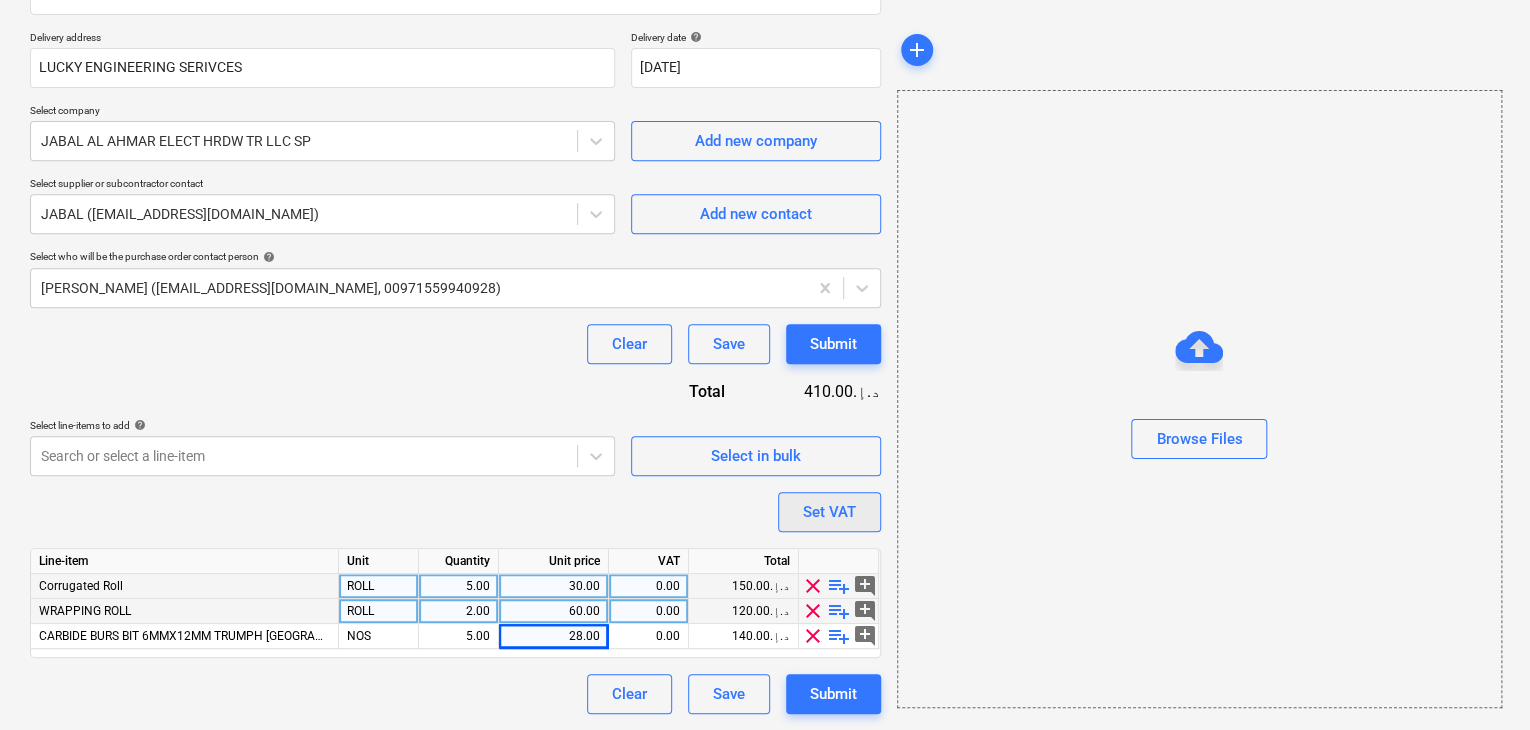click on "Set VAT" at bounding box center (829, 512) 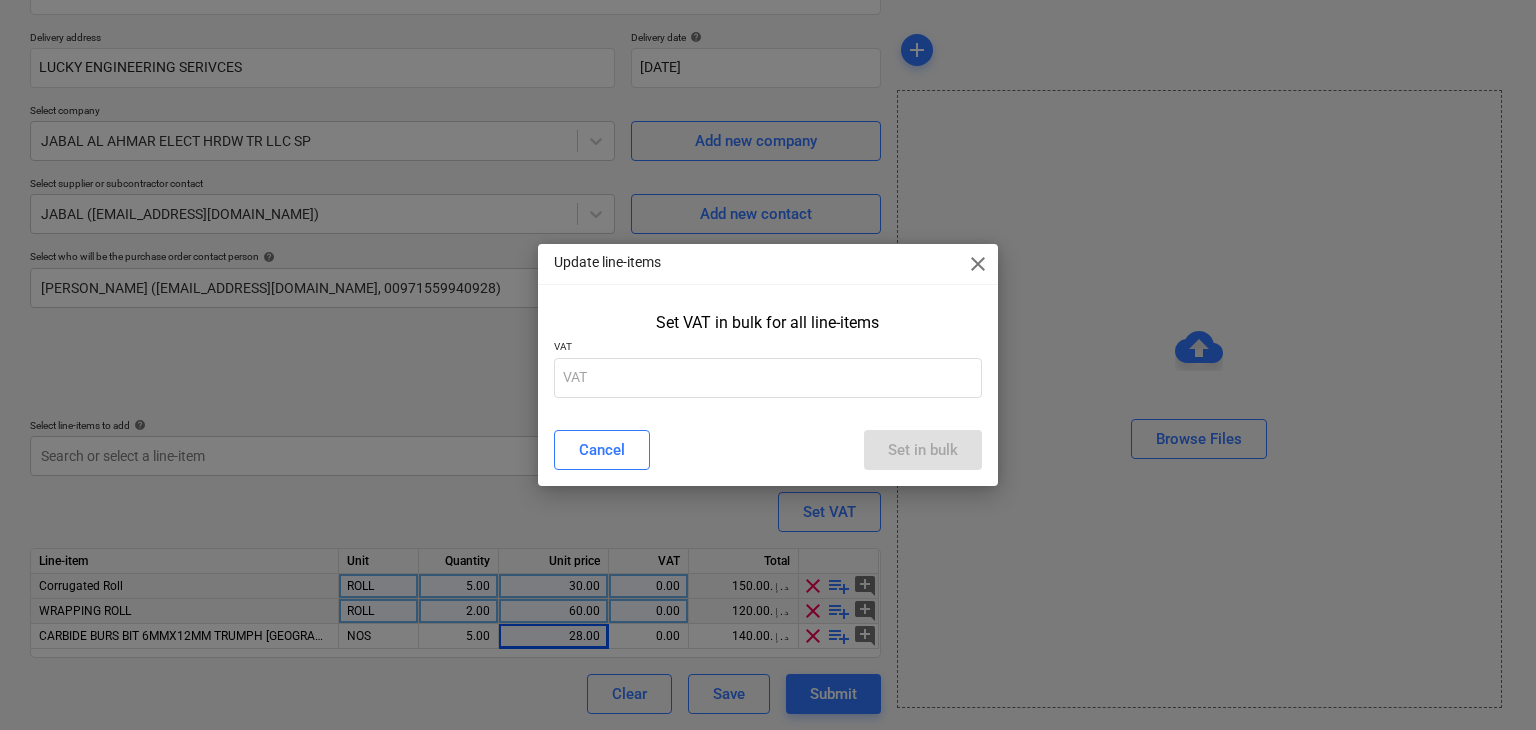 click on "VAT" at bounding box center [768, 348] 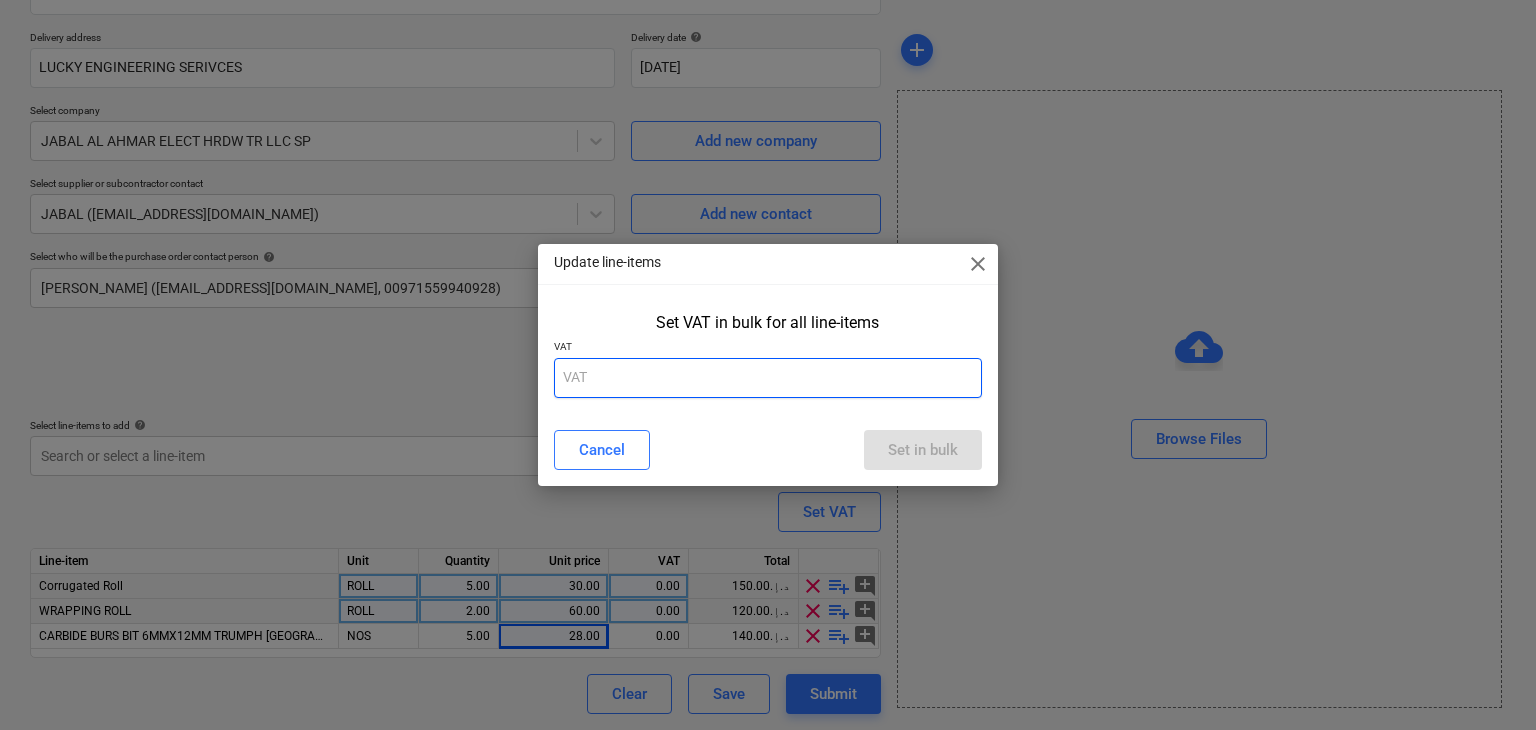click at bounding box center (768, 378) 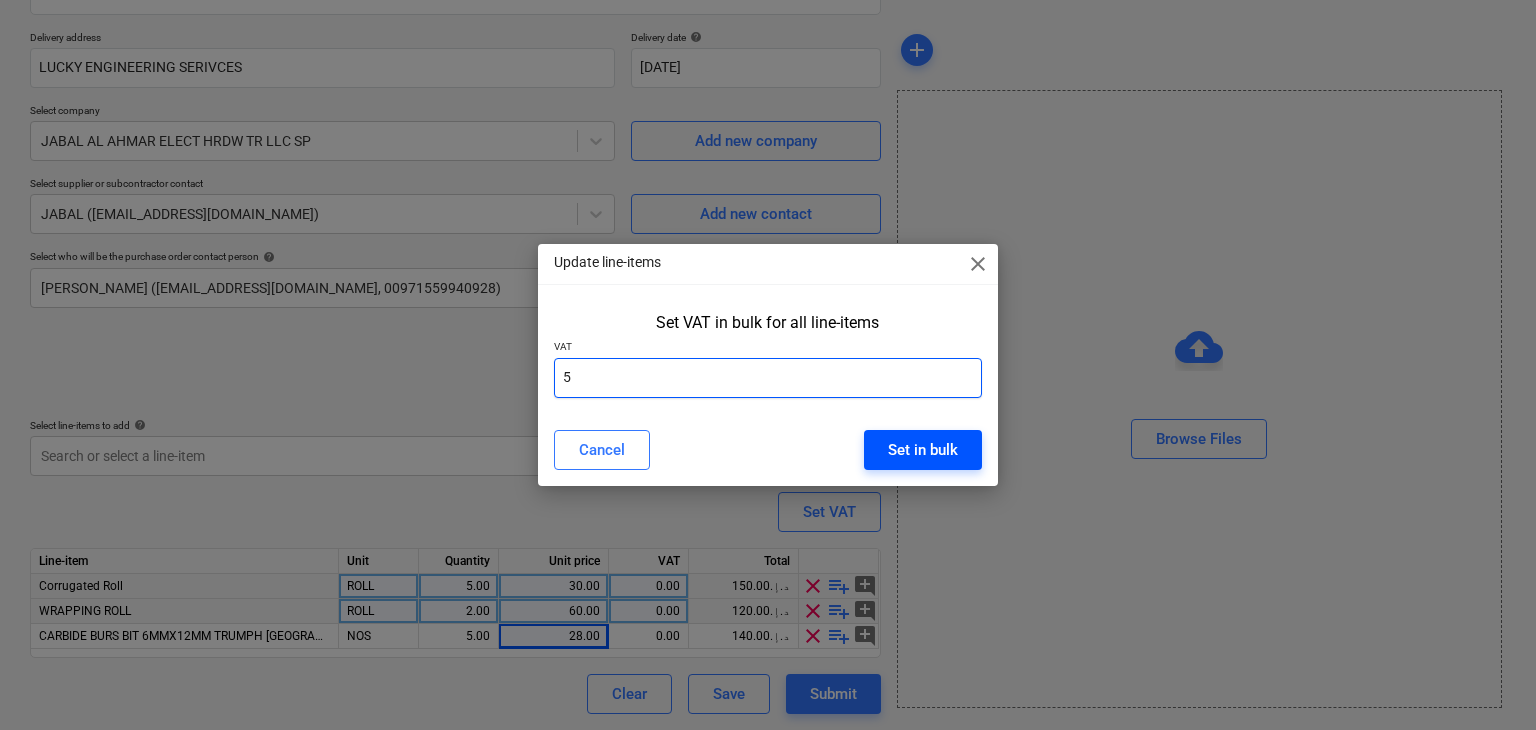 type on "5" 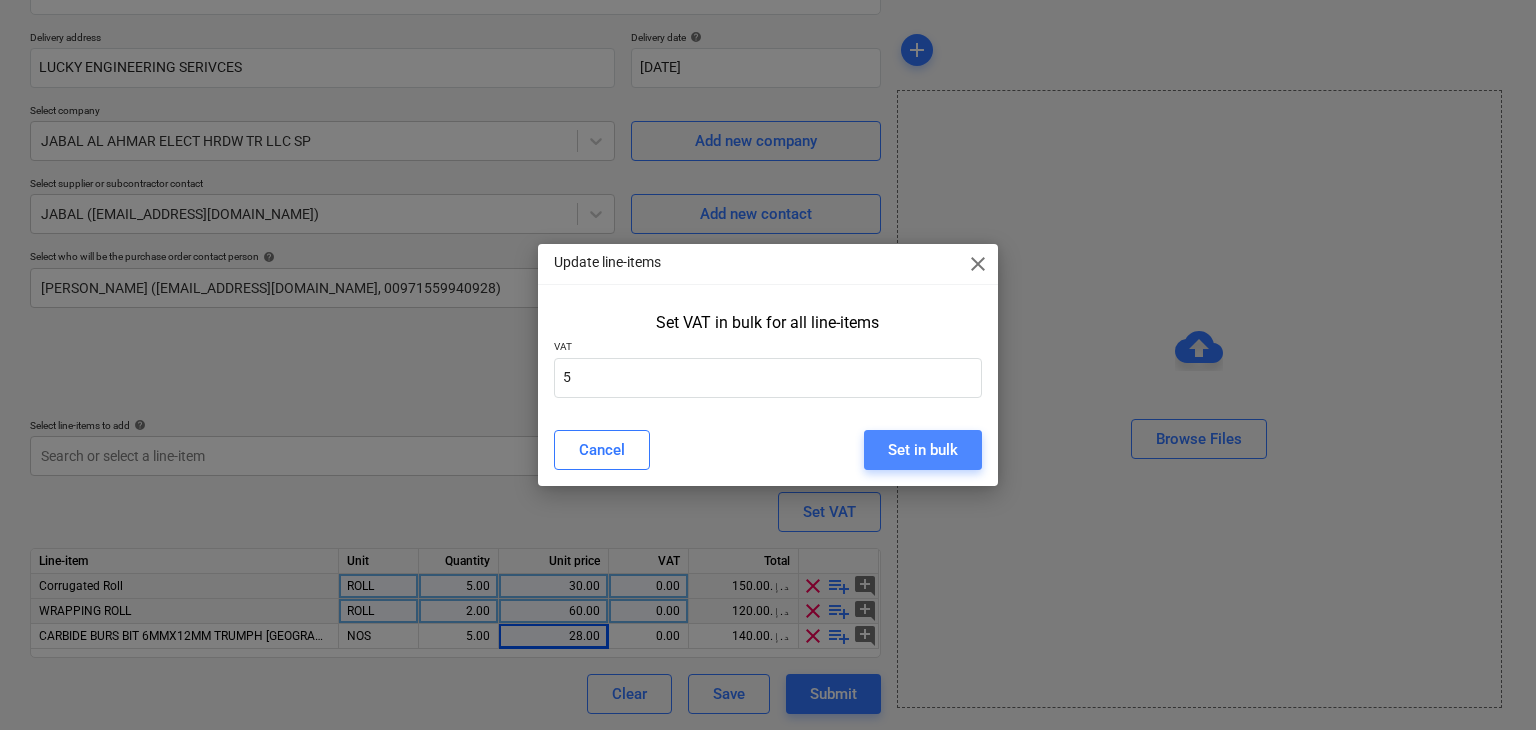 click on "Set in bulk" at bounding box center (923, 450) 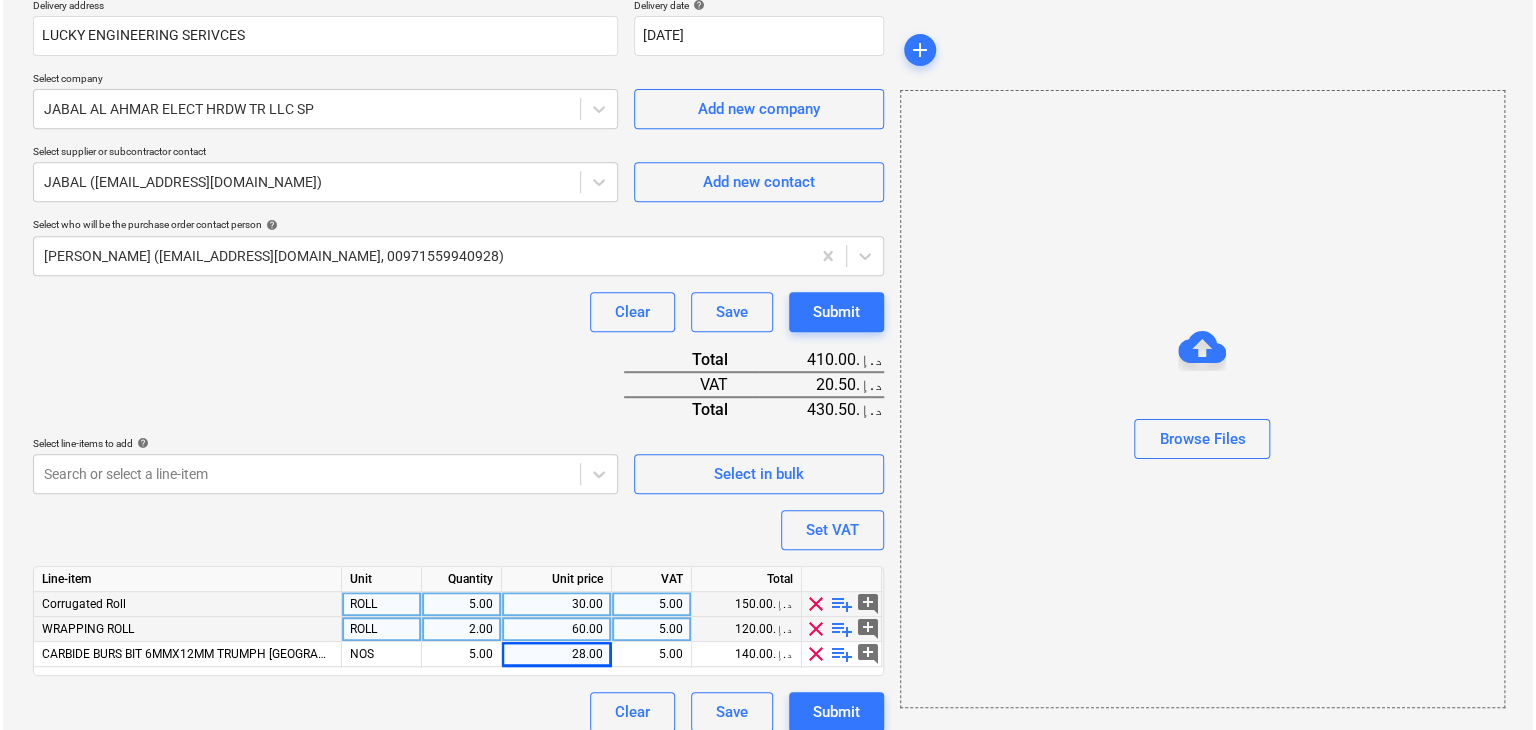 scroll, scrollTop: 392, scrollLeft: 0, axis: vertical 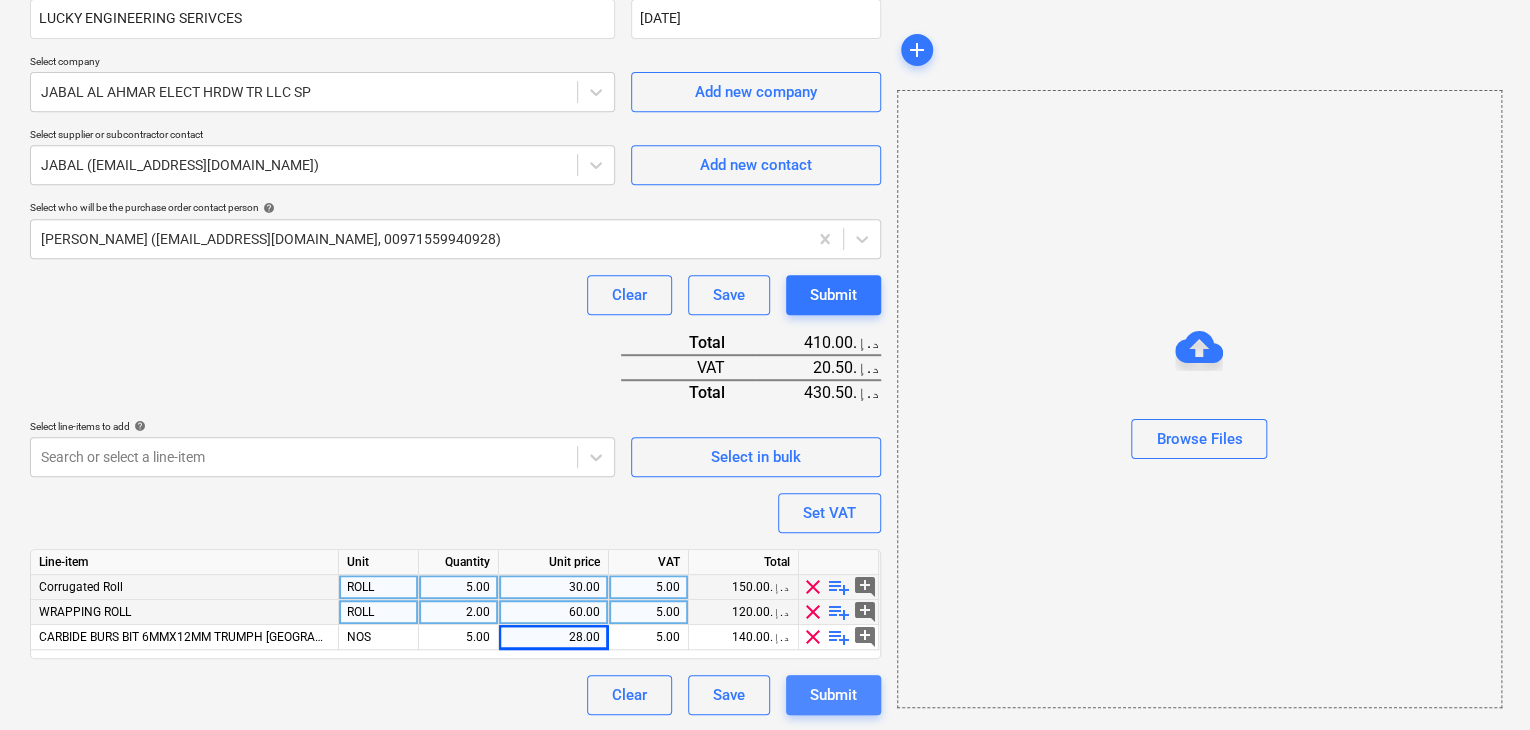 click on "Submit" at bounding box center [833, 695] 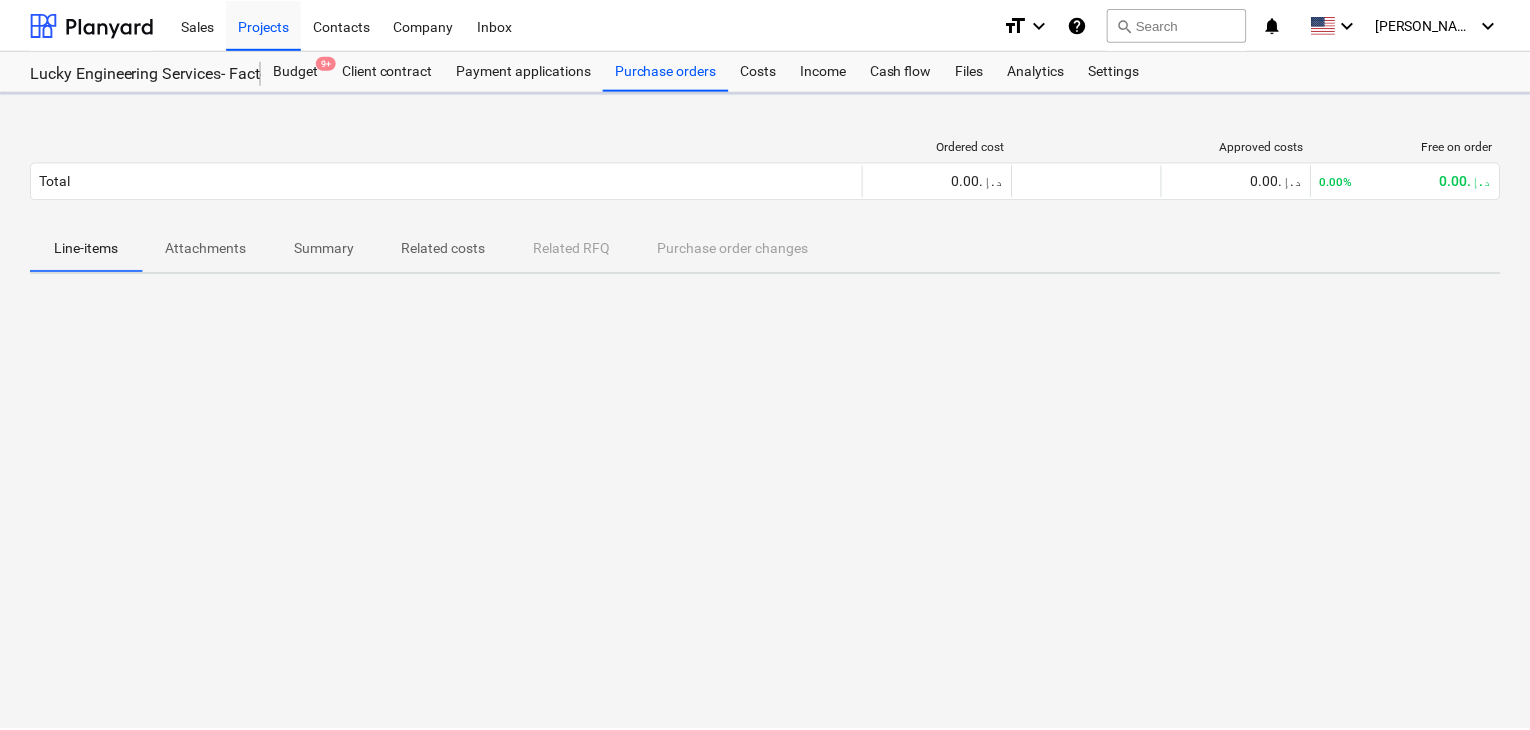 scroll, scrollTop: 0, scrollLeft: 0, axis: both 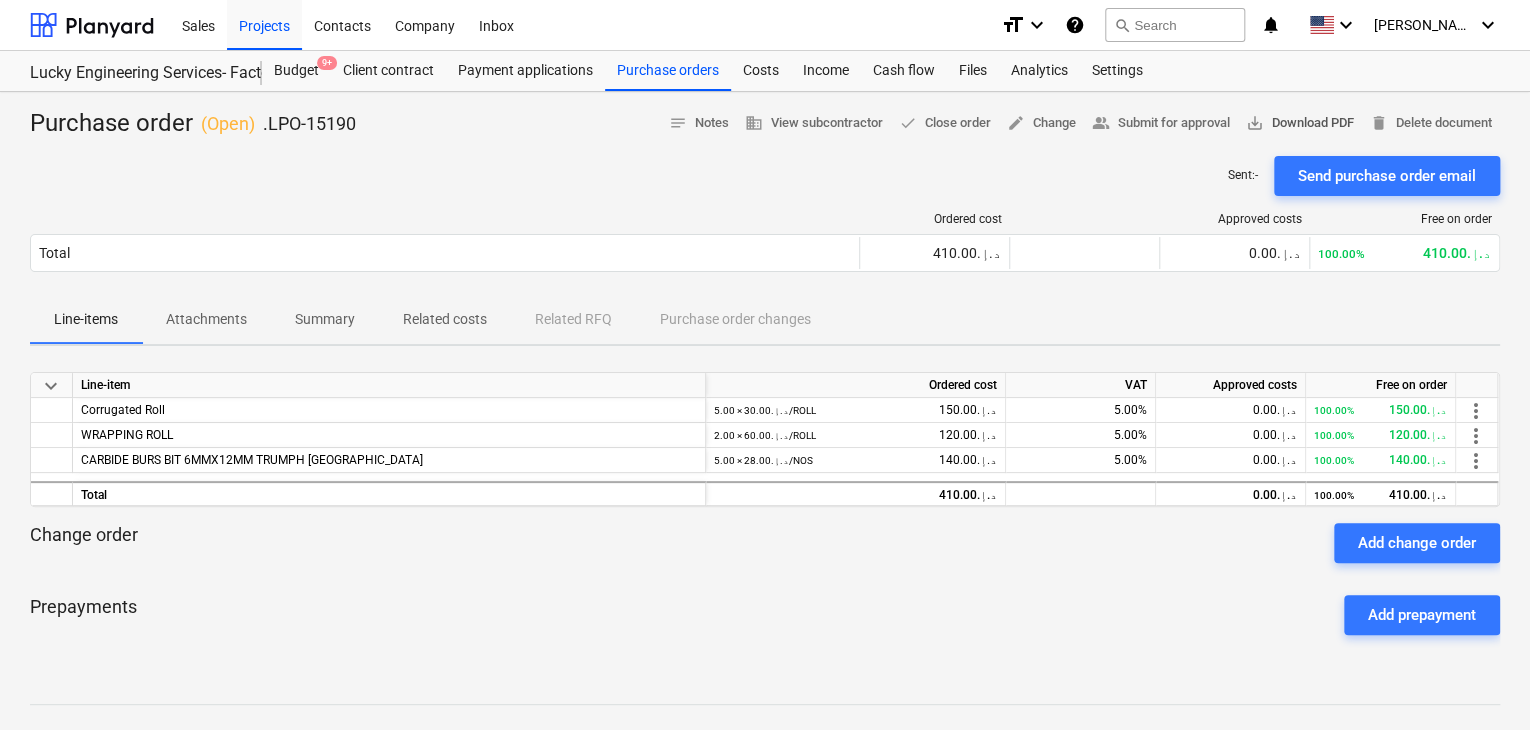 click on "save_alt Download PDF" at bounding box center [1300, 123] 